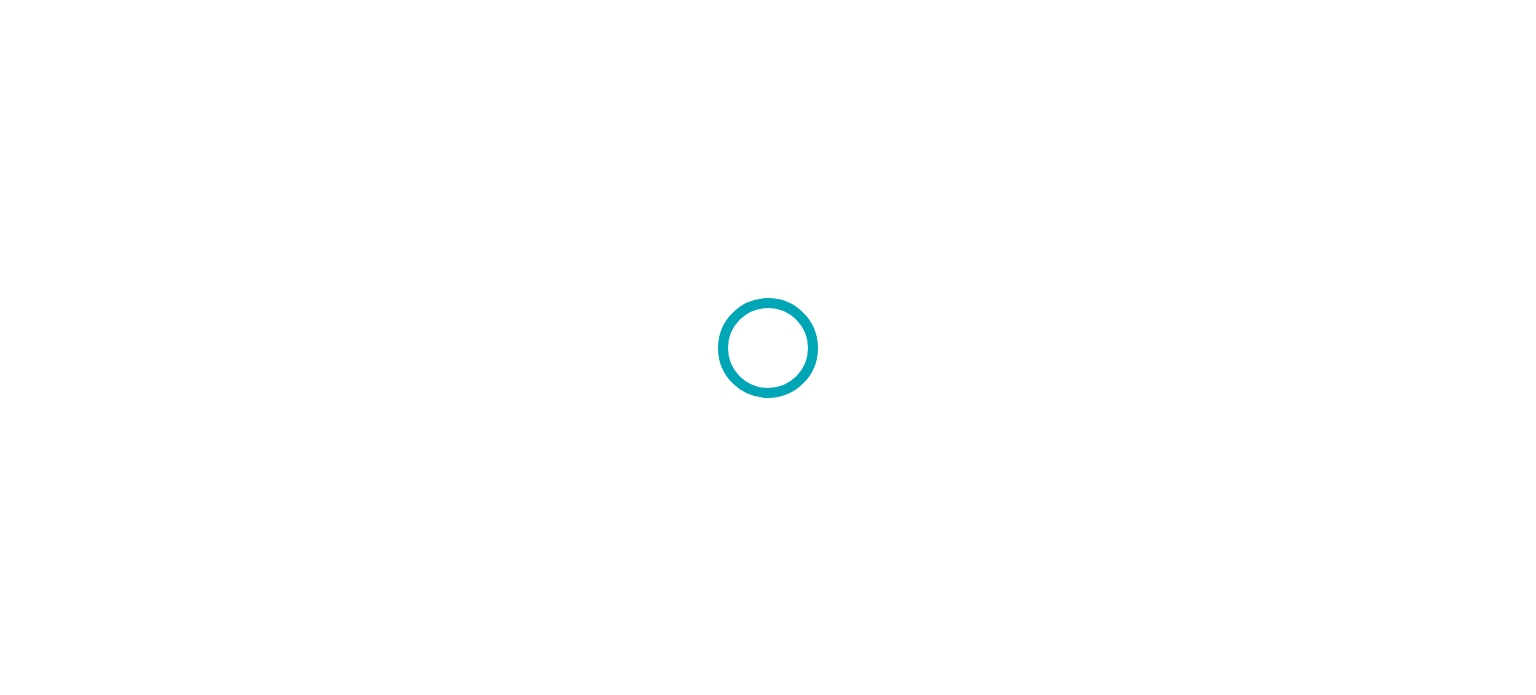 scroll, scrollTop: 0, scrollLeft: 0, axis: both 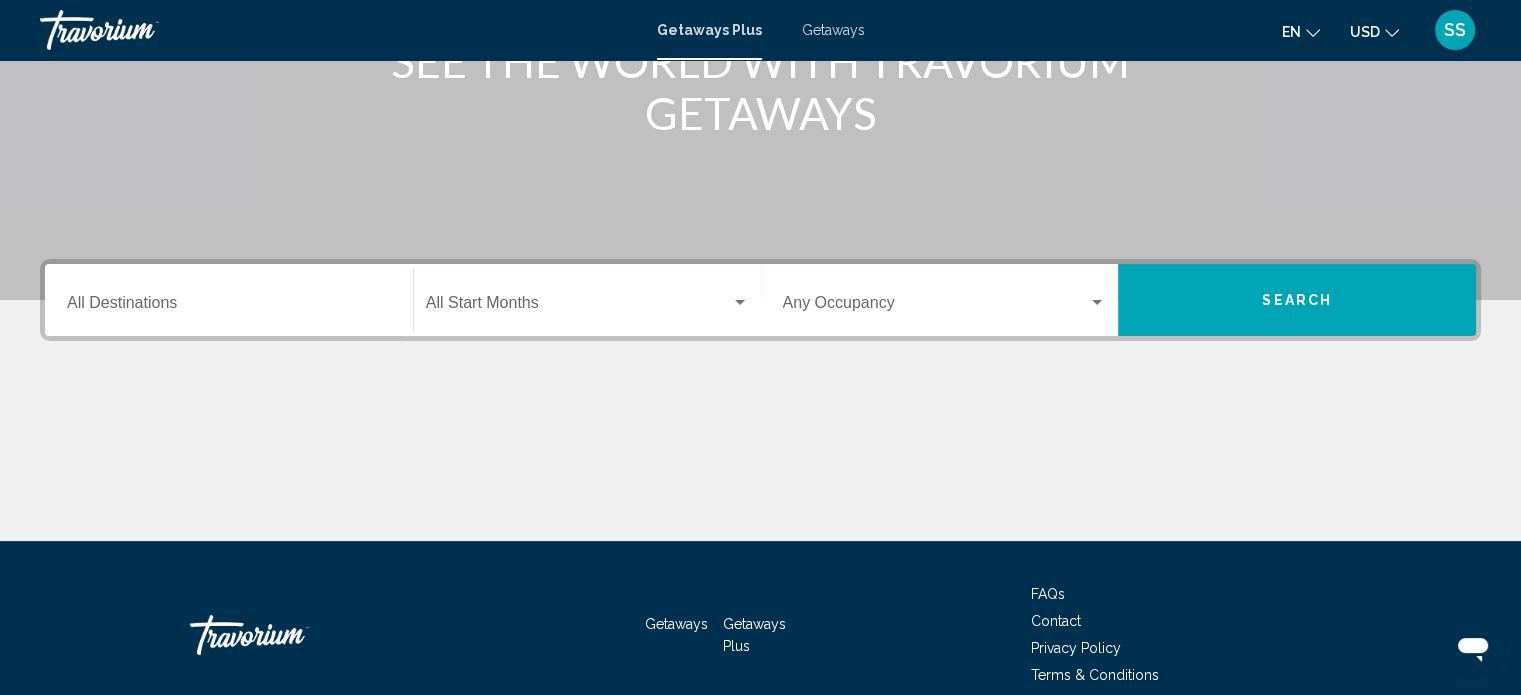 click on "Destination All Destinations" at bounding box center [229, 307] 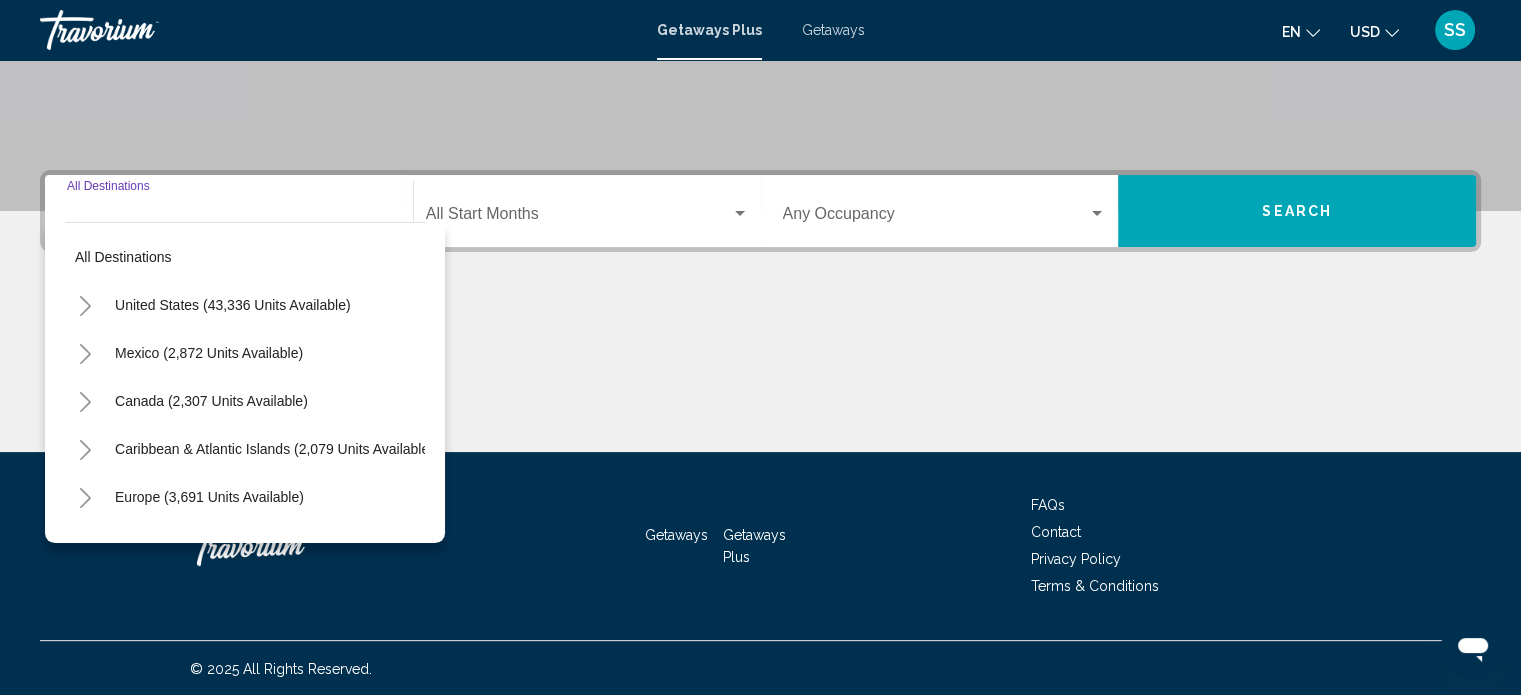 scroll, scrollTop: 390, scrollLeft: 0, axis: vertical 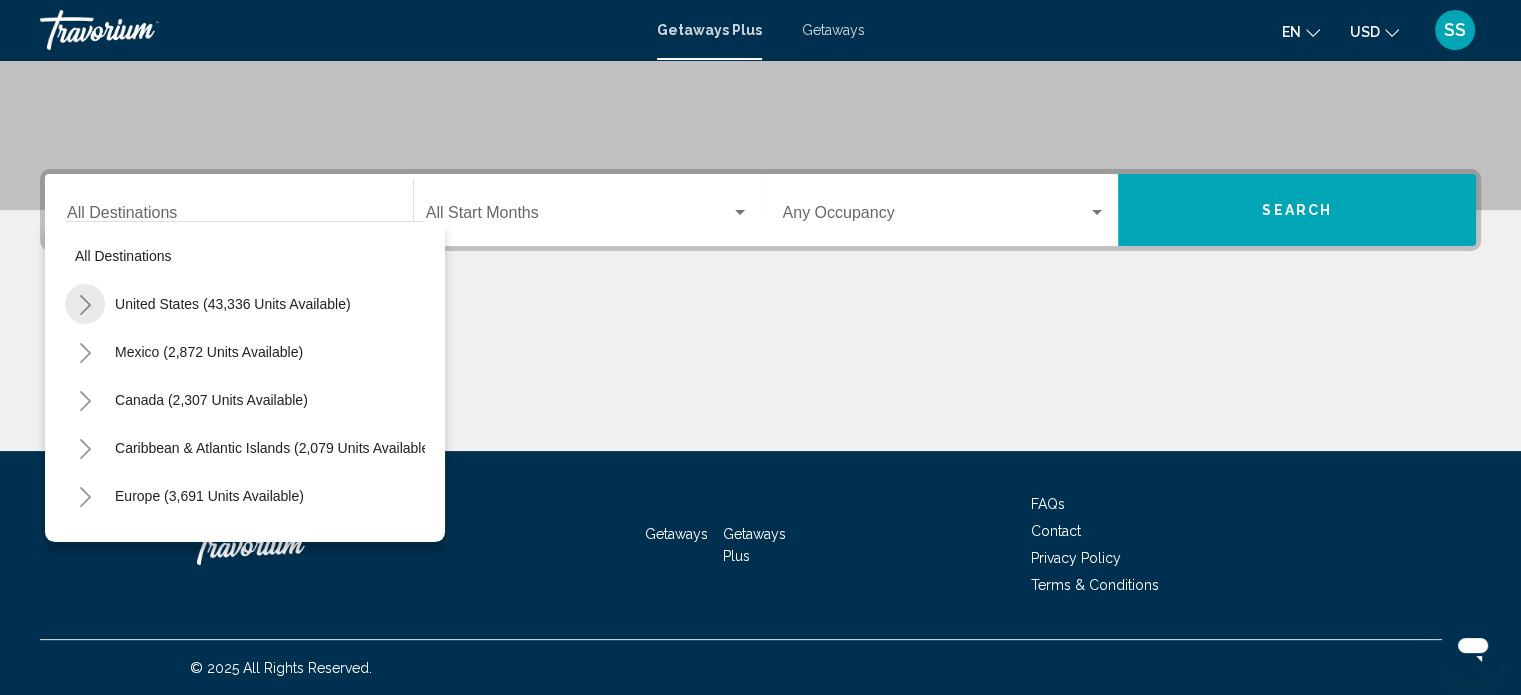 click 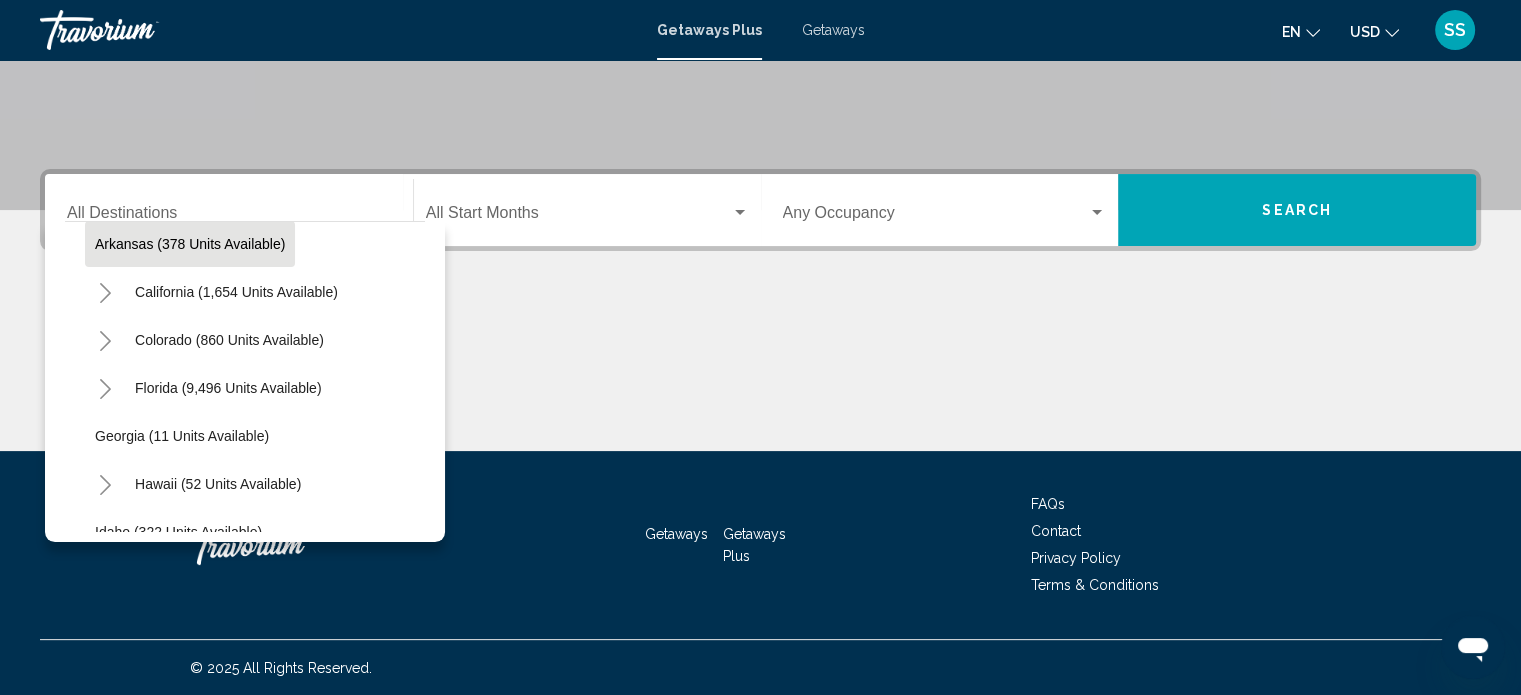 scroll, scrollTop: 200, scrollLeft: 0, axis: vertical 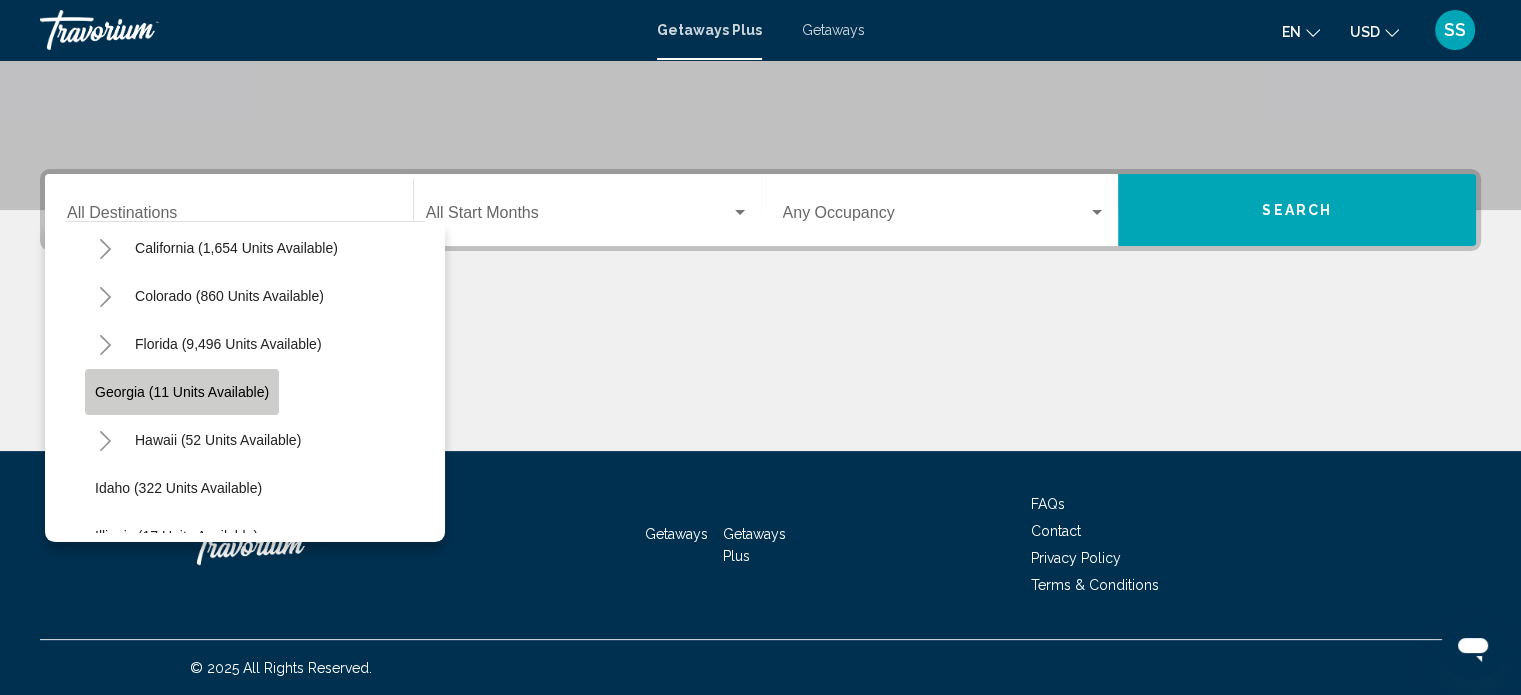 click on "Georgia (11 units available)" 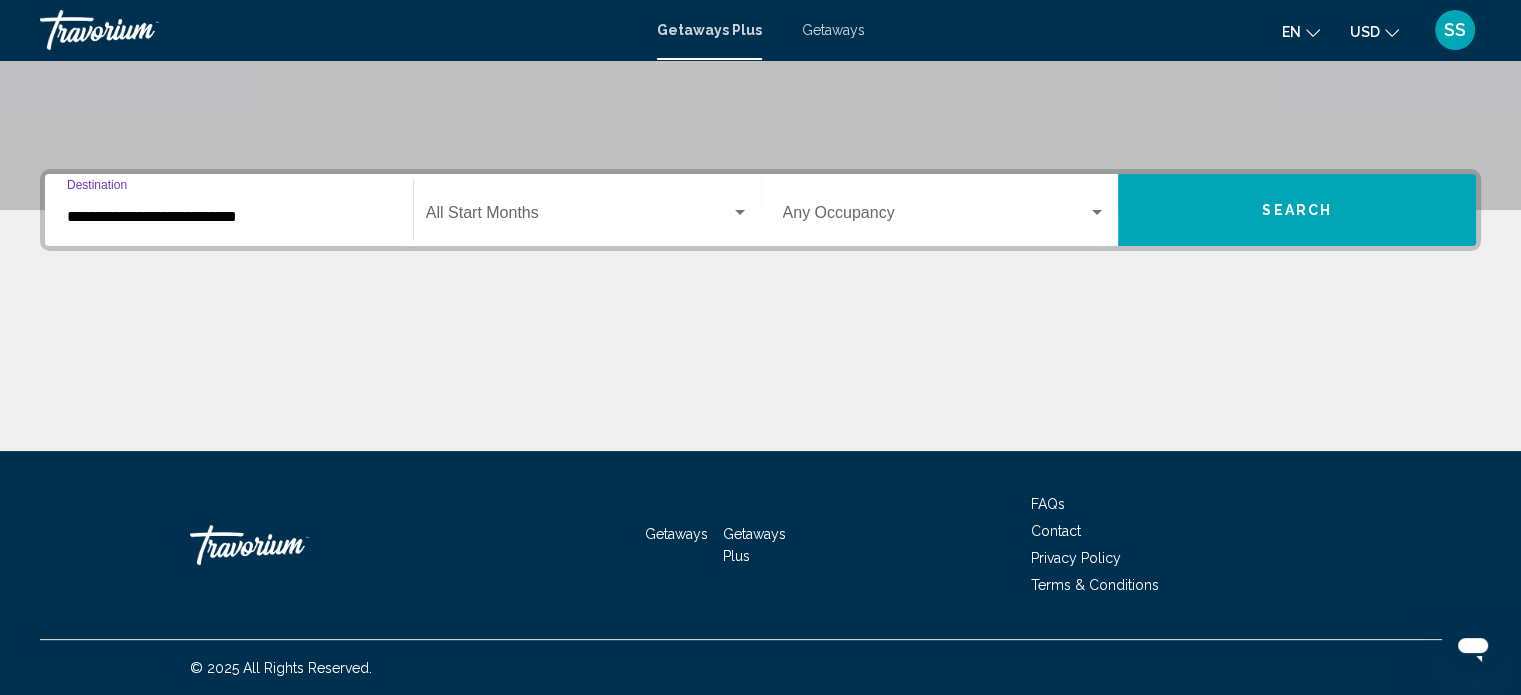 click on "Search" at bounding box center (1297, 210) 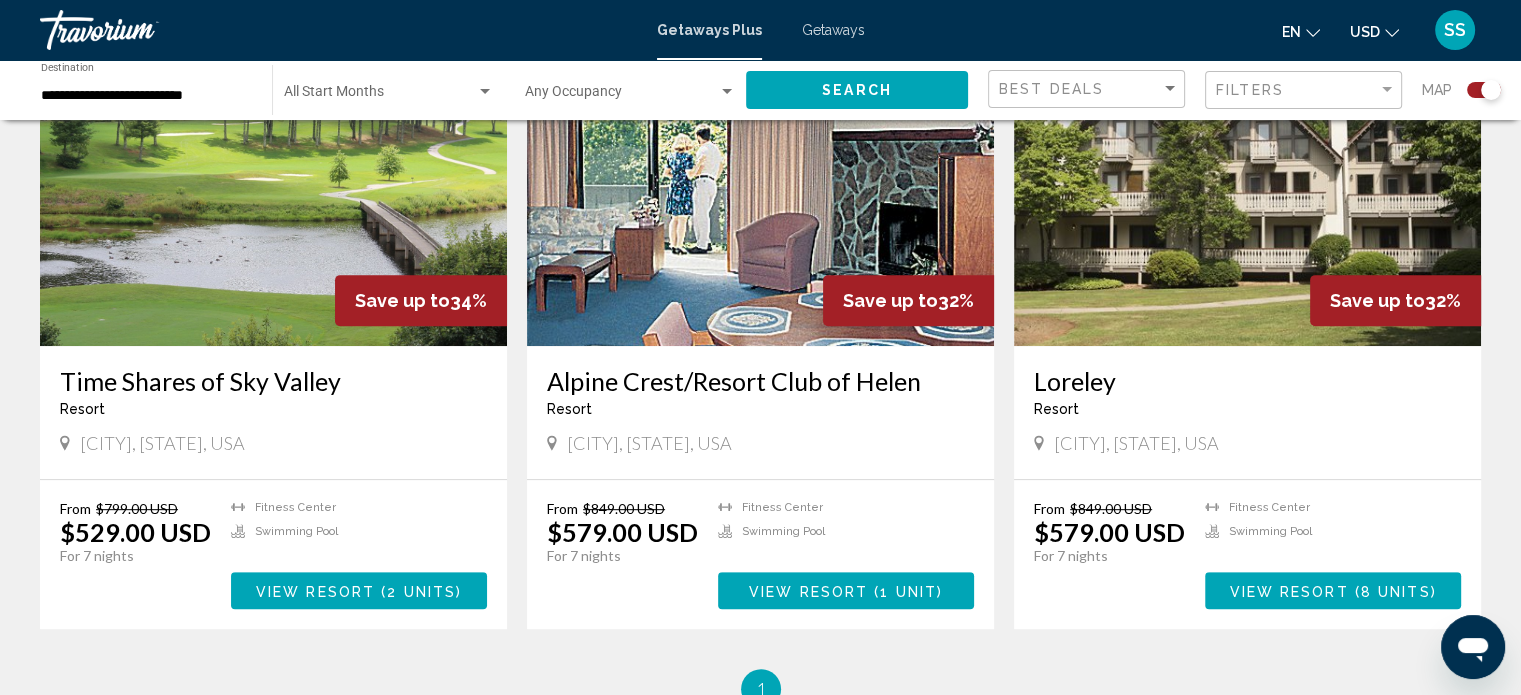 scroll, scrollTop: 800, scrollLeft: 0, axis: vertical 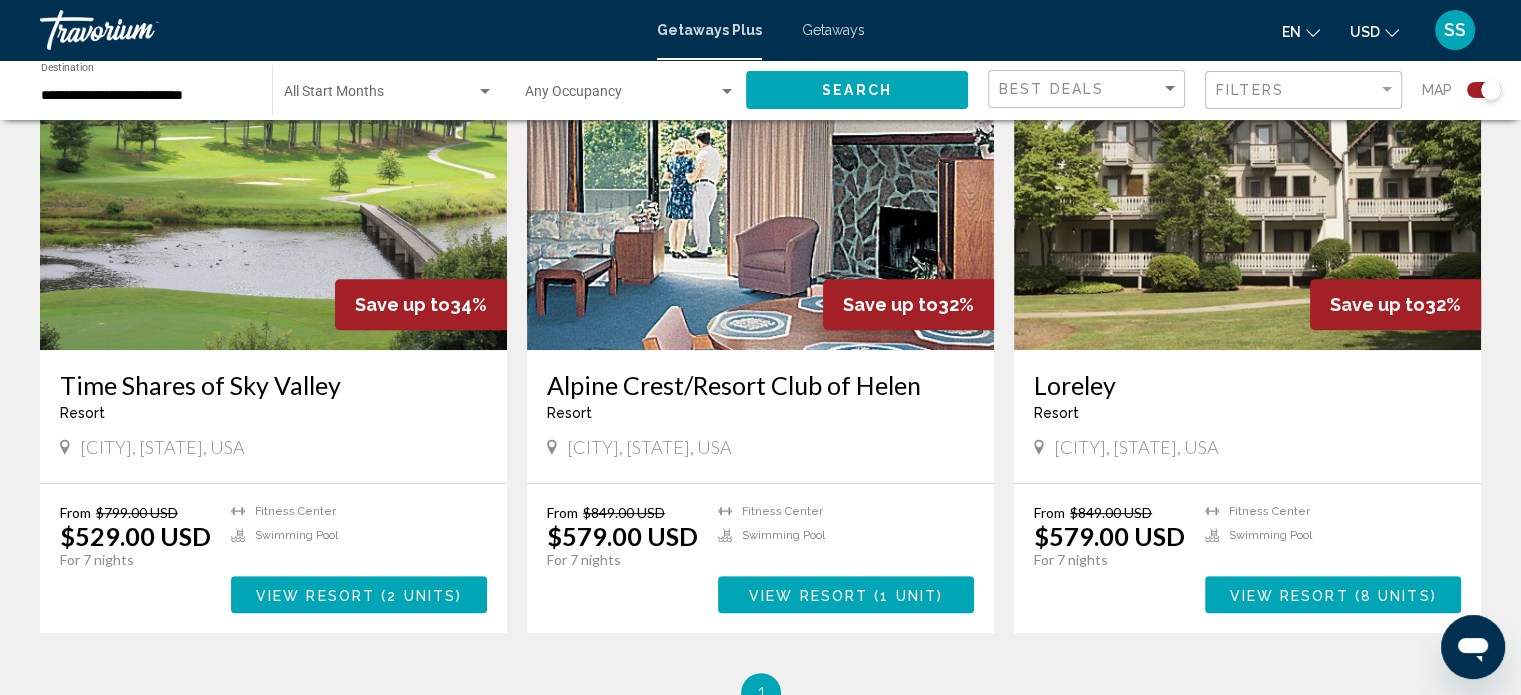 click on "View Resort    ( 8 units )" at bounding box center [1333, 594] 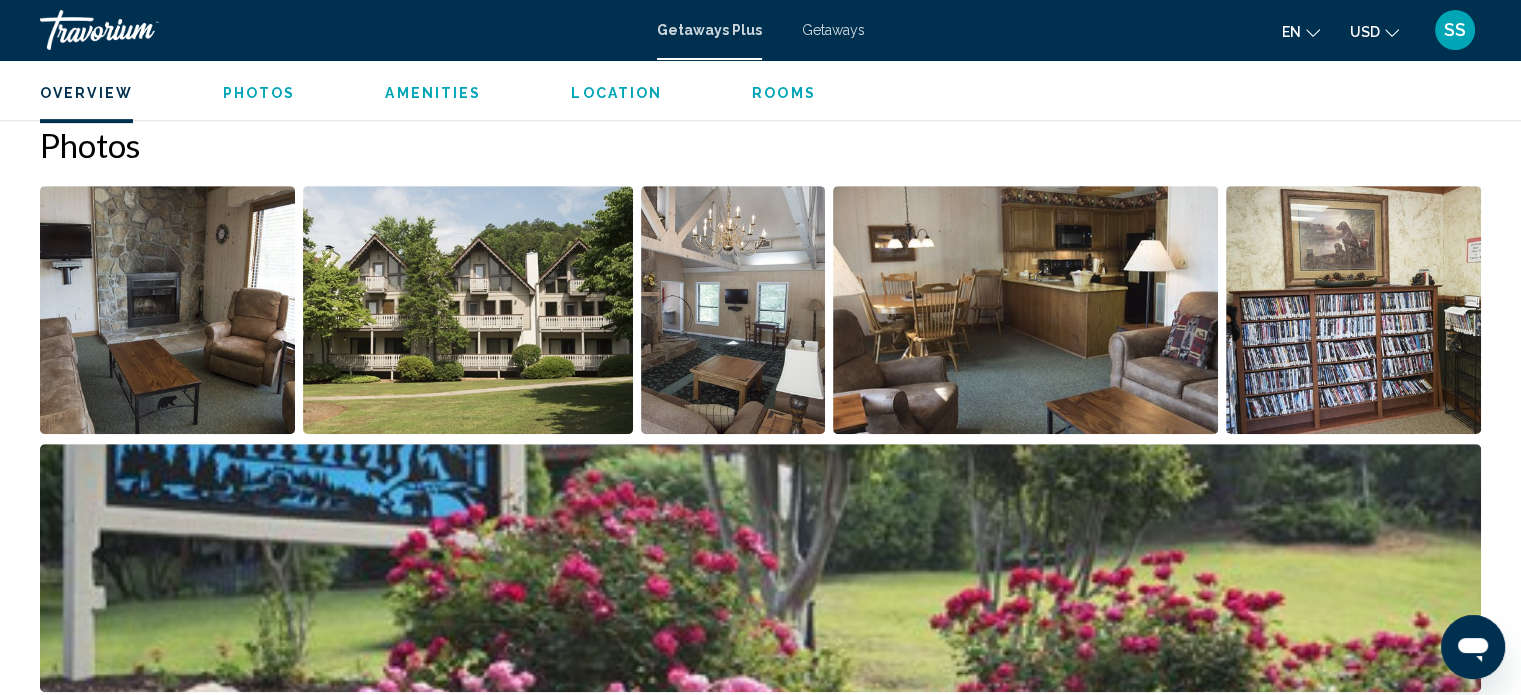 scroll, scrollTop: 912, scrollLeft: 0, axis: vertical 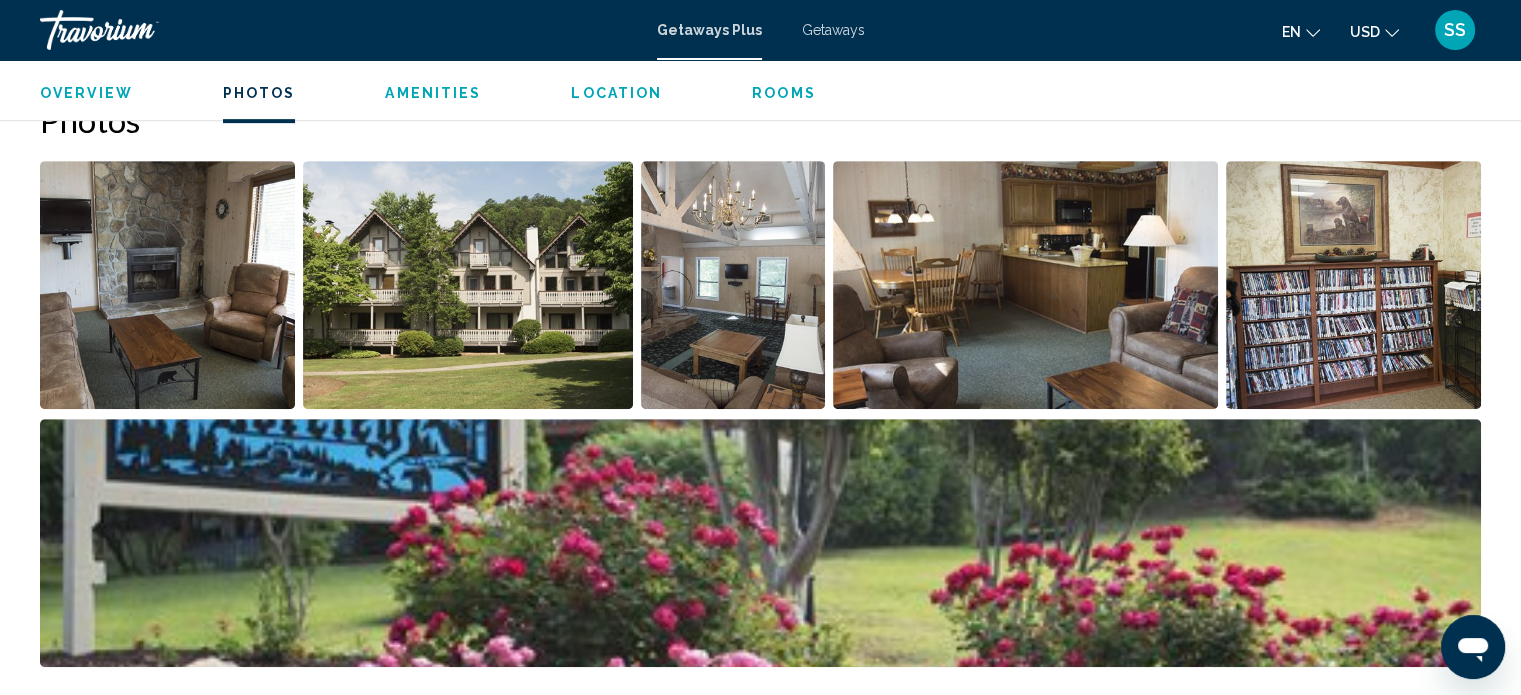 click at bounding box center (167, 285) 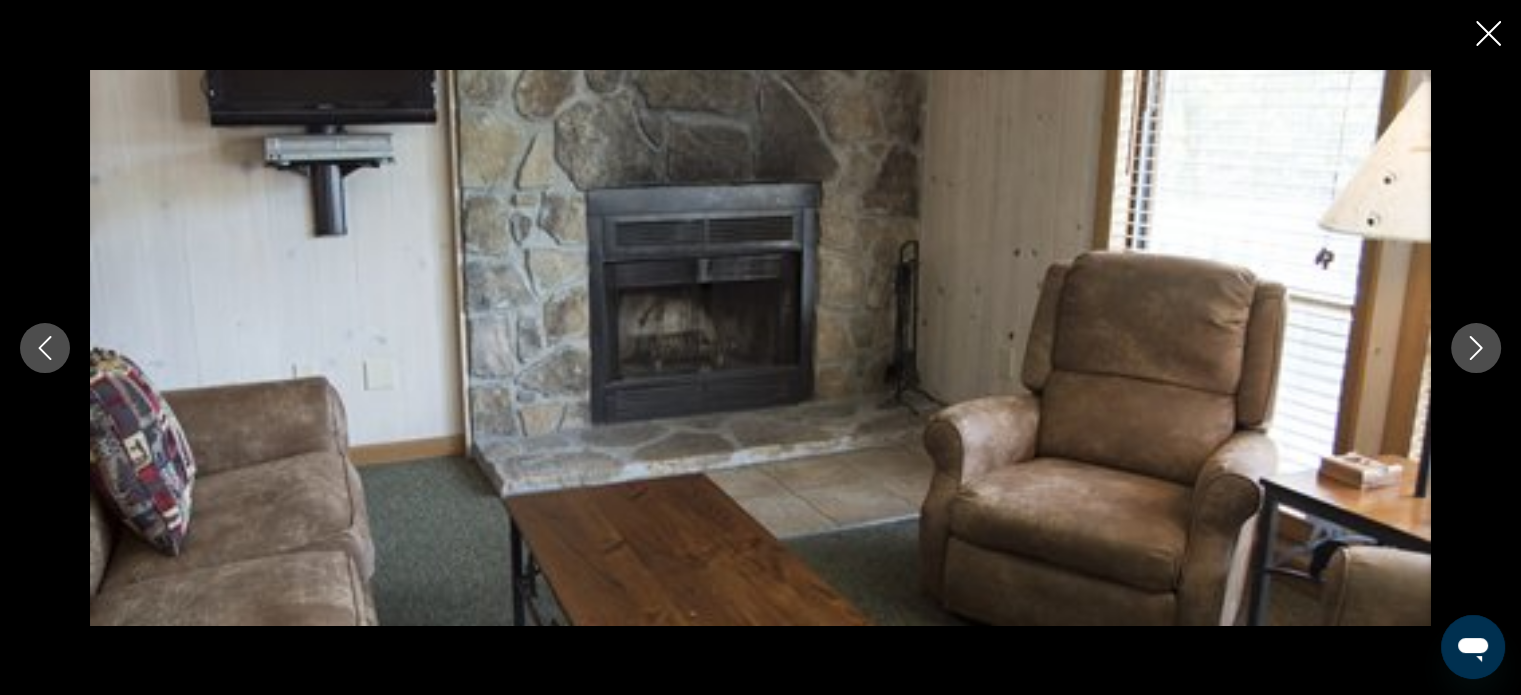 click at bounding box center [760, 348] 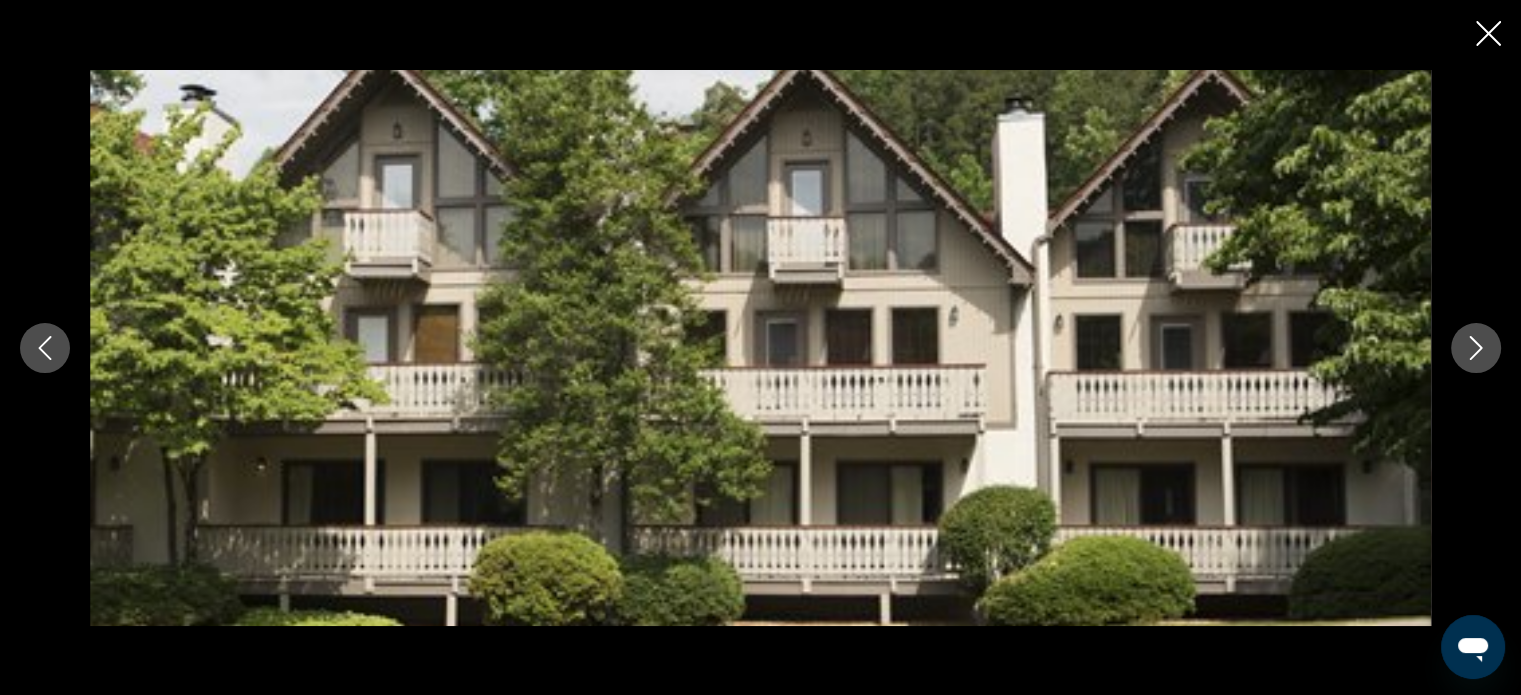 click 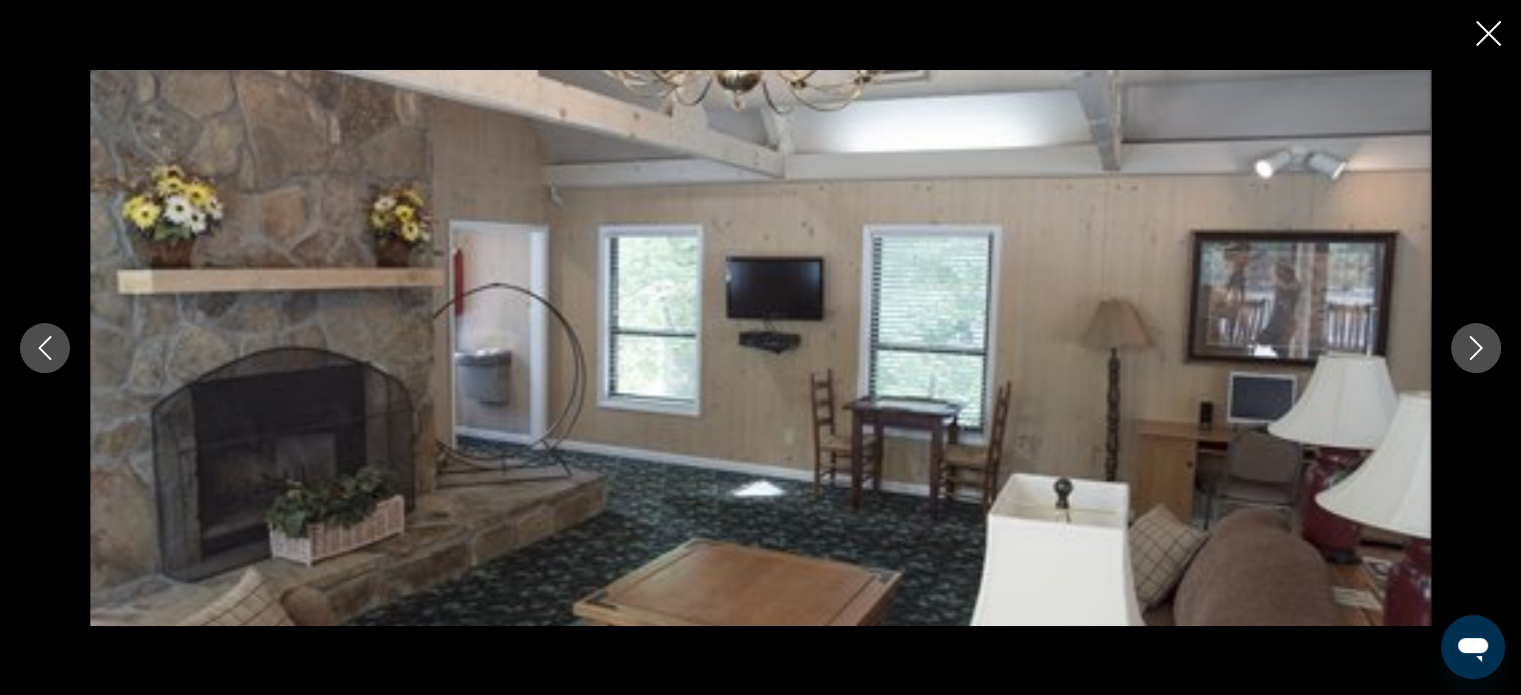 click 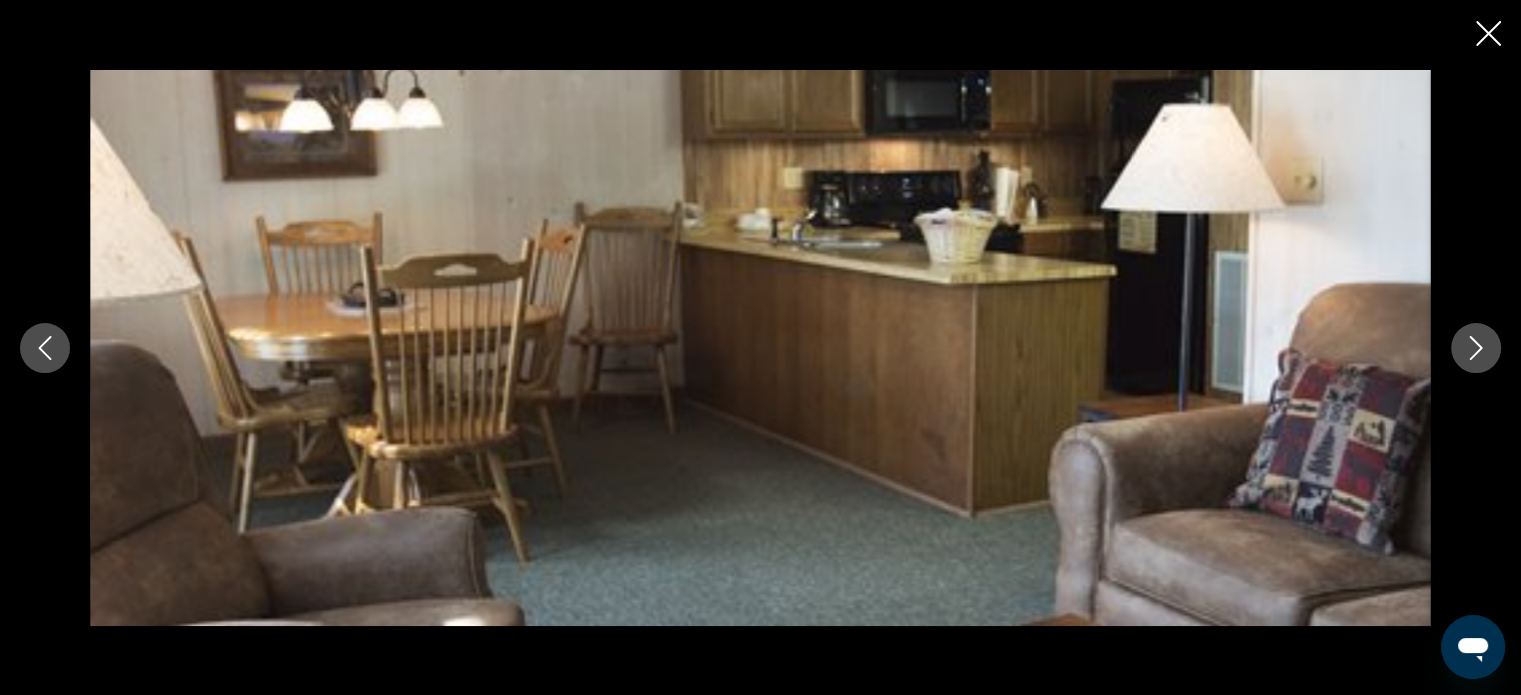 click 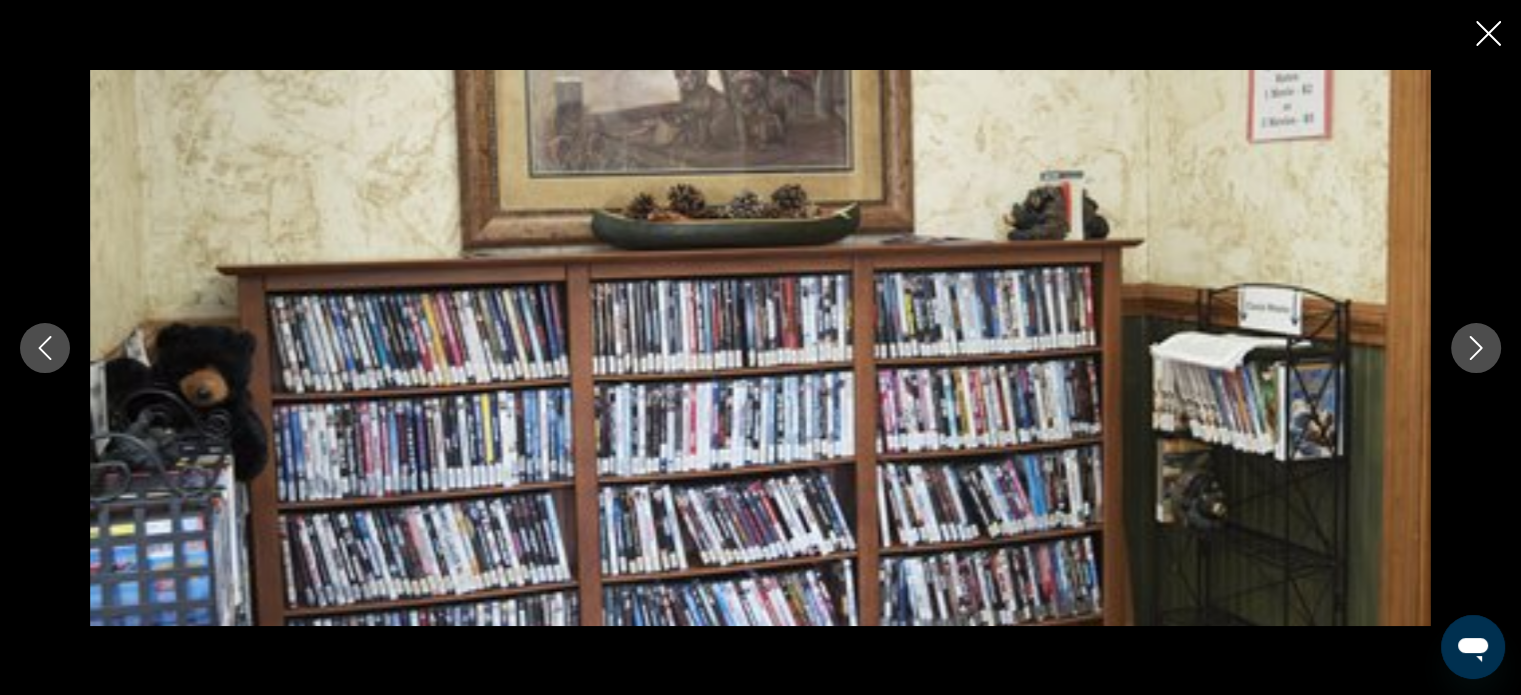 click 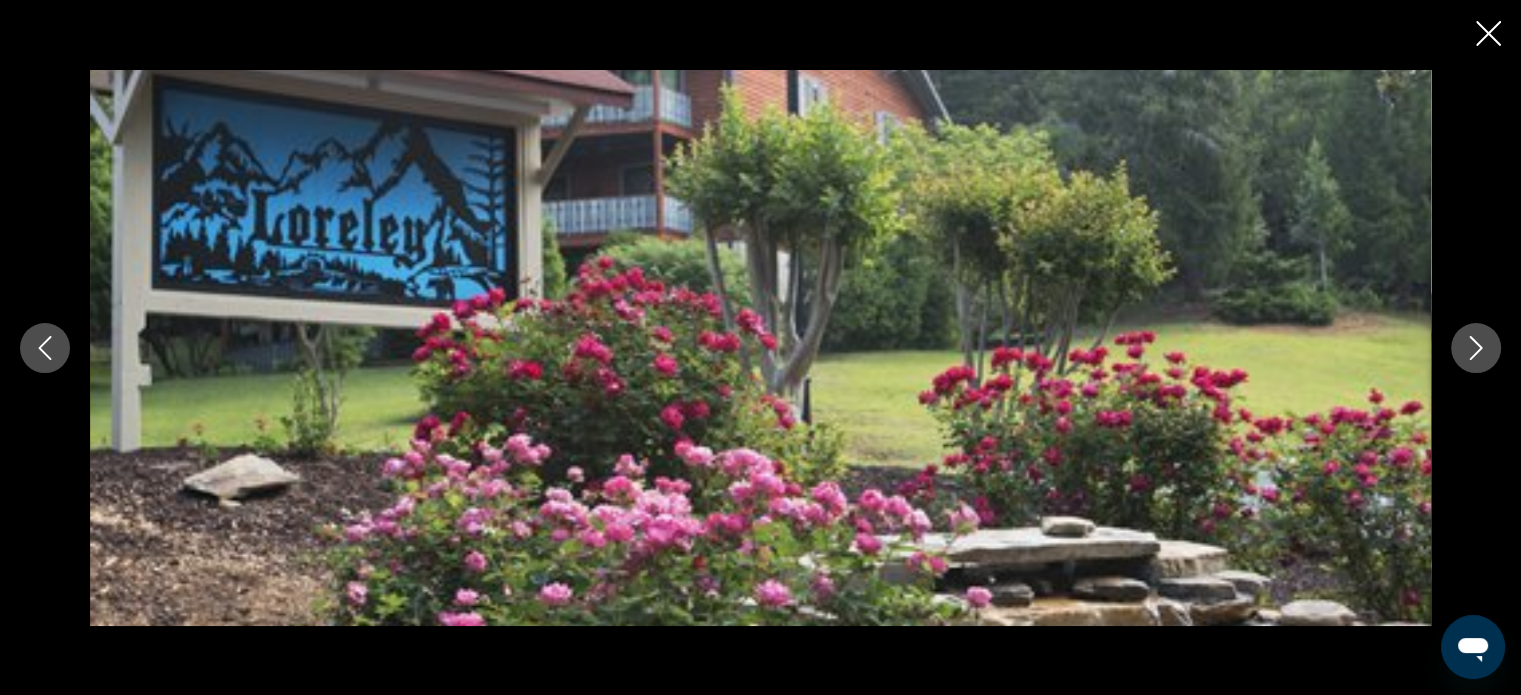 click 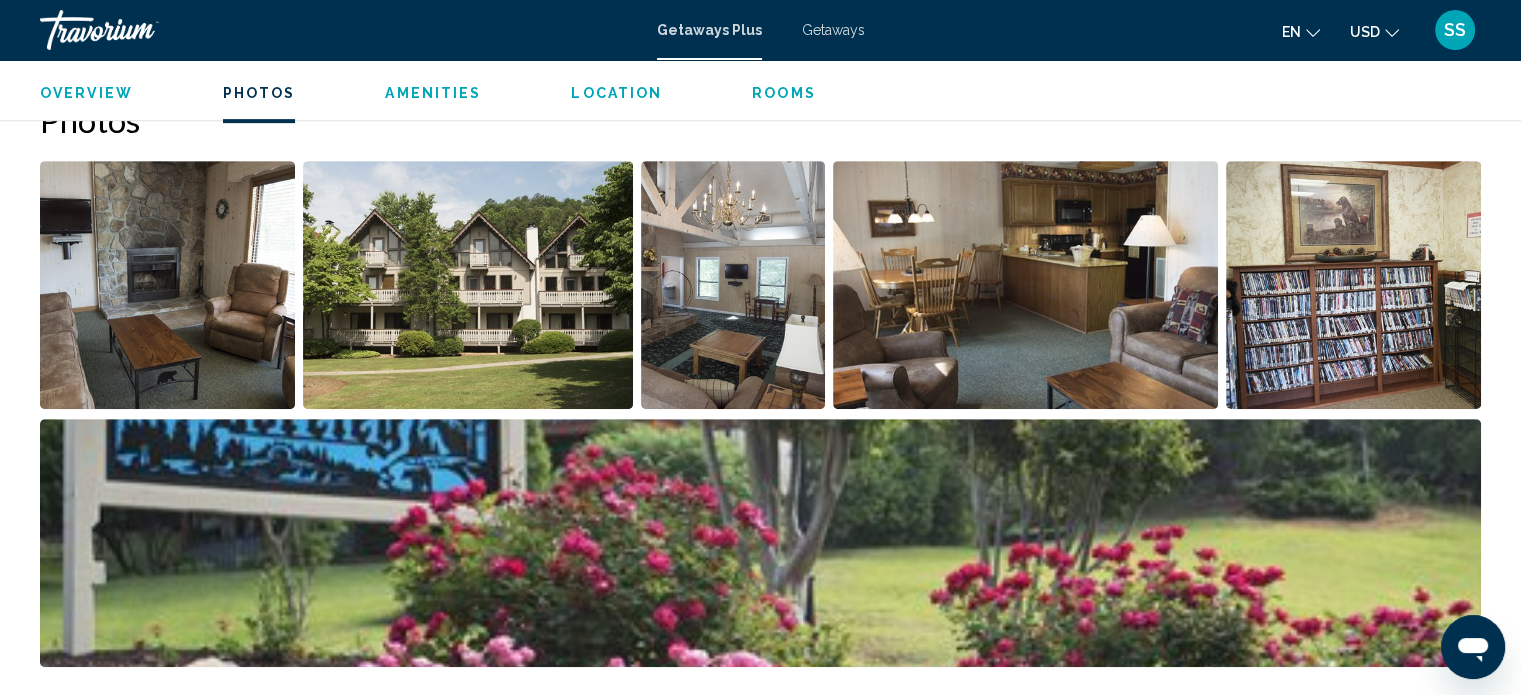 click on "Getaways" at bounding box center (833, 30) 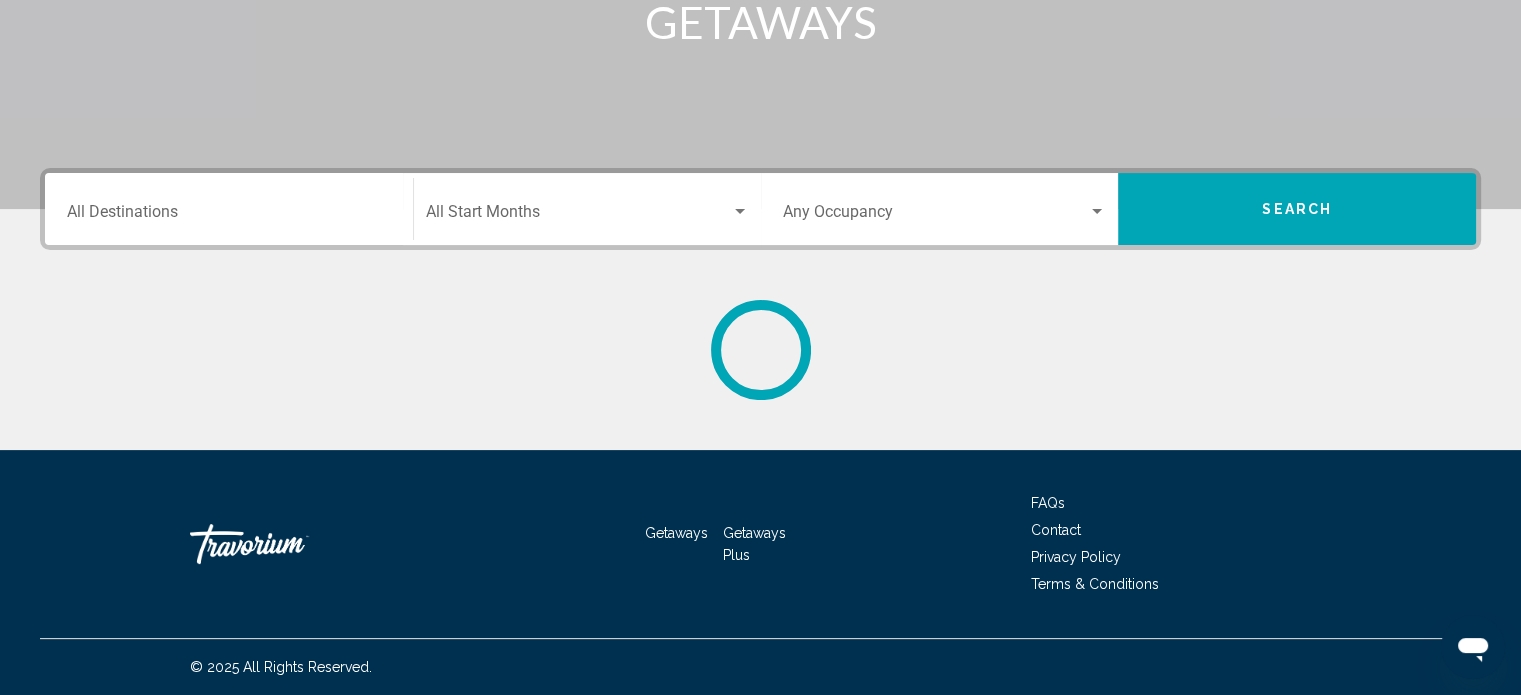 scroll, scrollTop: 0, scrollLeft: 0, axis: both 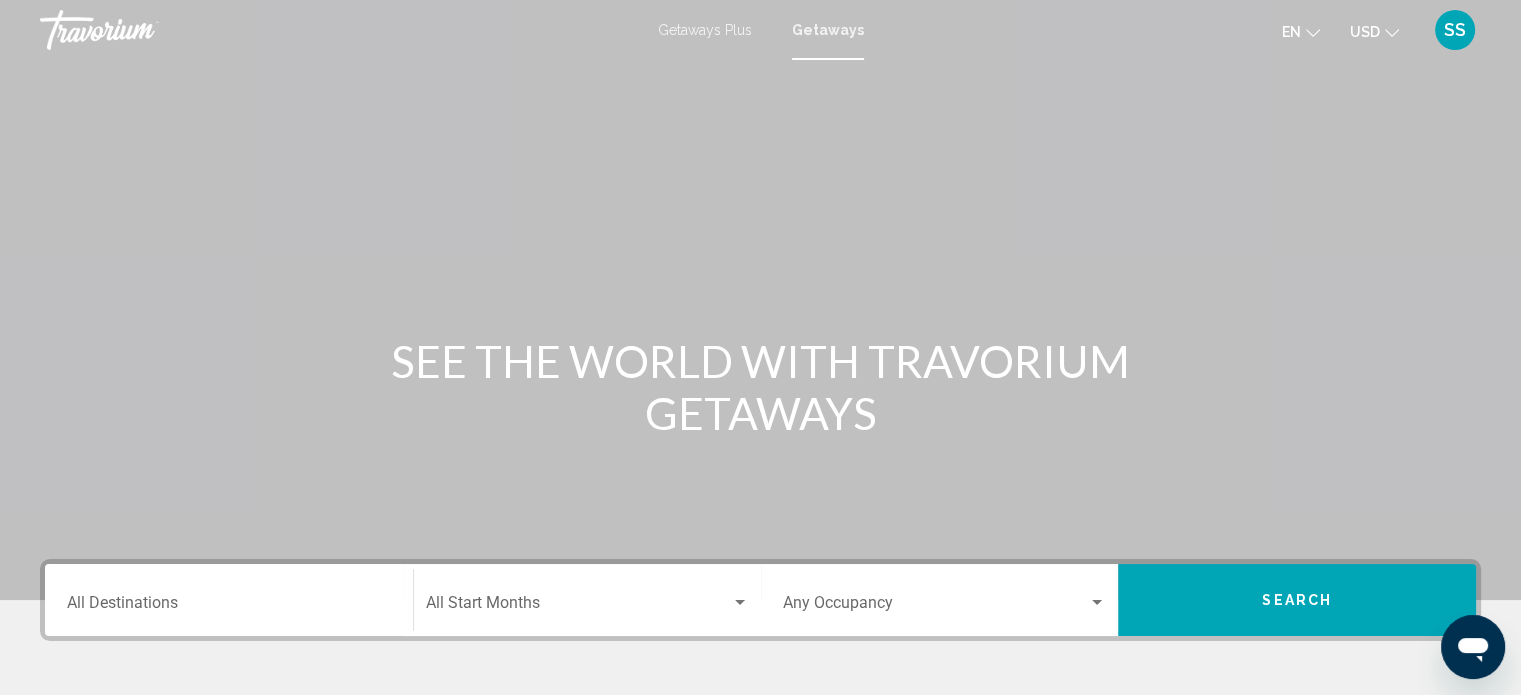 click on "Destination All Destinations" at bounding box center [229, 600] 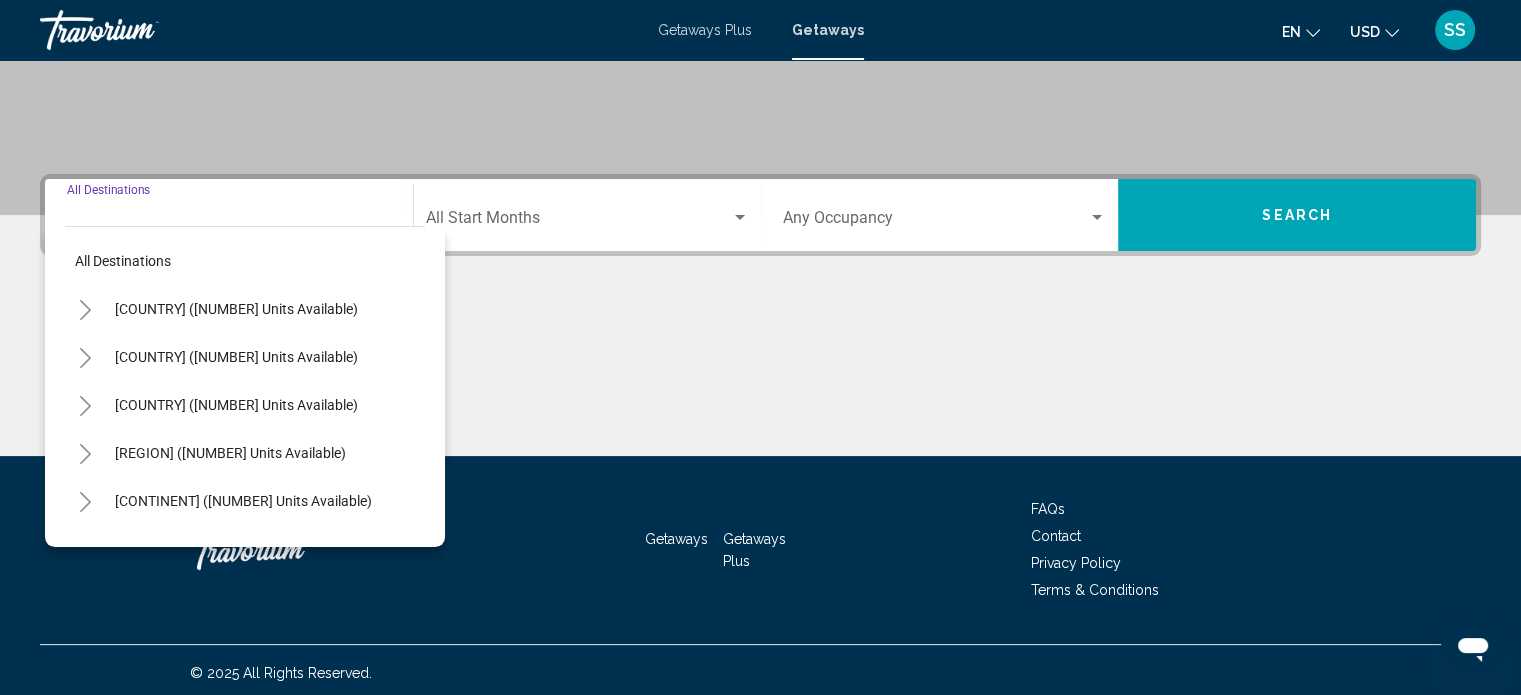 scroll, scrollTop: 390, scrollLeft: 0, axis: vertical 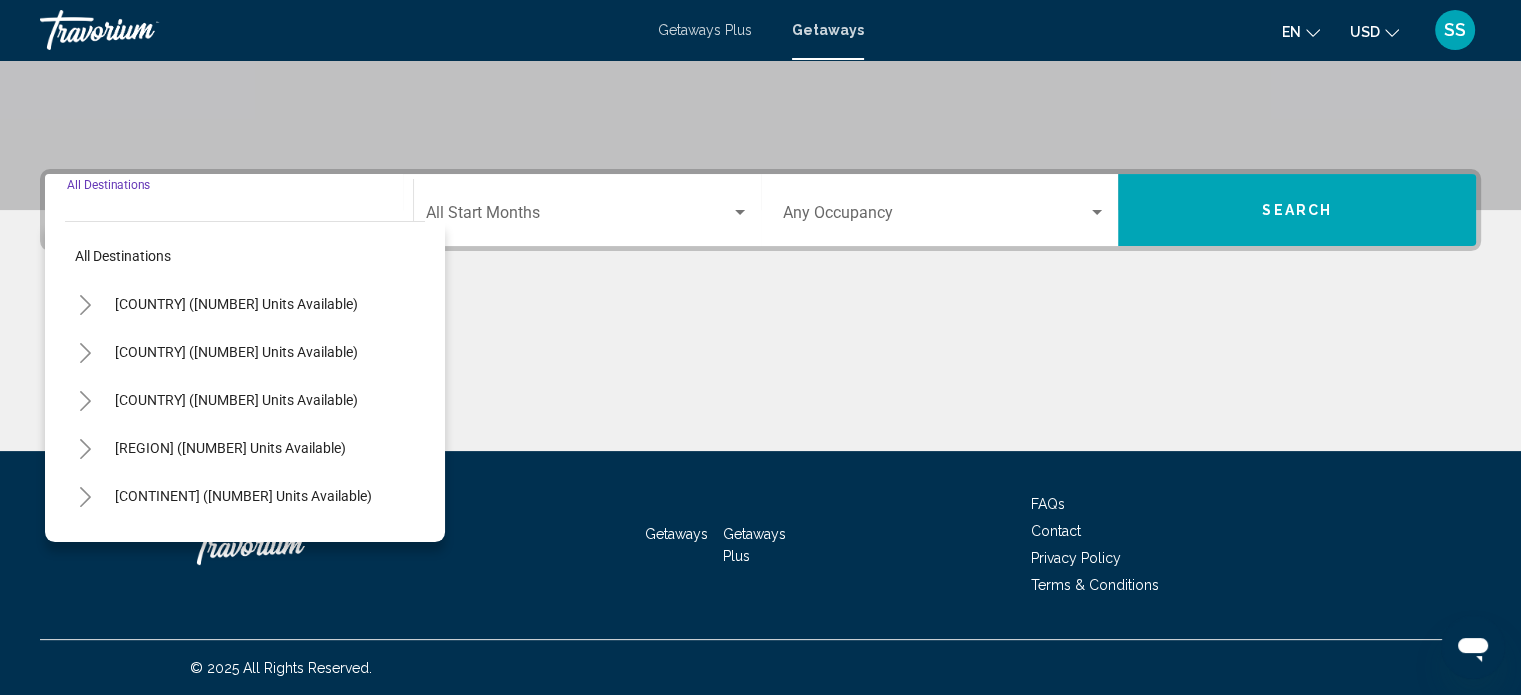 click 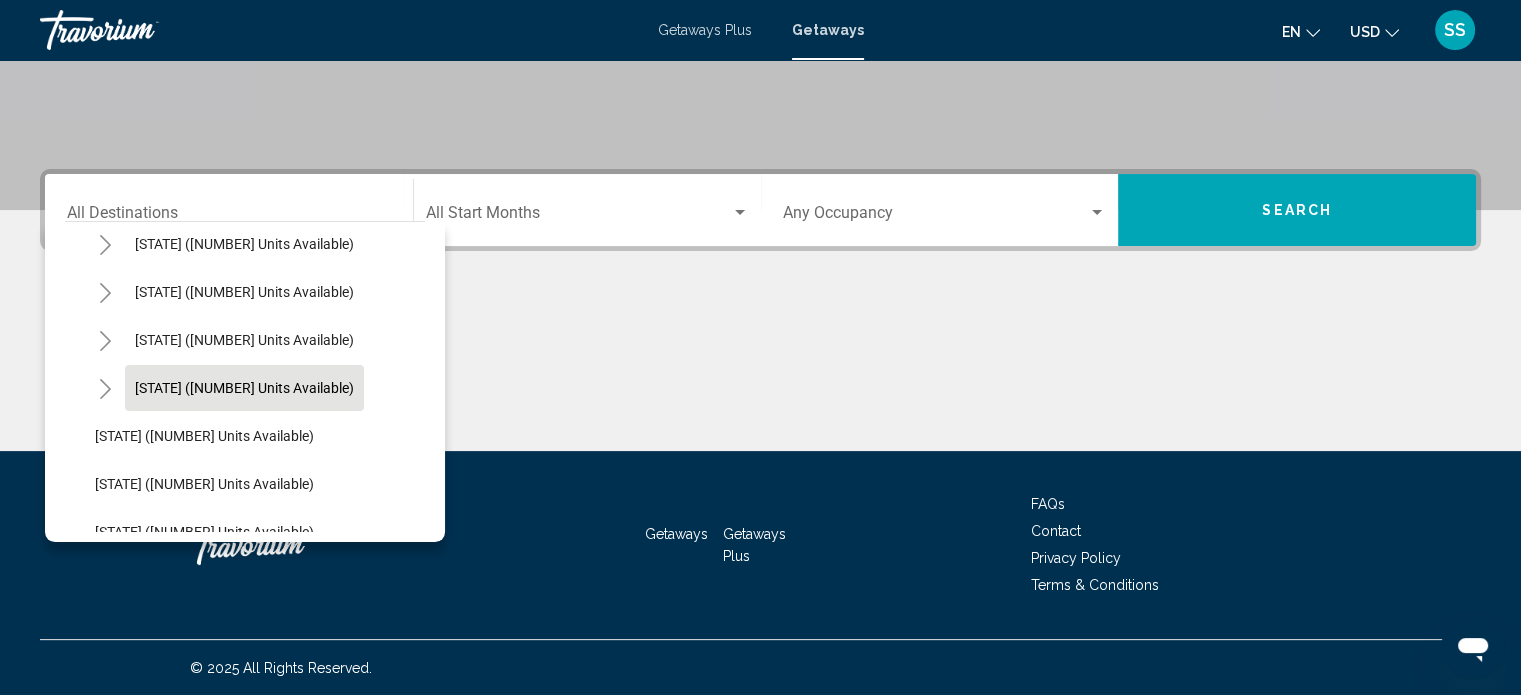 scroll, scrollTop: 200, scrollLeft: 0, axis: vertical 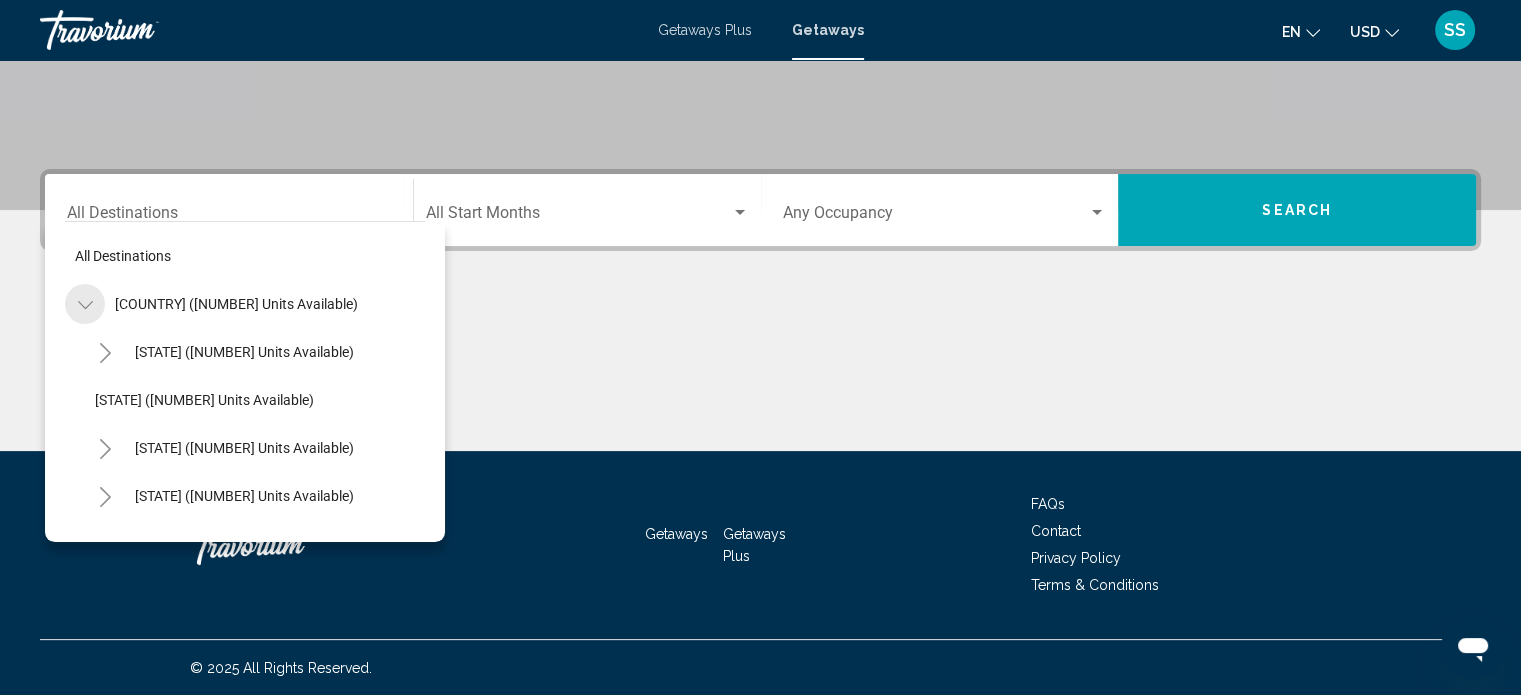 click 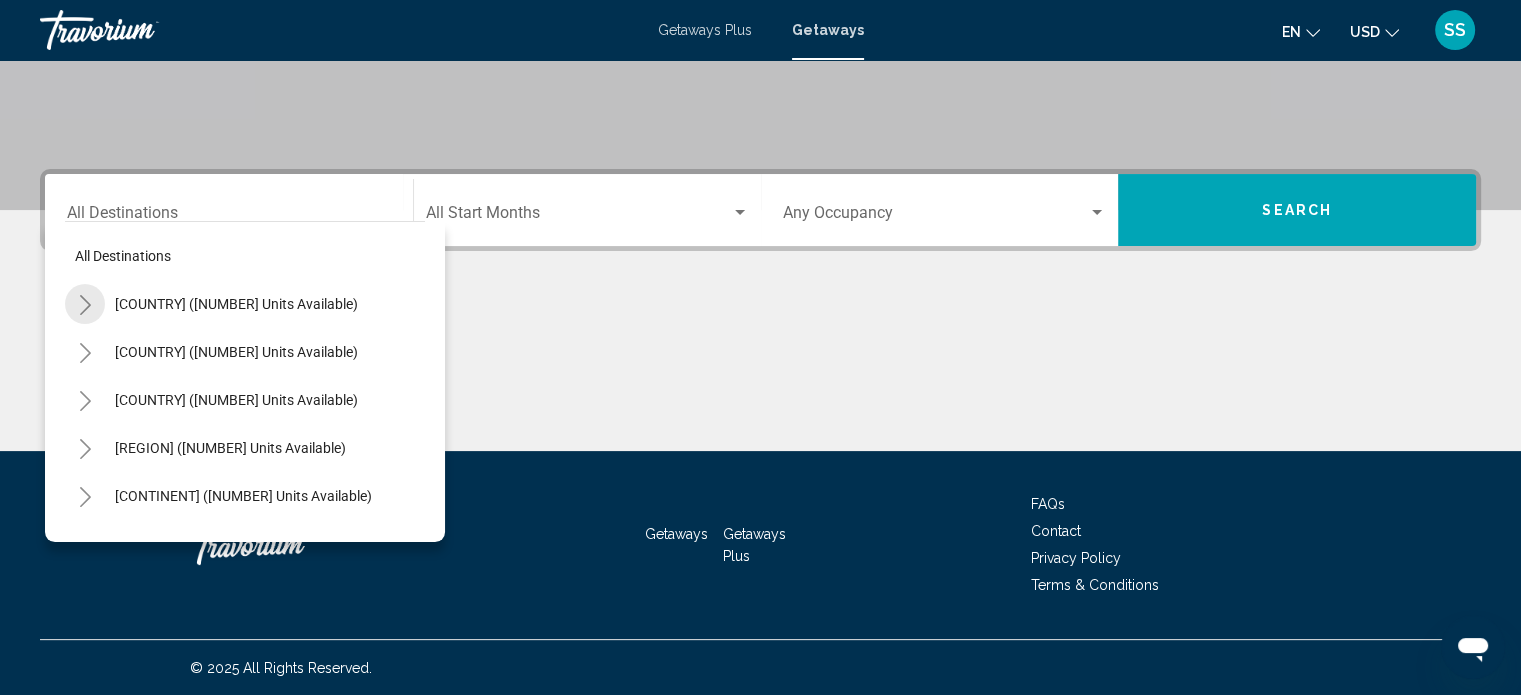 click 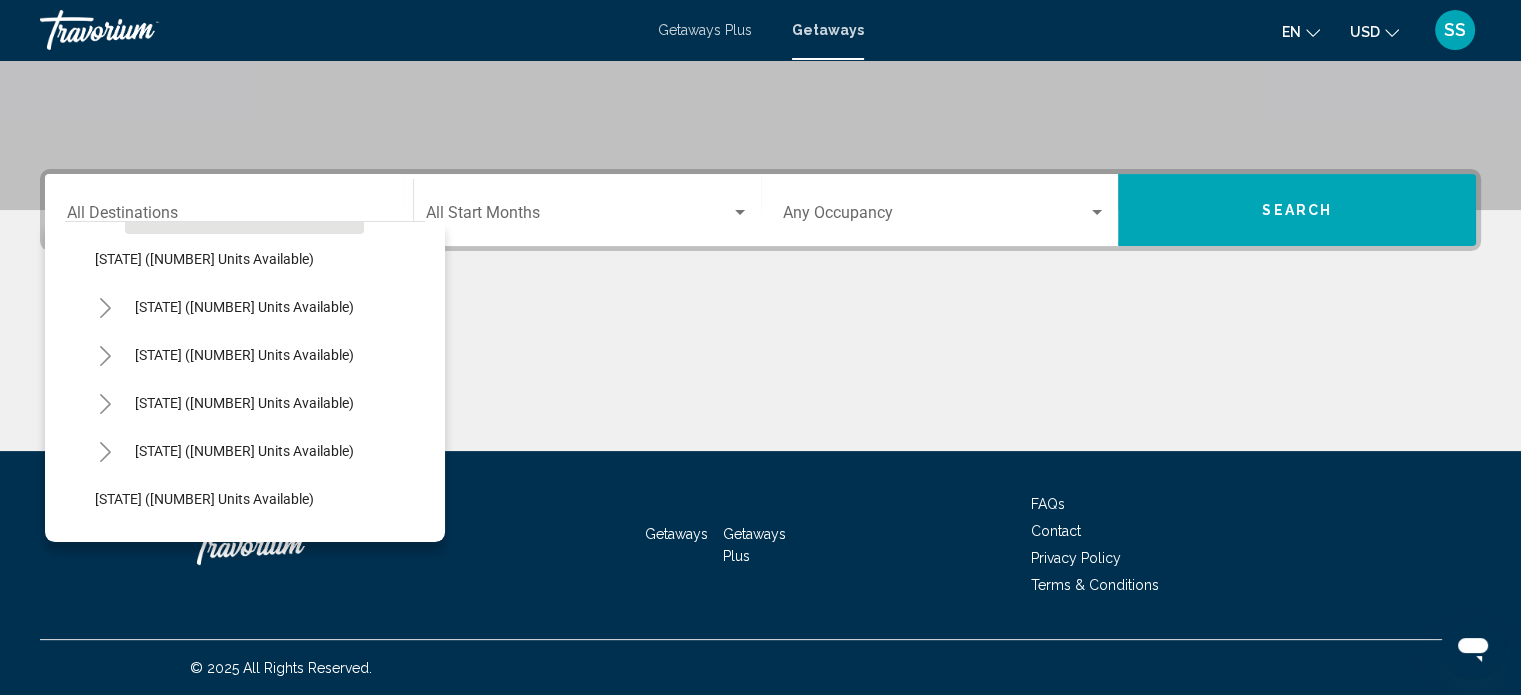 scroll, scrollTop: 200, scrollLeft: 0, axis: vertical 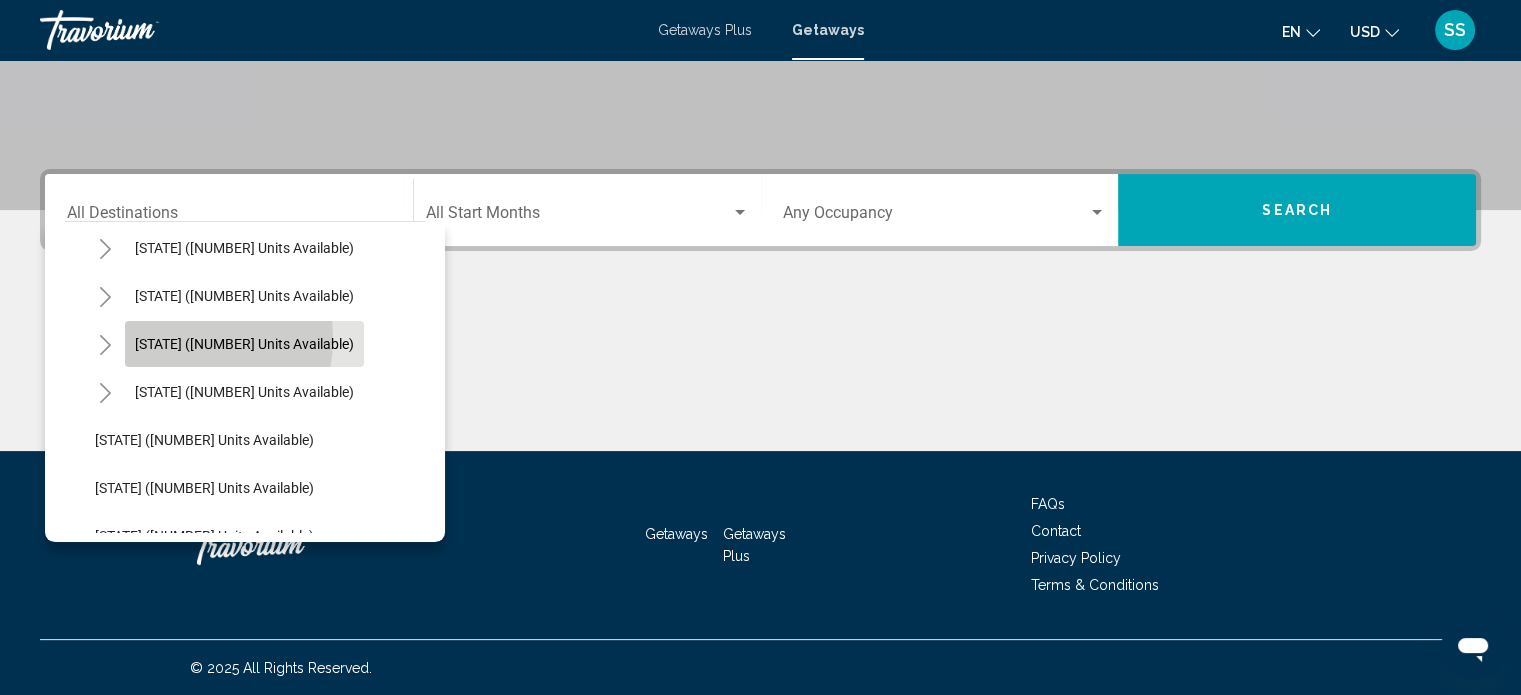 click on "[STATE] ([NUMBER] units available)" 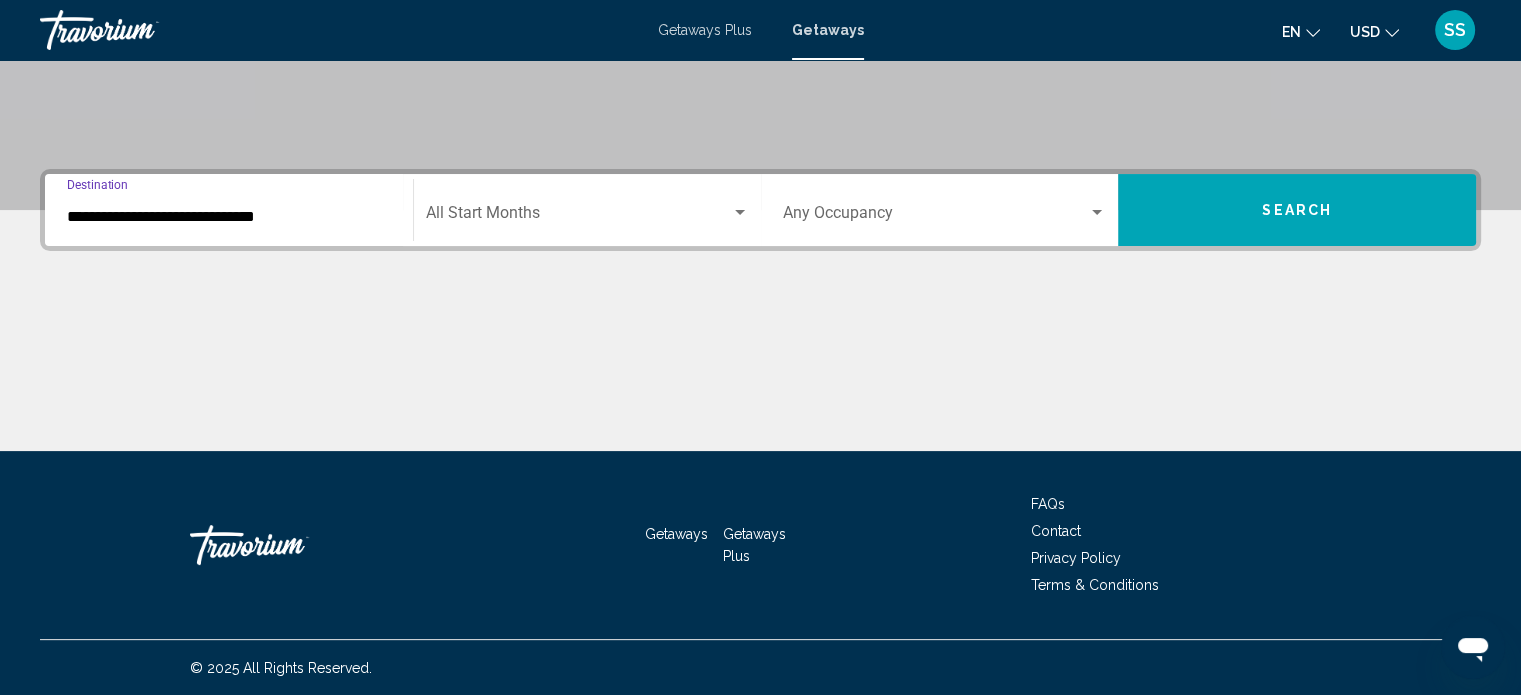 click at bounding box center [578, 217] 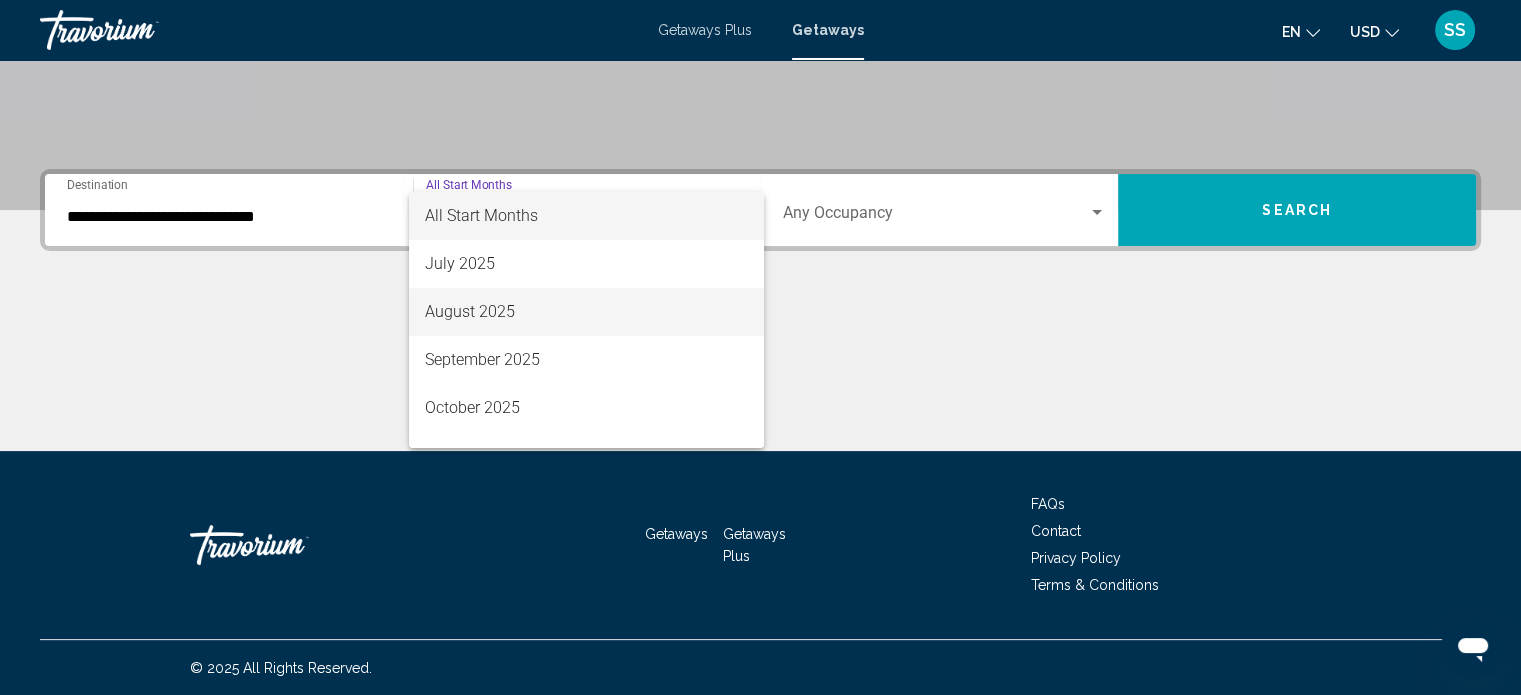 click on "August 2025" at bounding box center (586, 312) 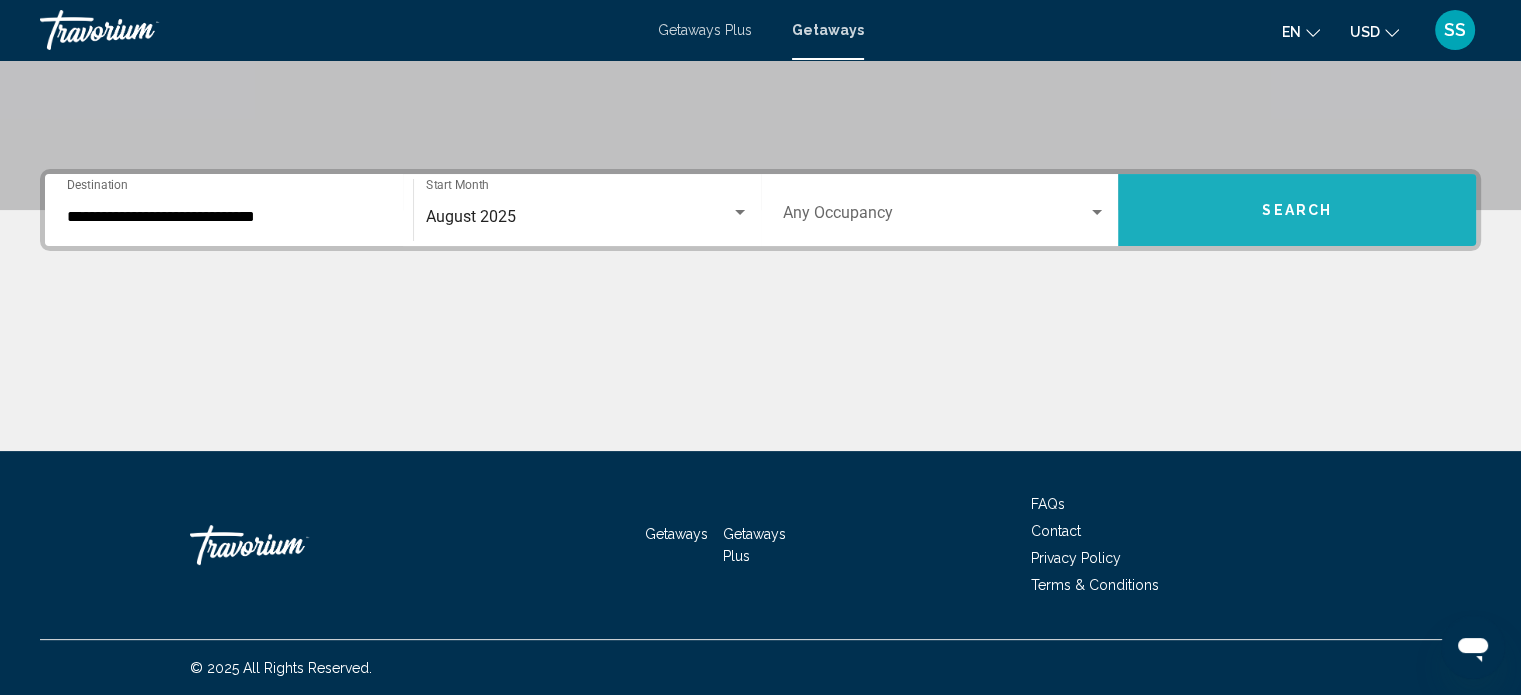 click on "Search" at bounding box center [1297, 210] 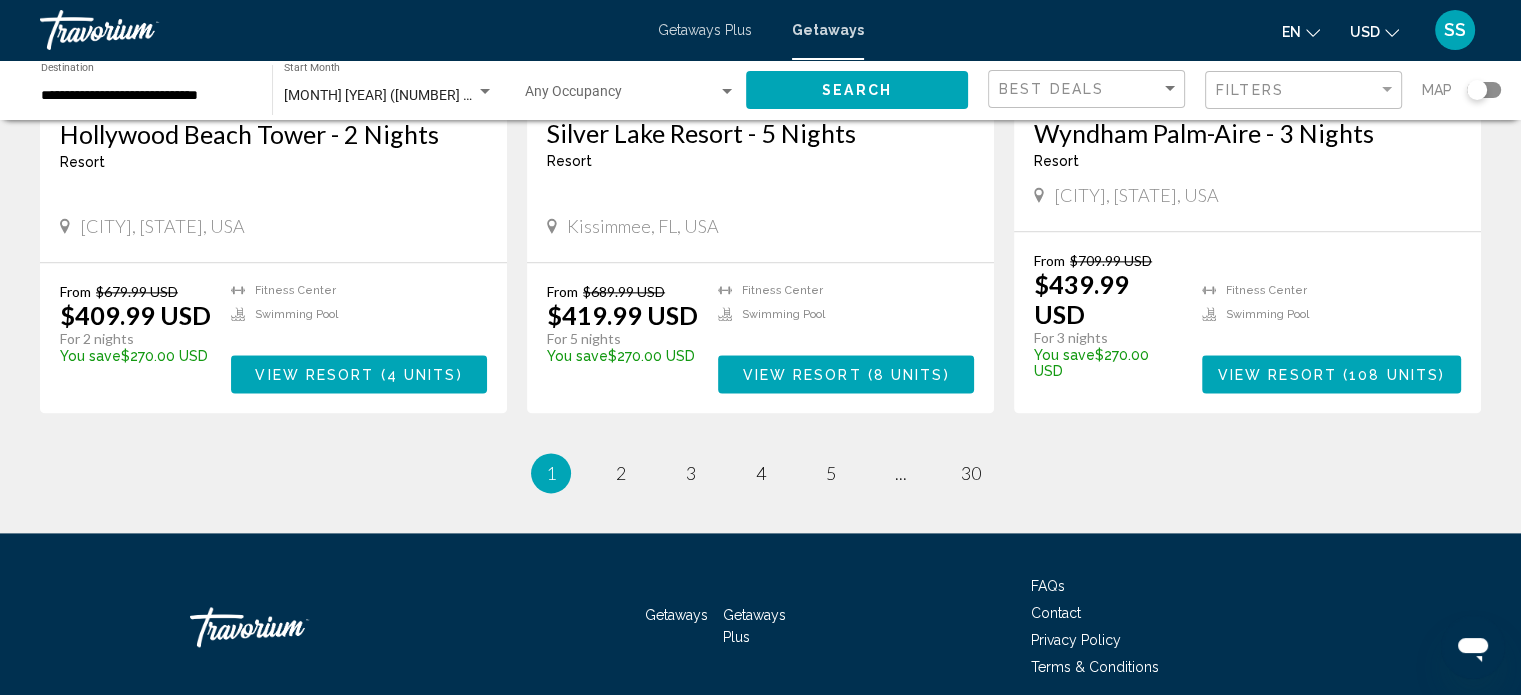 scroll, scrollTop: 2500, scrollLeft: 0, axis: vertical 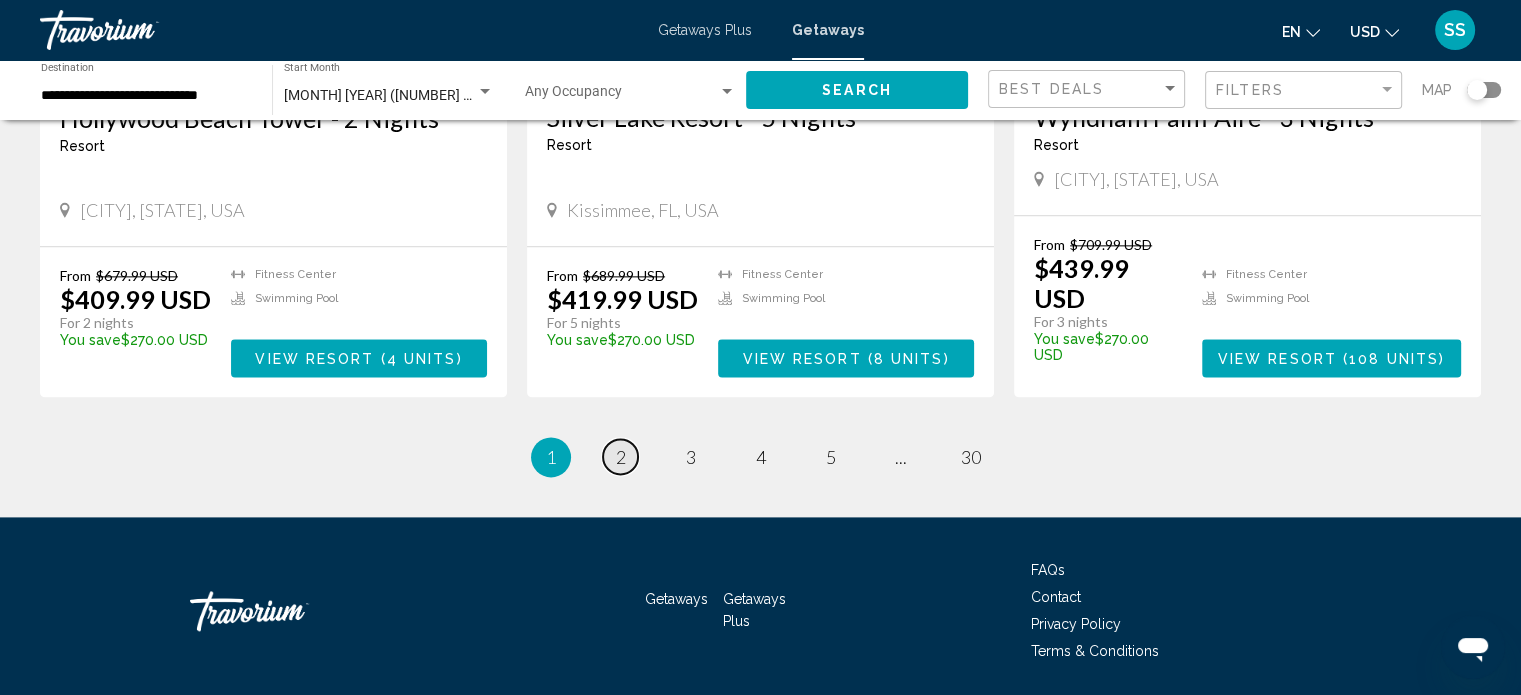 click on "2" at bounding box center (621, 457) 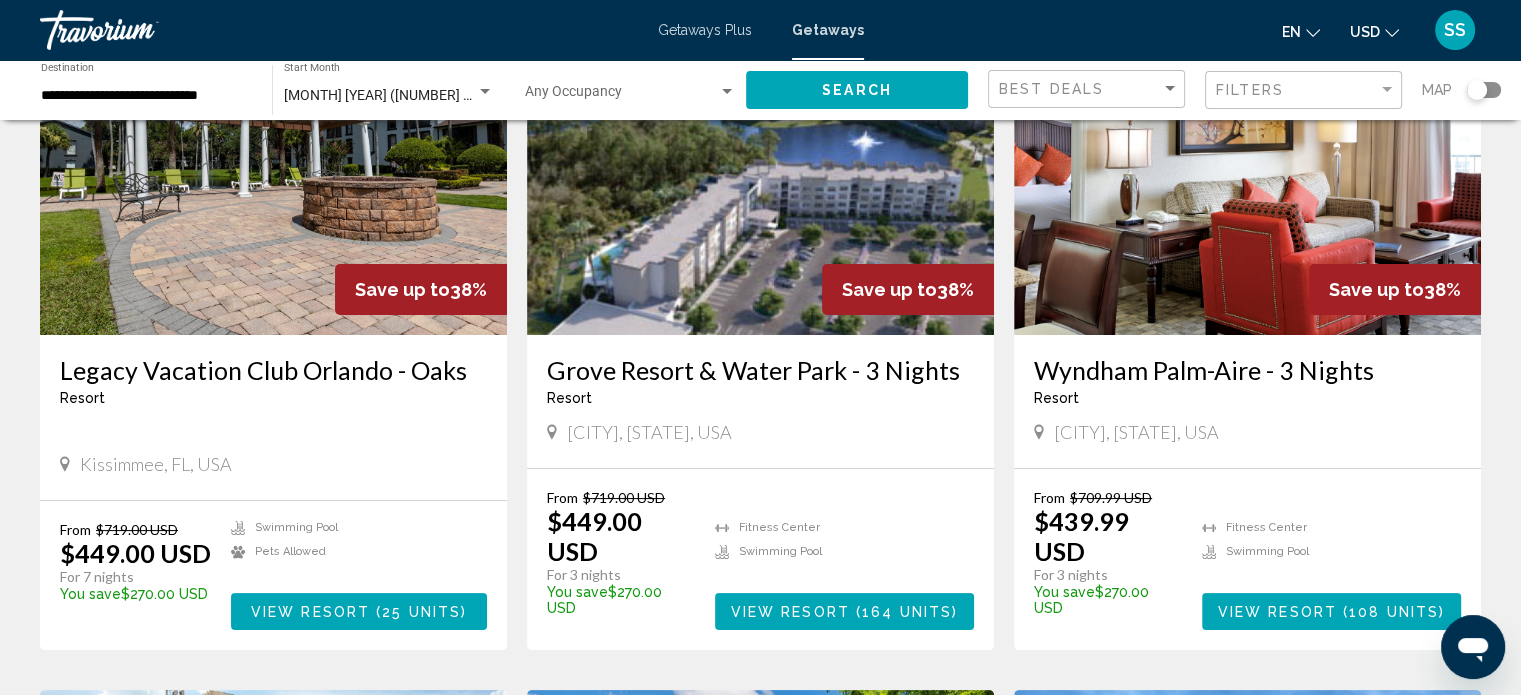 scroll, scrollTop: 200, scrollLeft: 0, axis: vertical 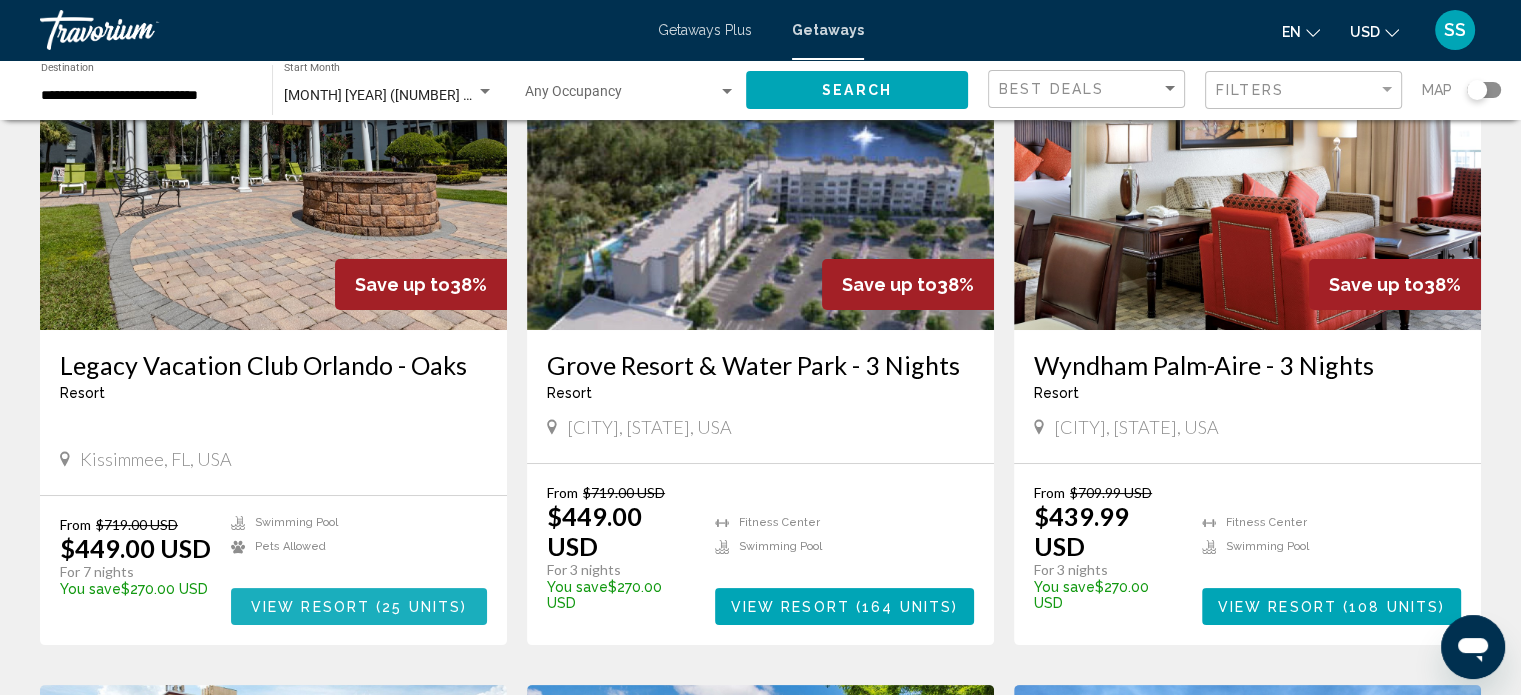 click on "View Resort" at bounding box center (310, 607) 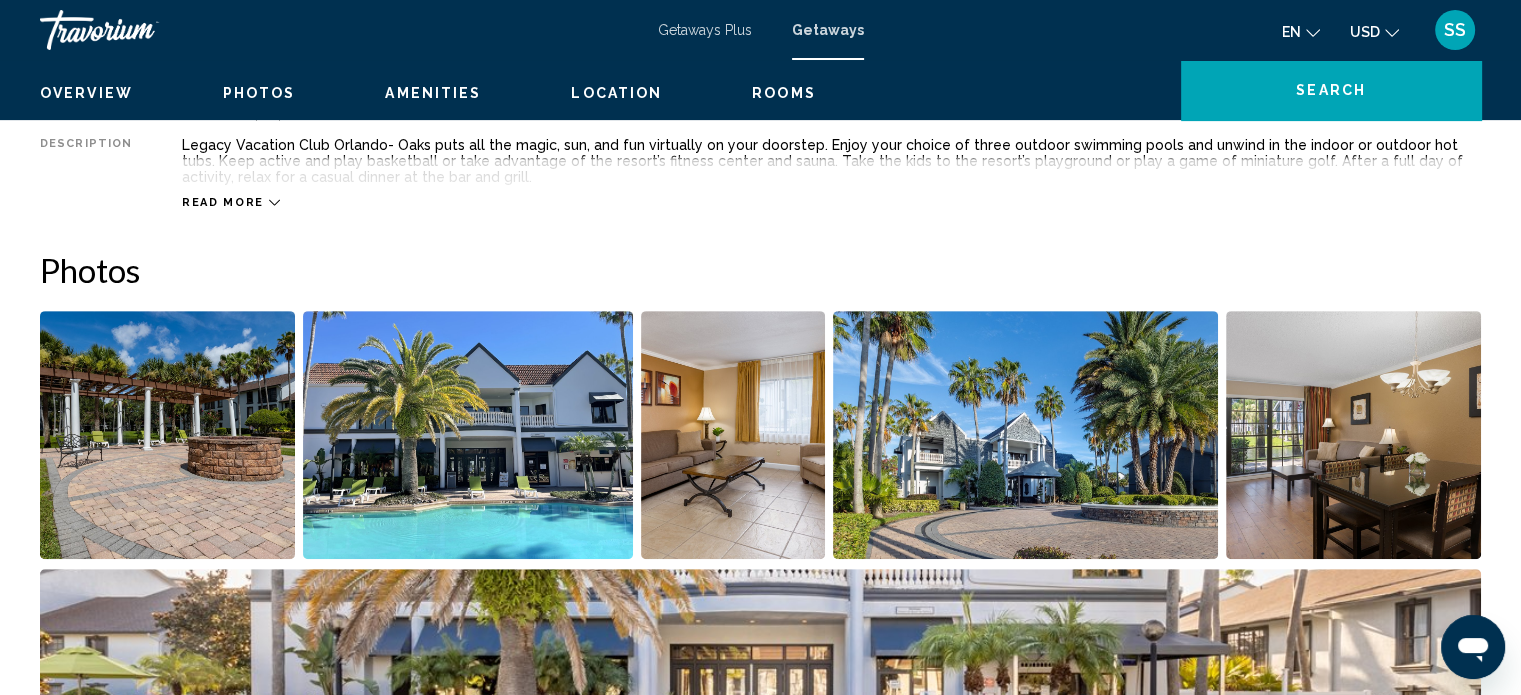scroll, scrollTop: 812, scrollLeft: 0, axis: vertical 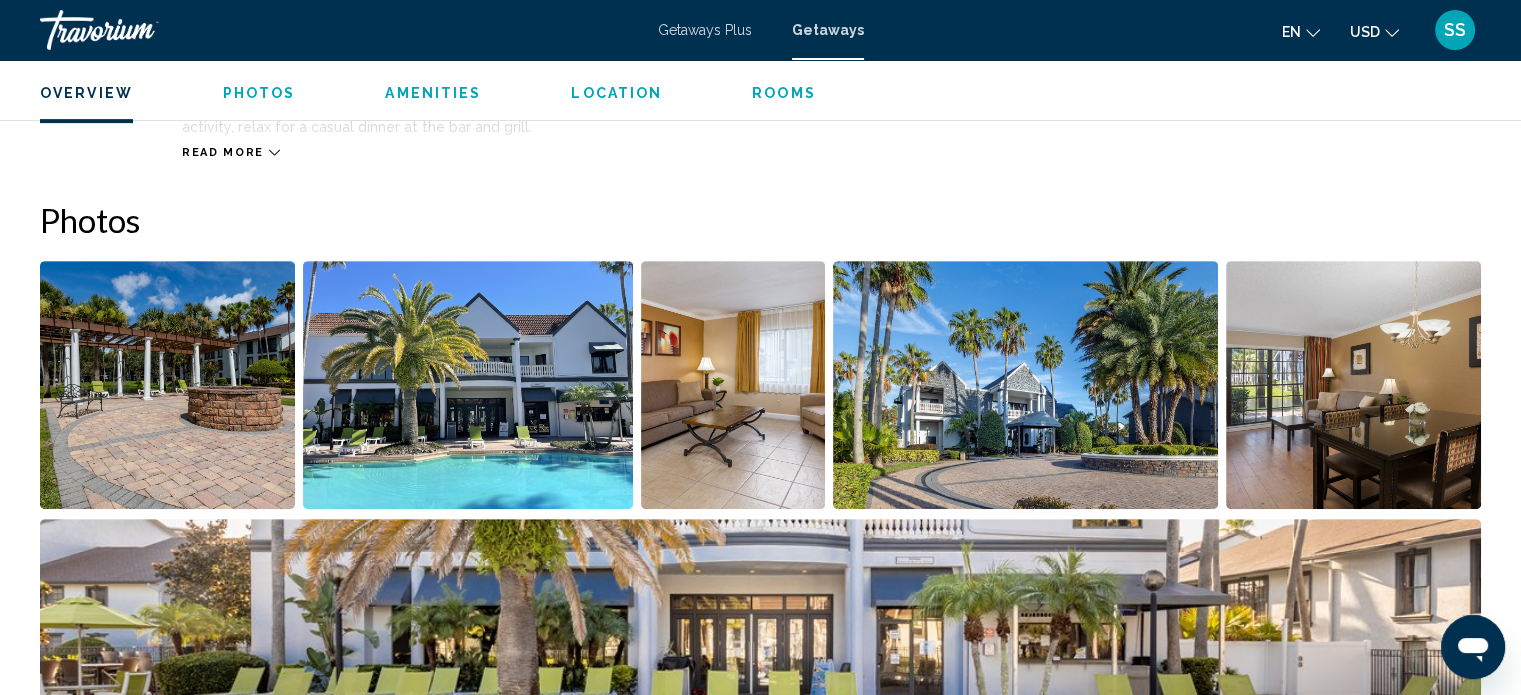 click at bounding box center [167, 385] 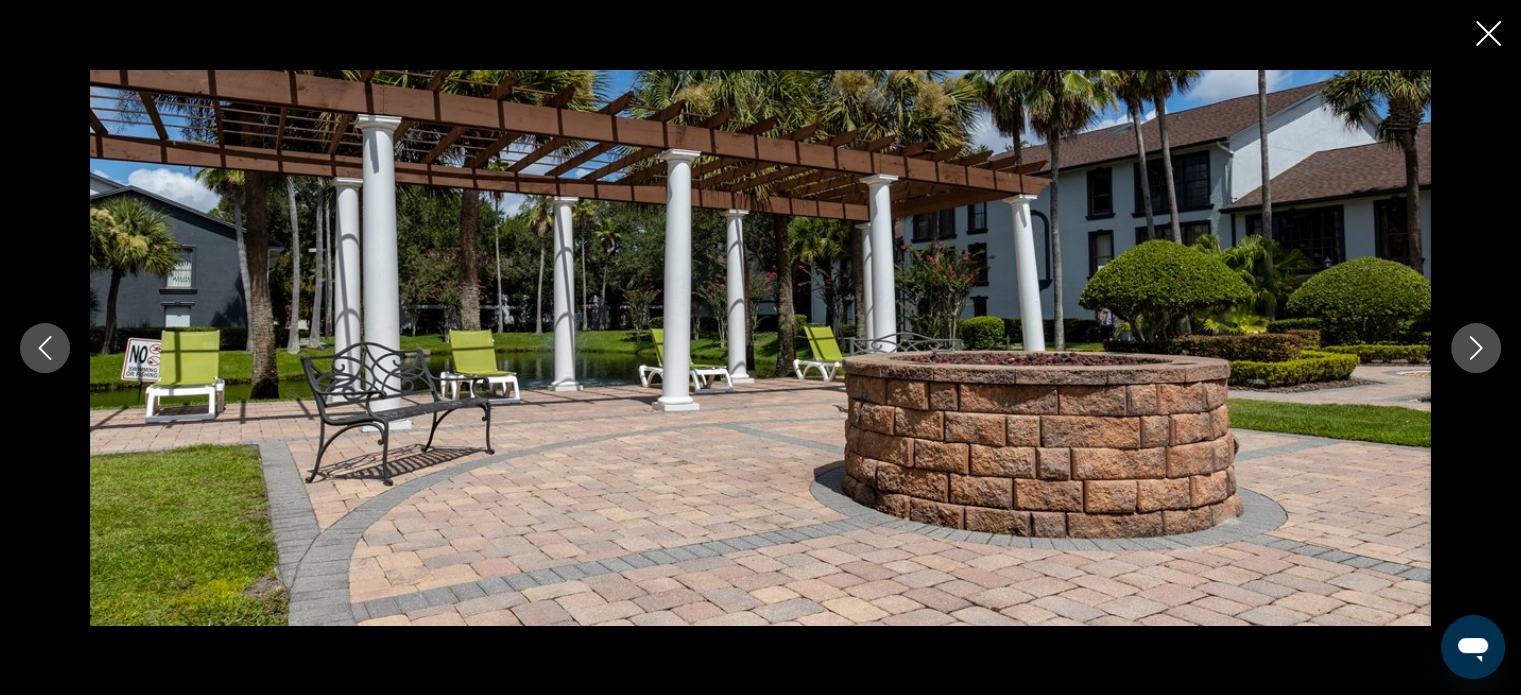 click at bounding box center [1476, 348] 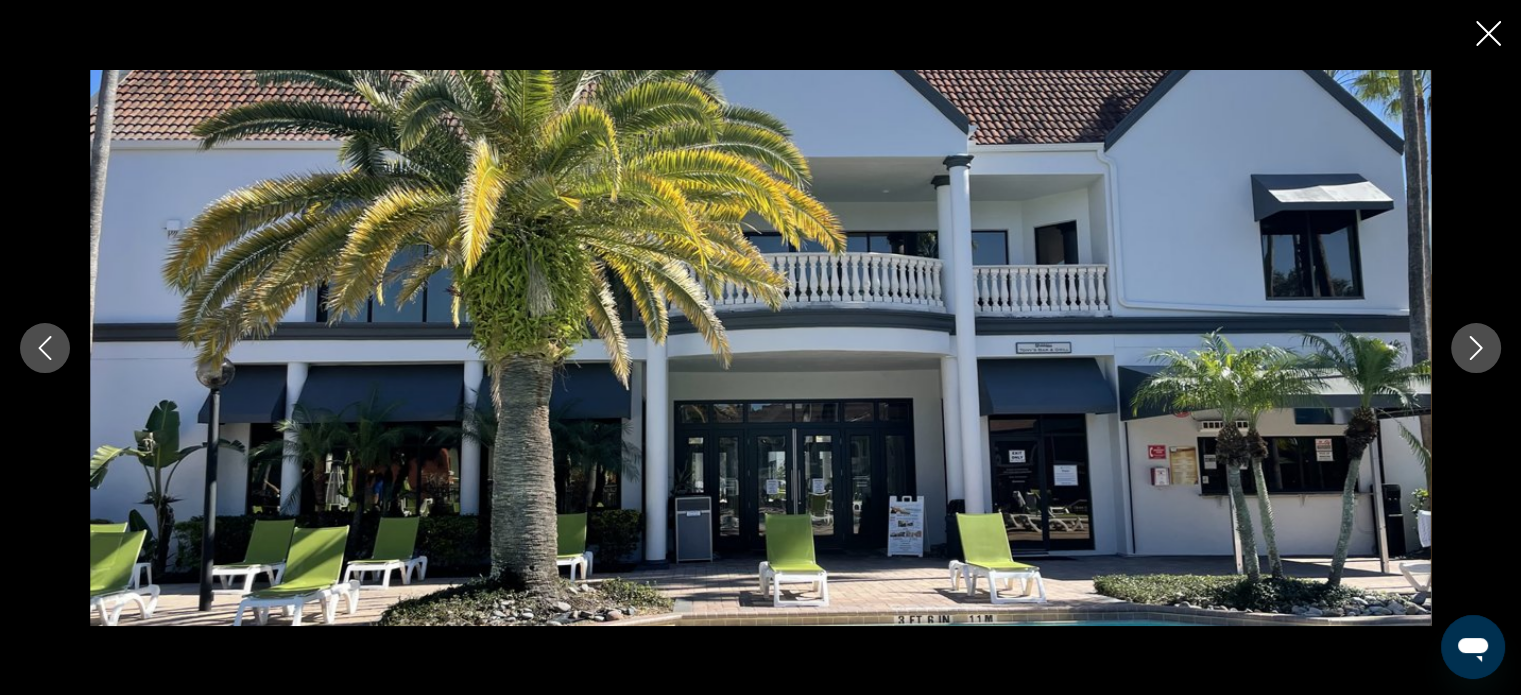 click at bounding box center (1476, 348) 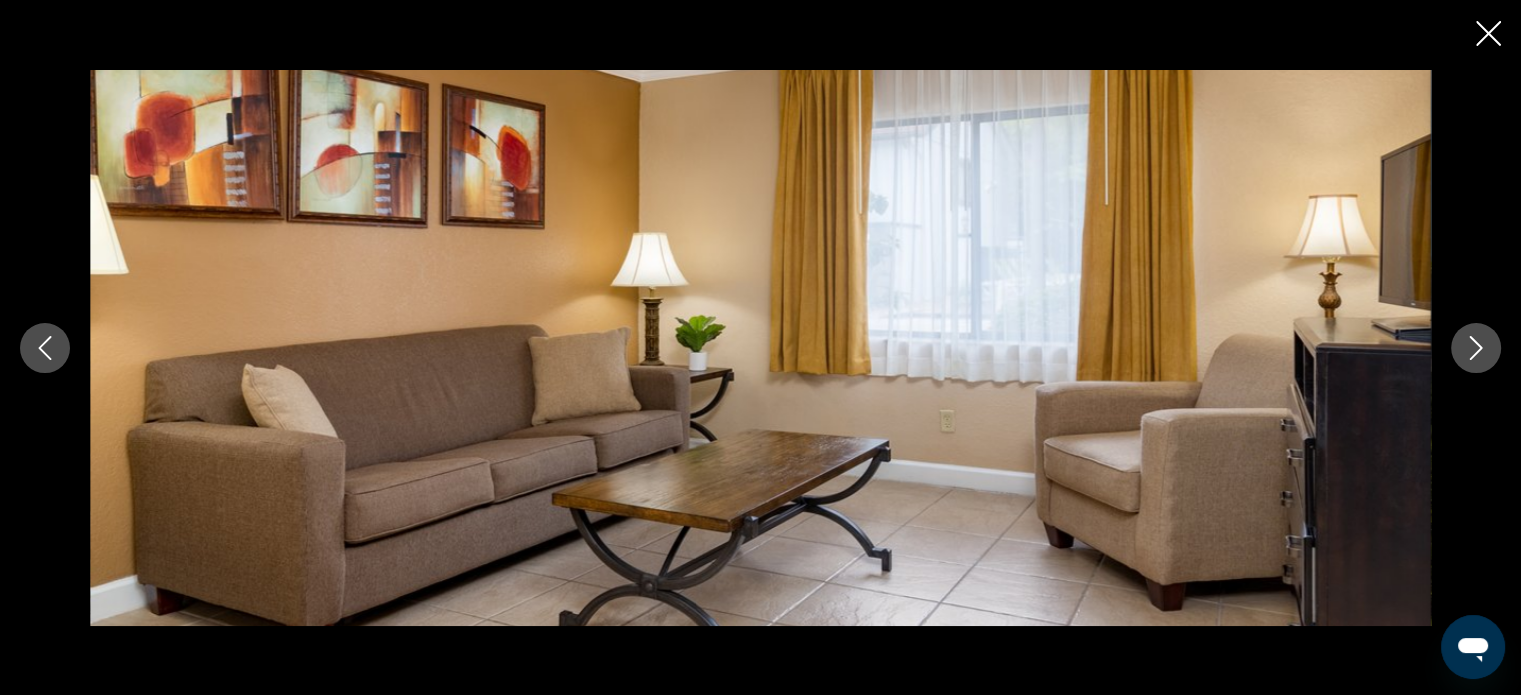 click at bounding box center (1476, 348) 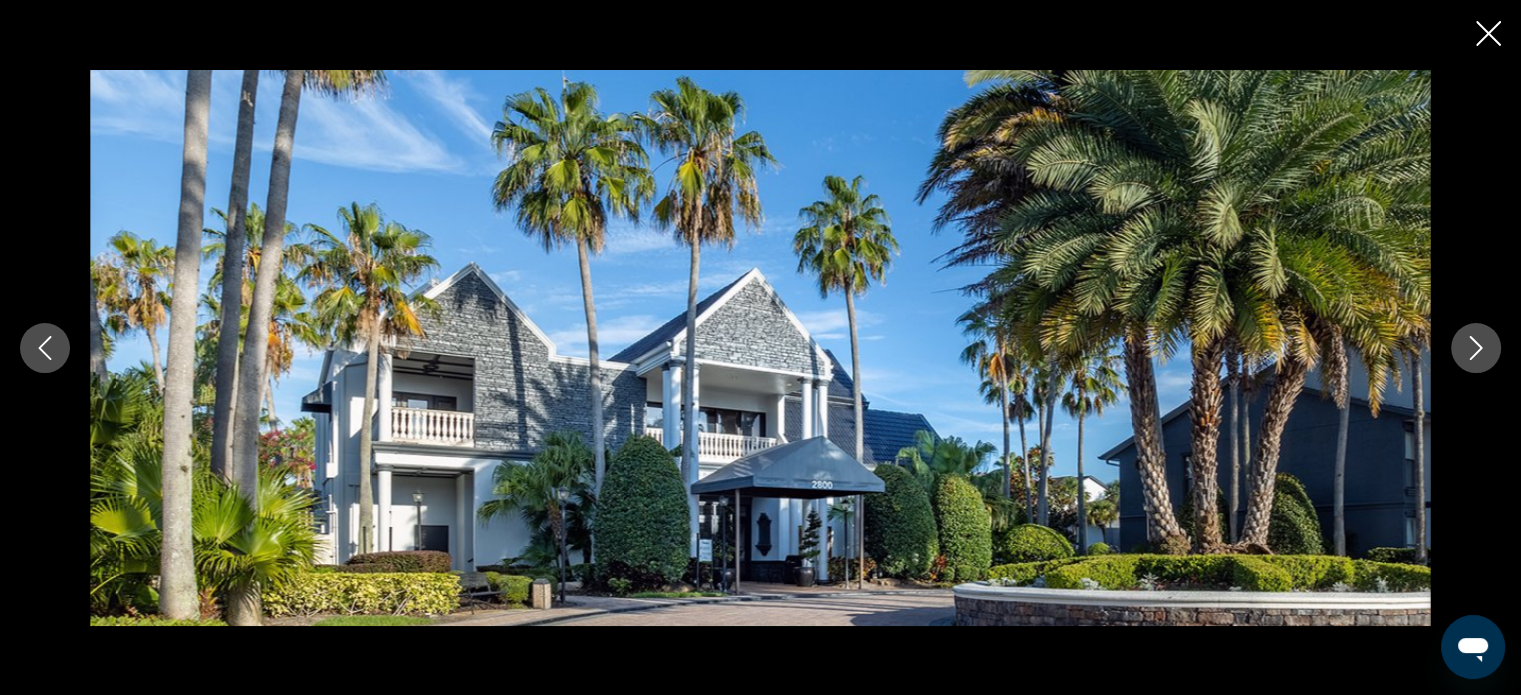 click at bounding box center [1476, 348] 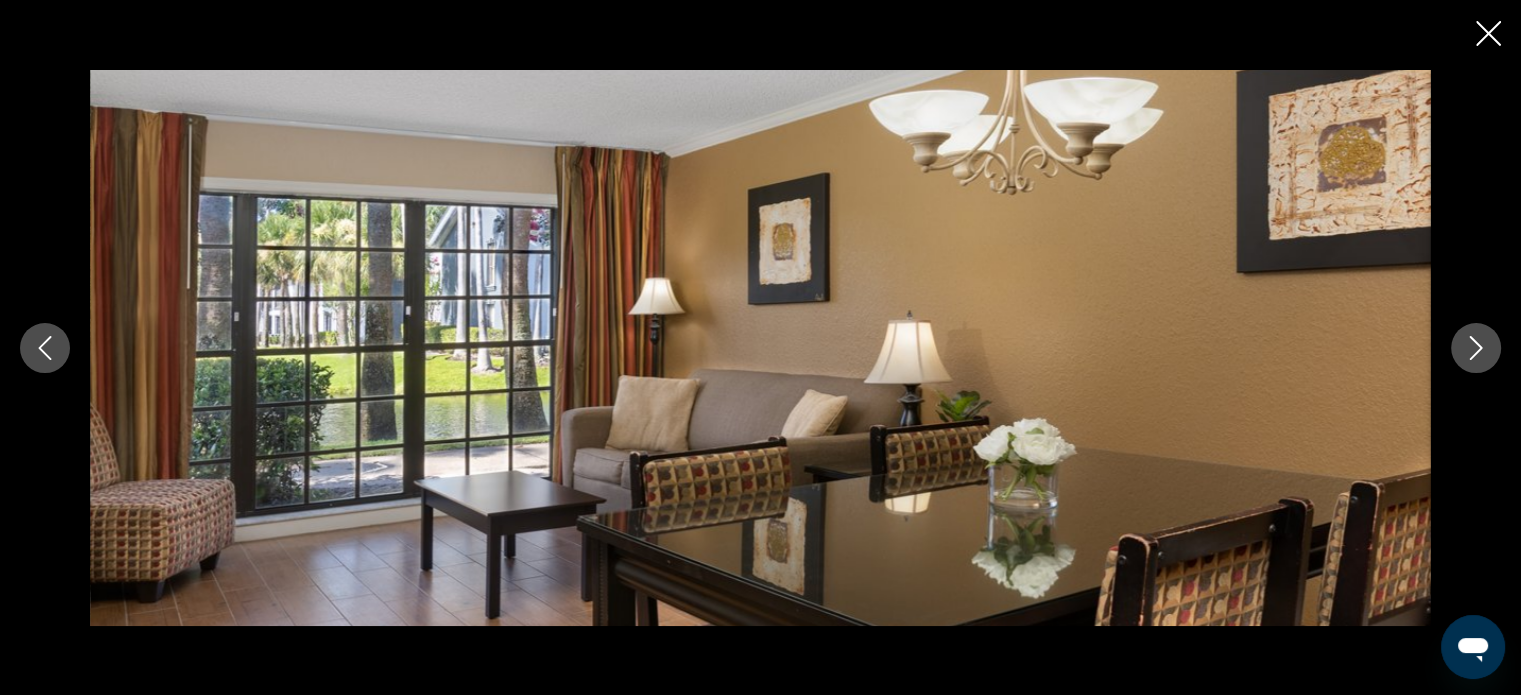 click at bounding box center (1476, 348) 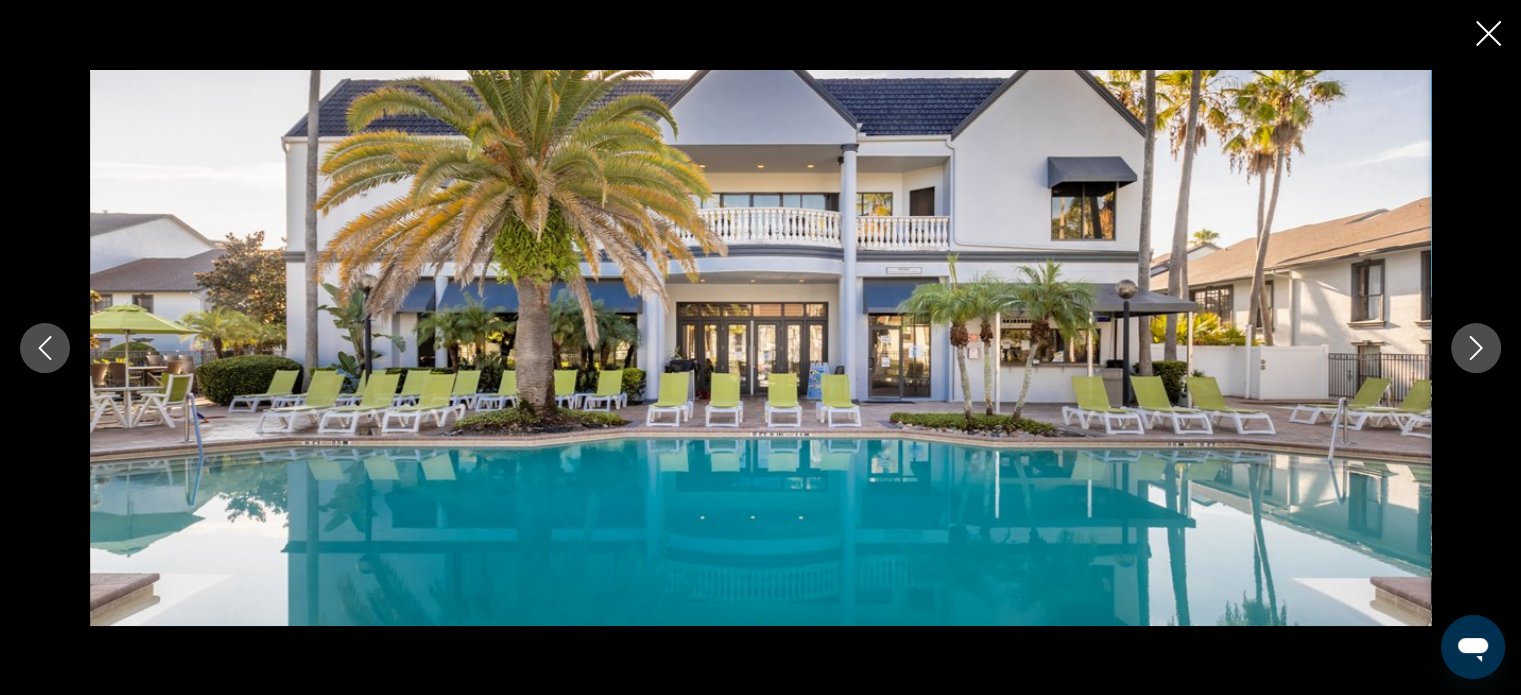 click at bounding box center [1476, 348] 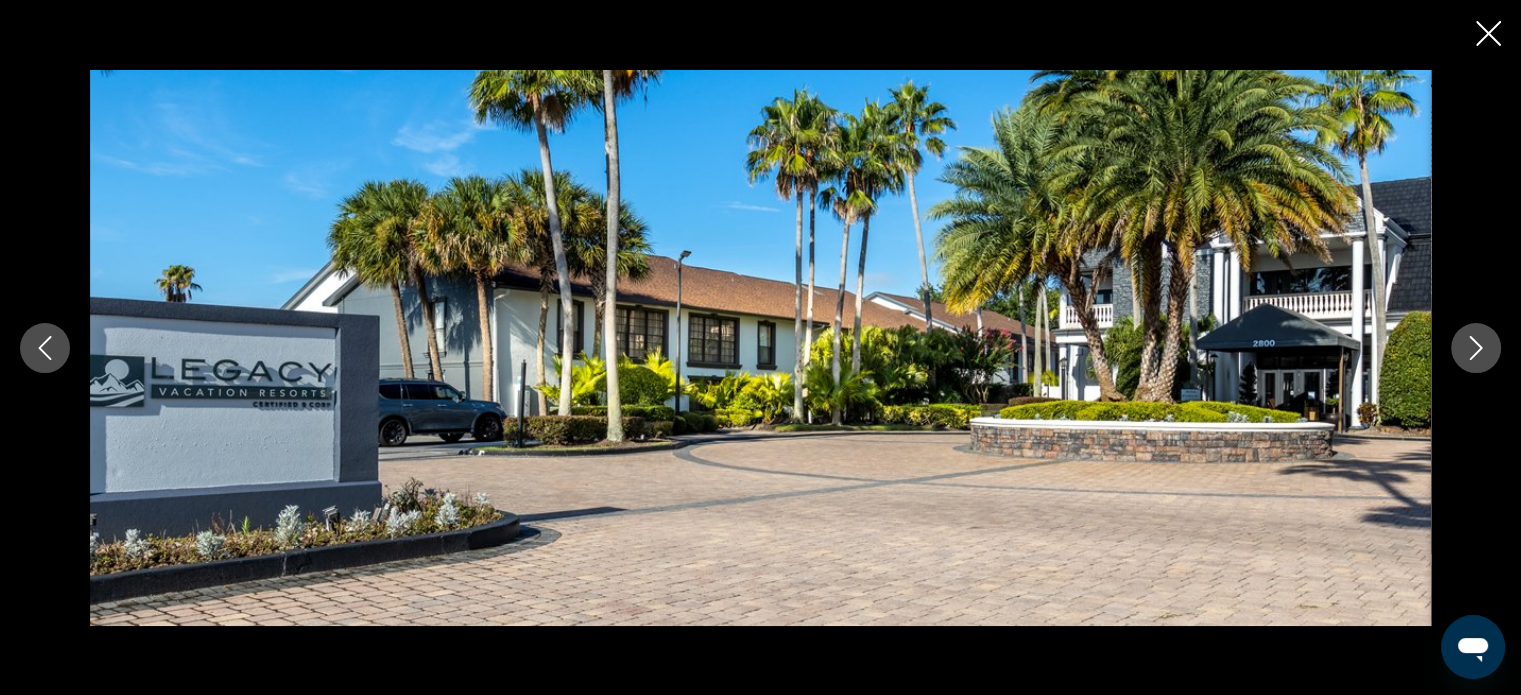 click at bounding box center (1476, 348) 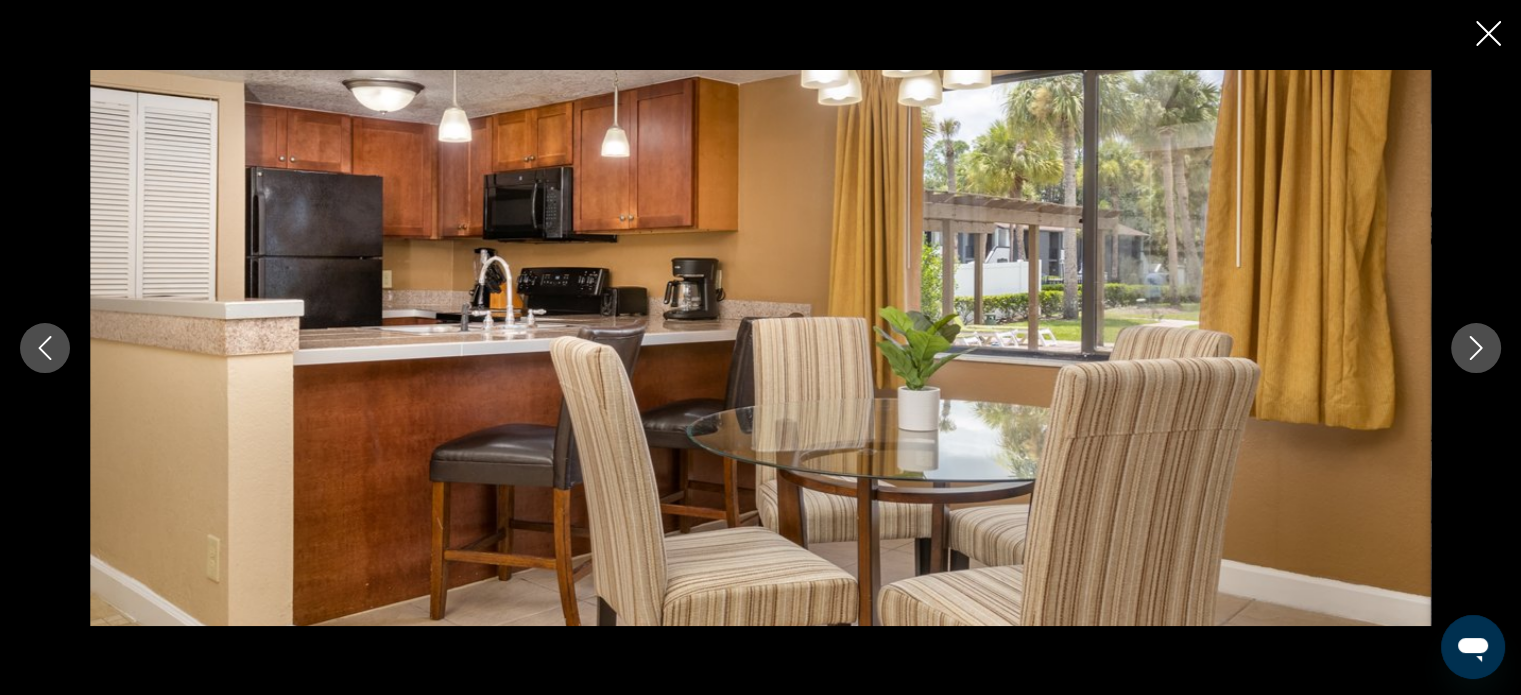 click at bounding box center [1476, 348] 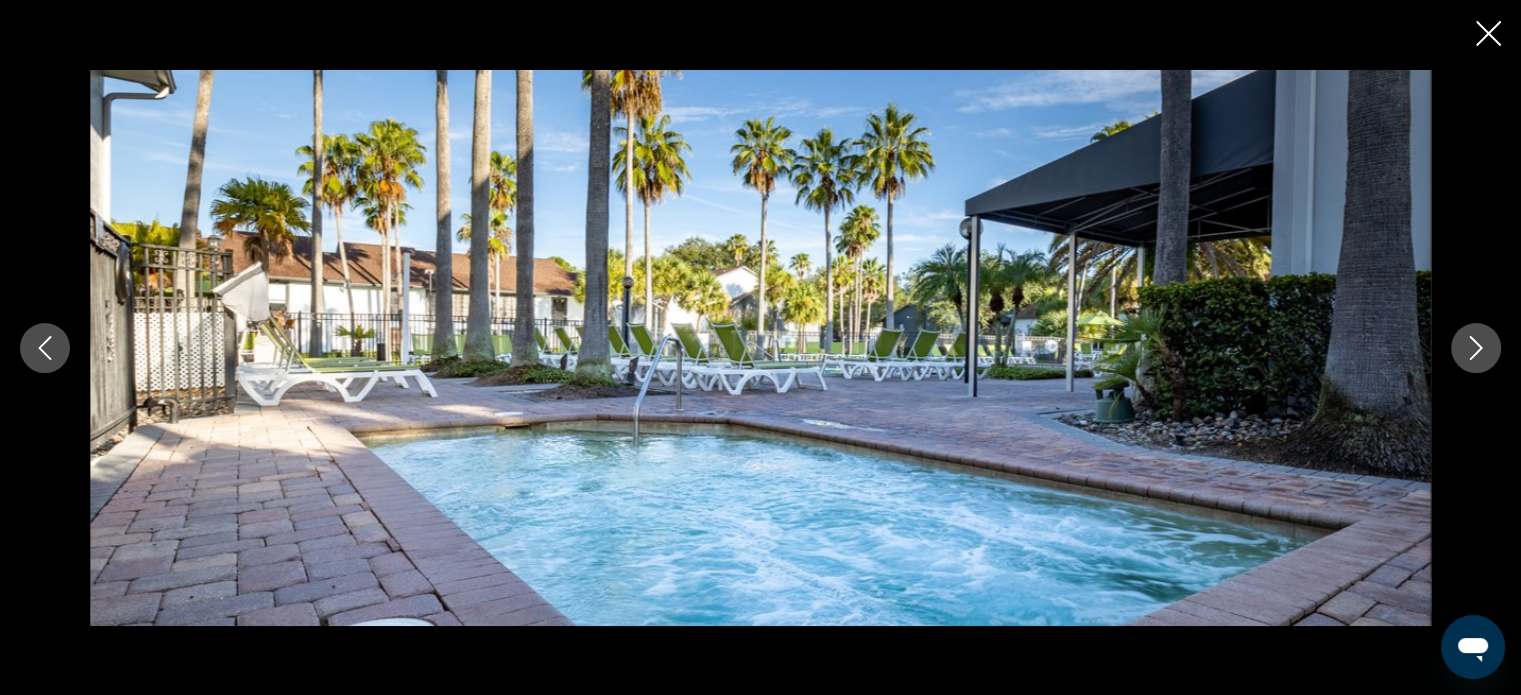 click at bounding box center [1476, 348] 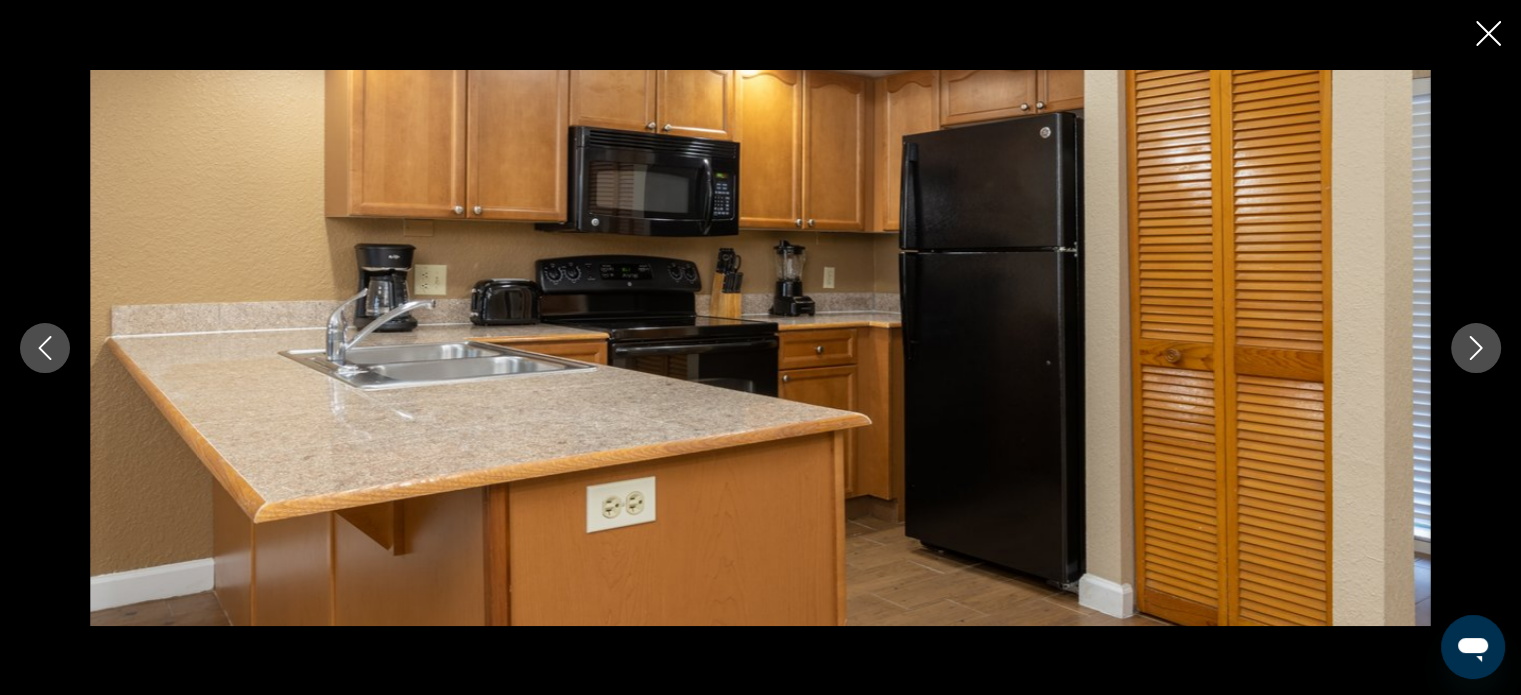 click at bounding box center (1476, 348) 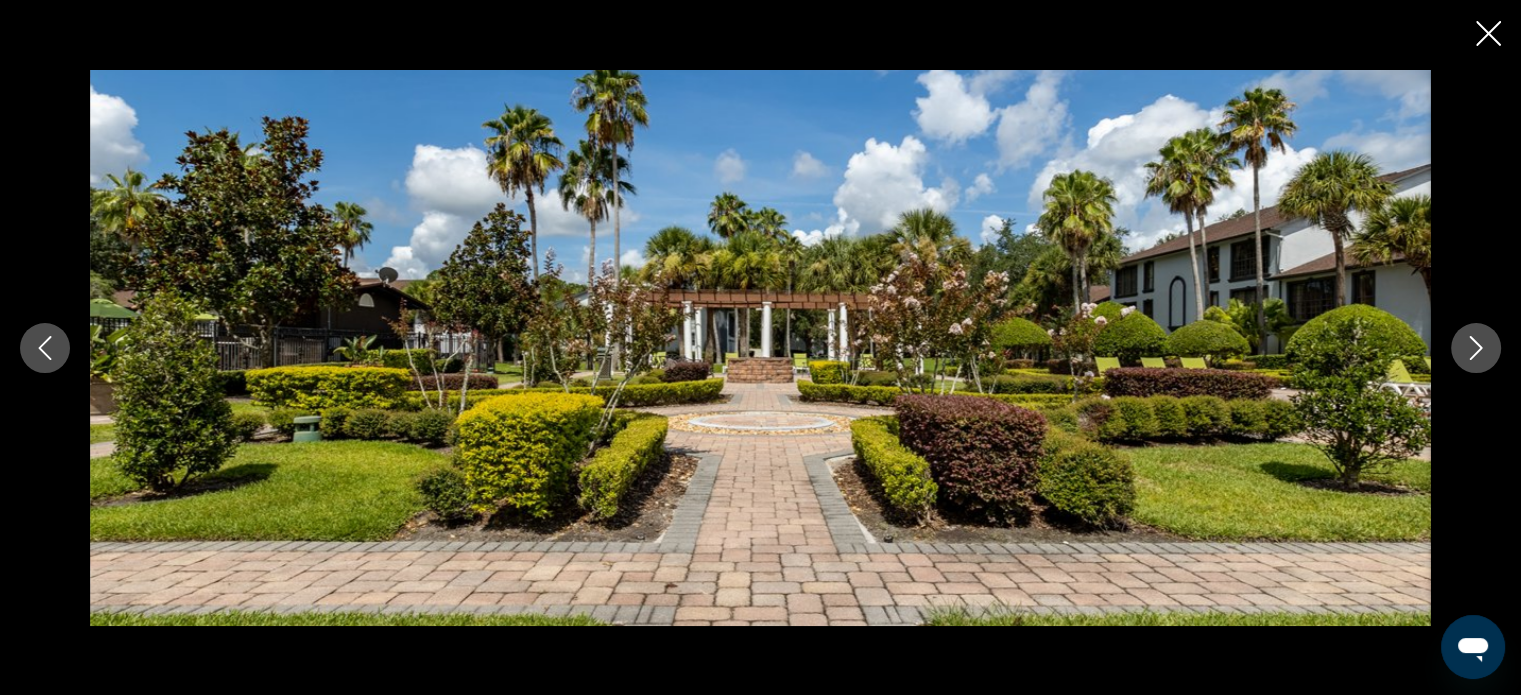 click at bounding box center (1476, 348) 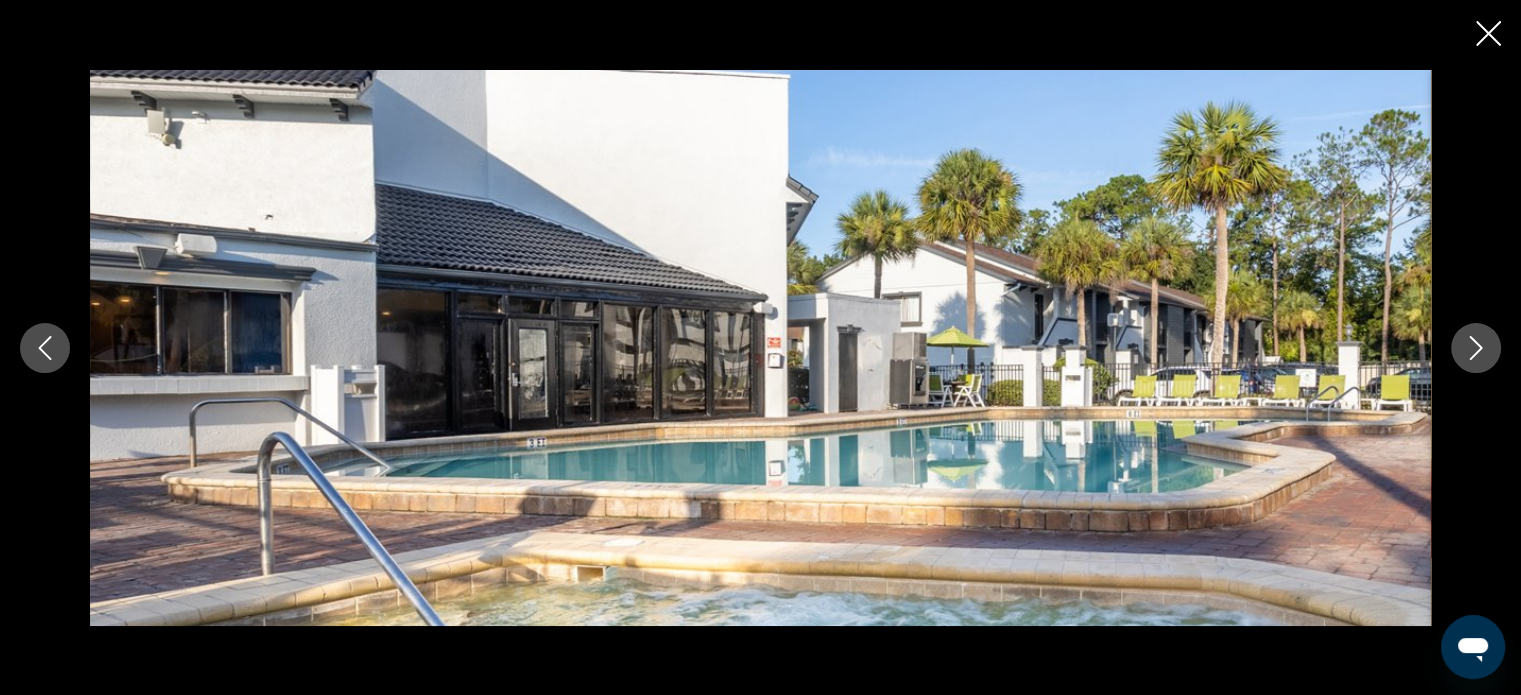 click at bounding box center (1476, 348) 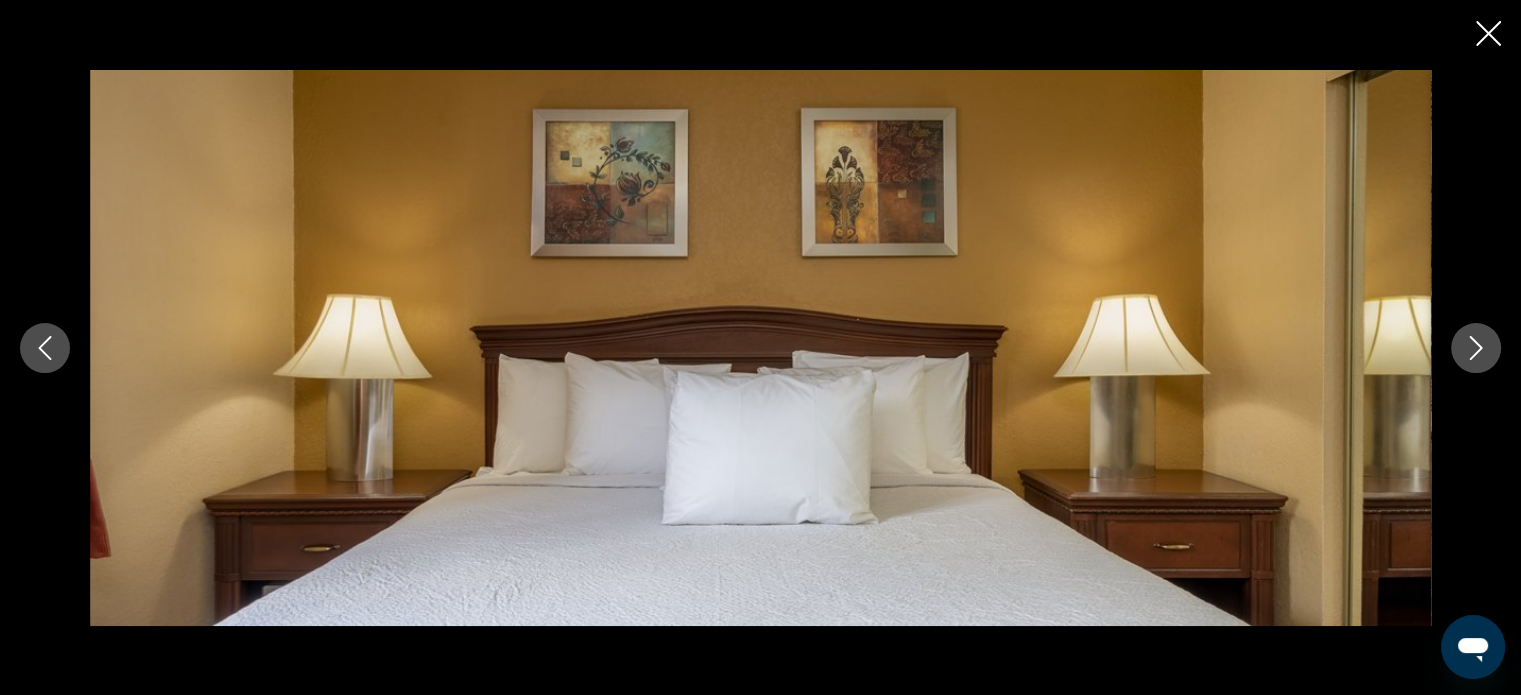 click at bounding box center [1476, 348] 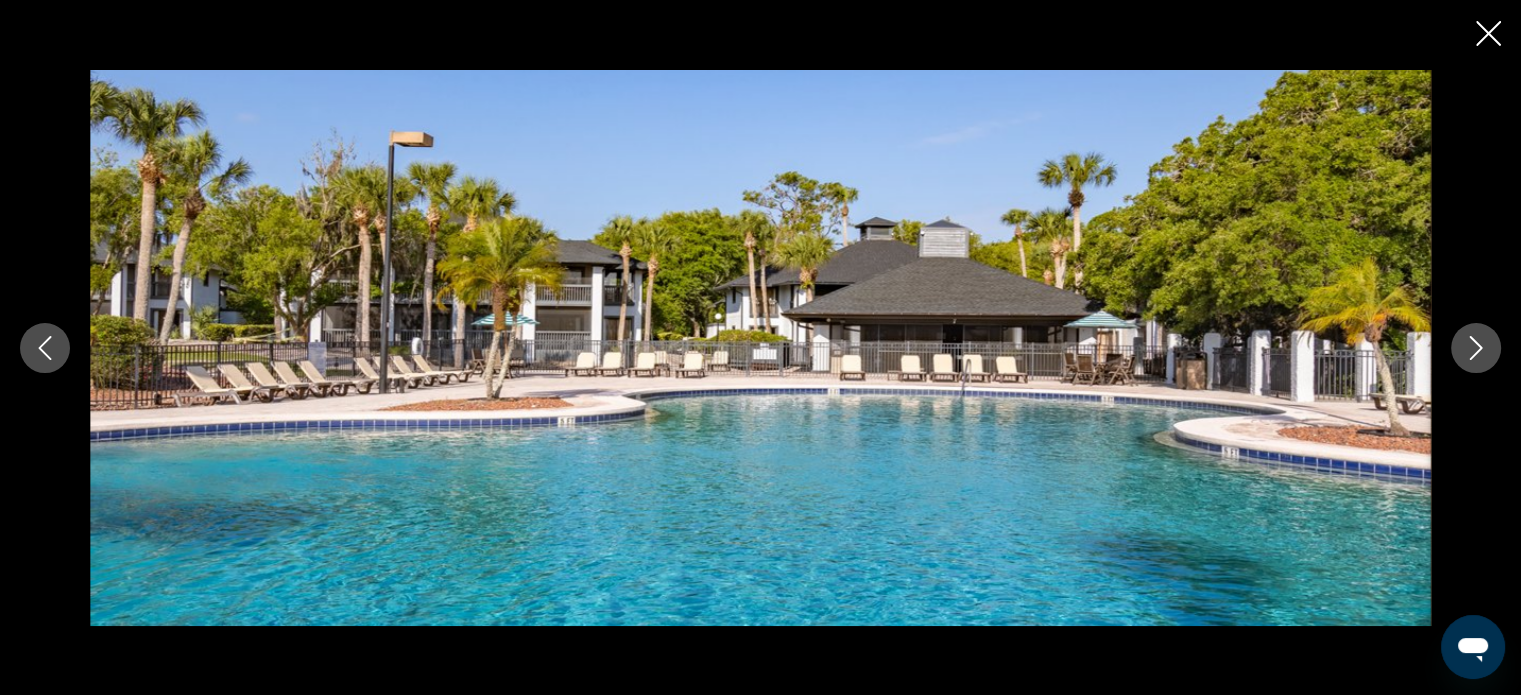 click at bounding box center (1476, 348) 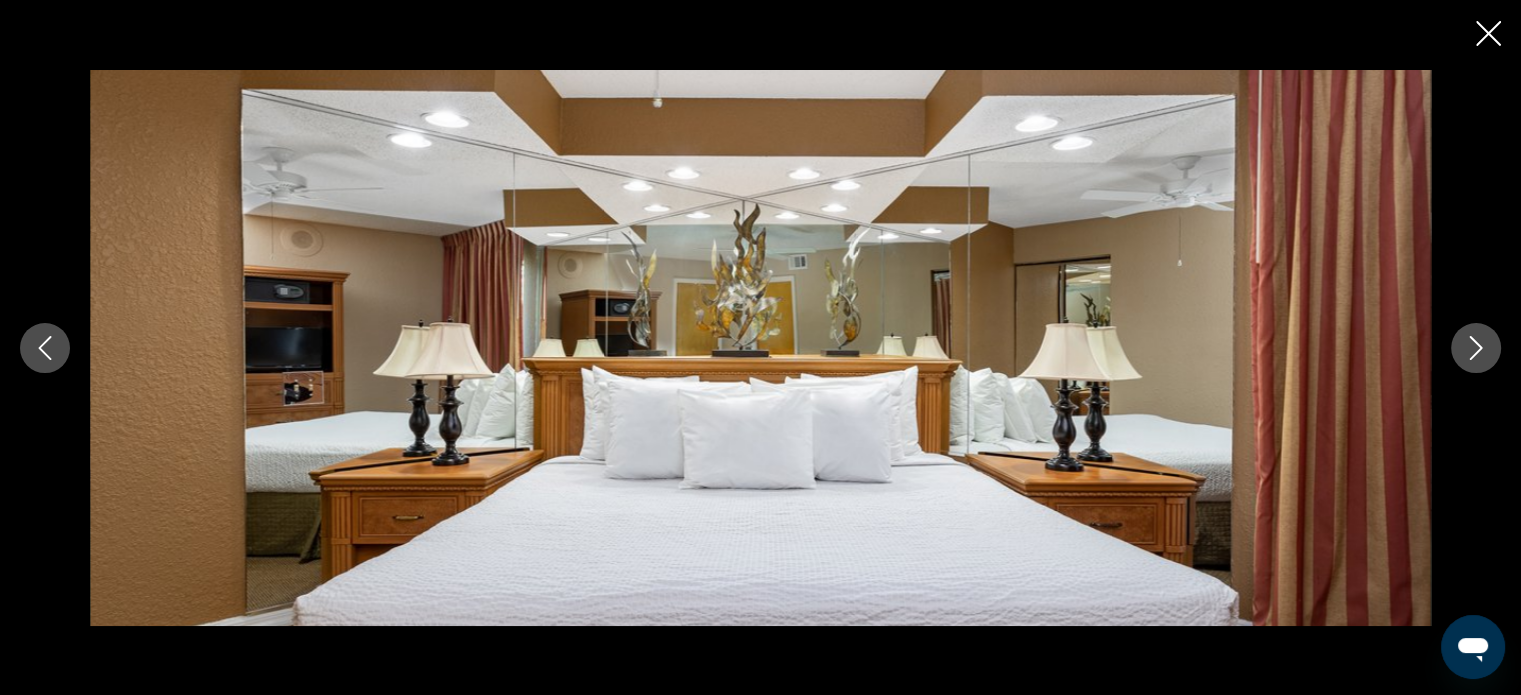 click at bounding box center [1476, 348] 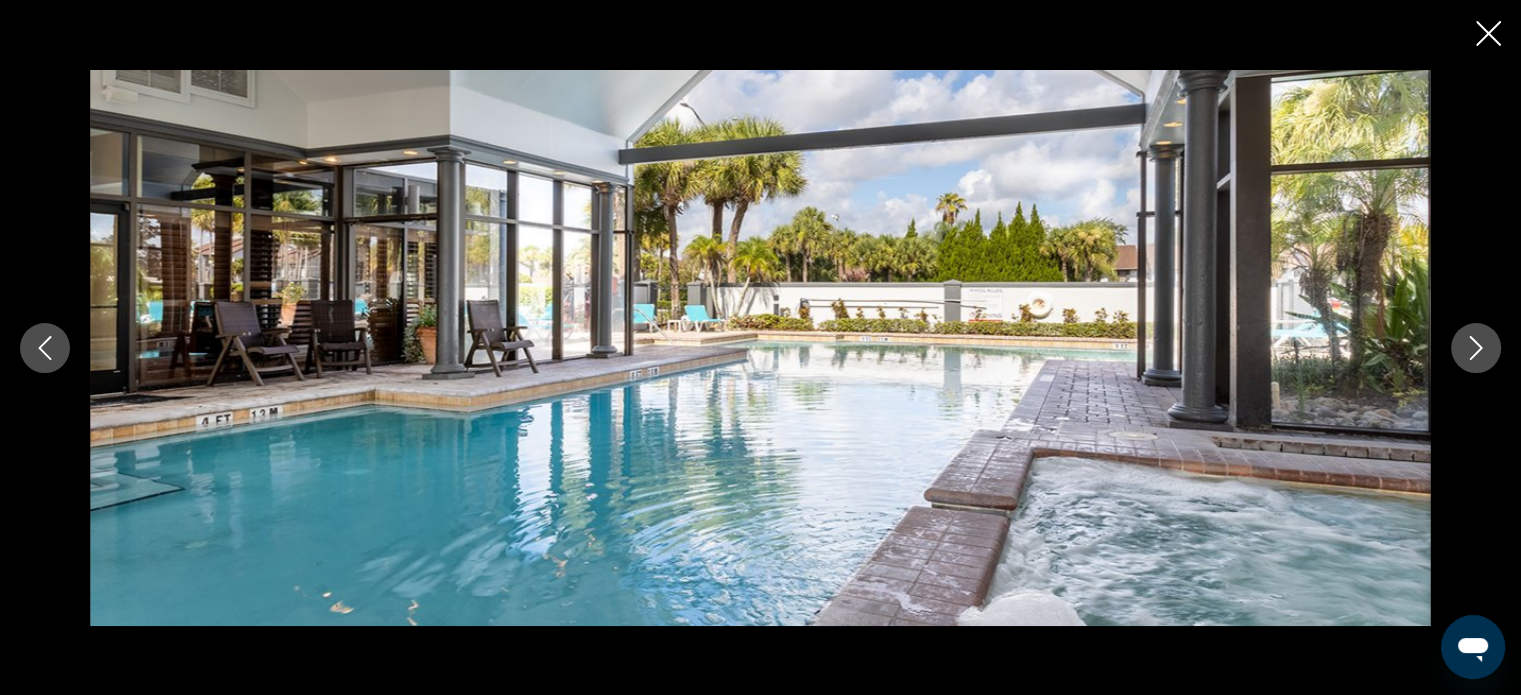 click at bounding box center (1476, 348) 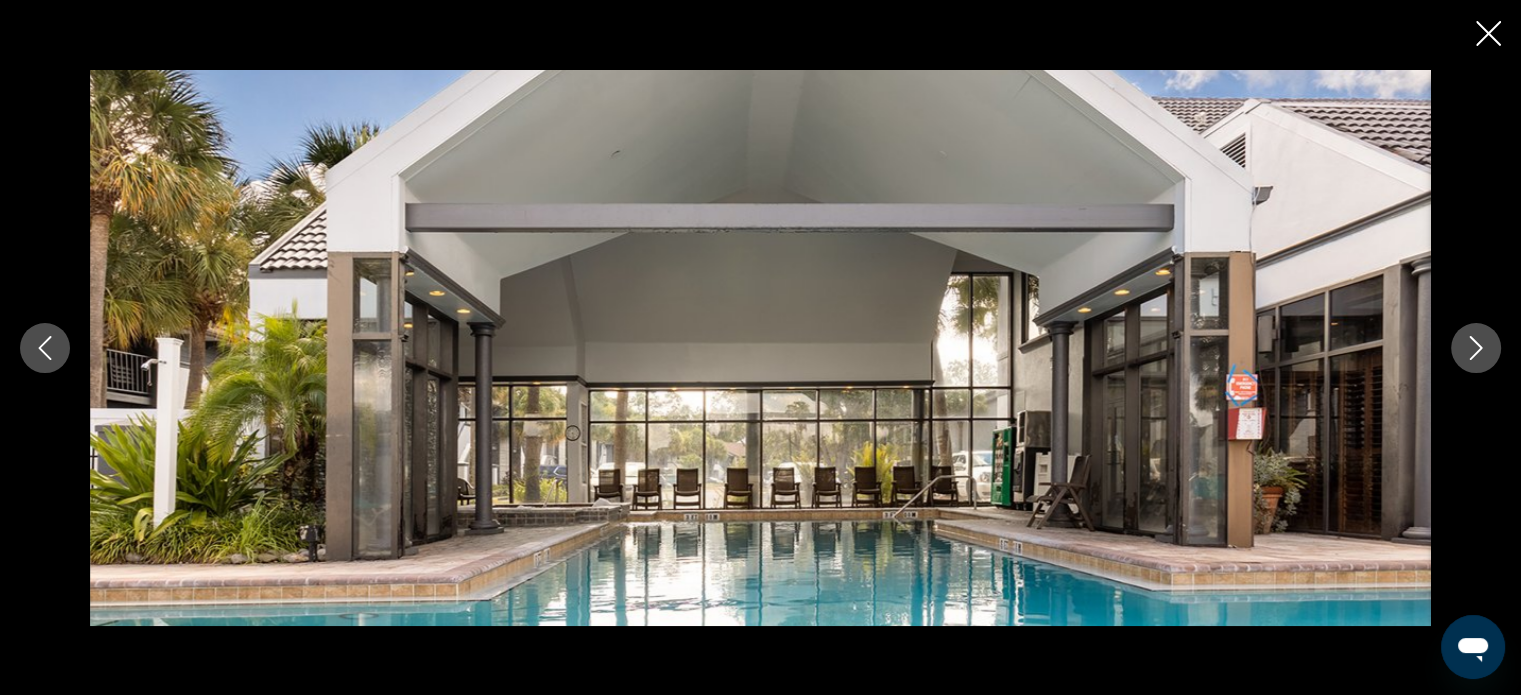 click at bounding box center [1476, 348] 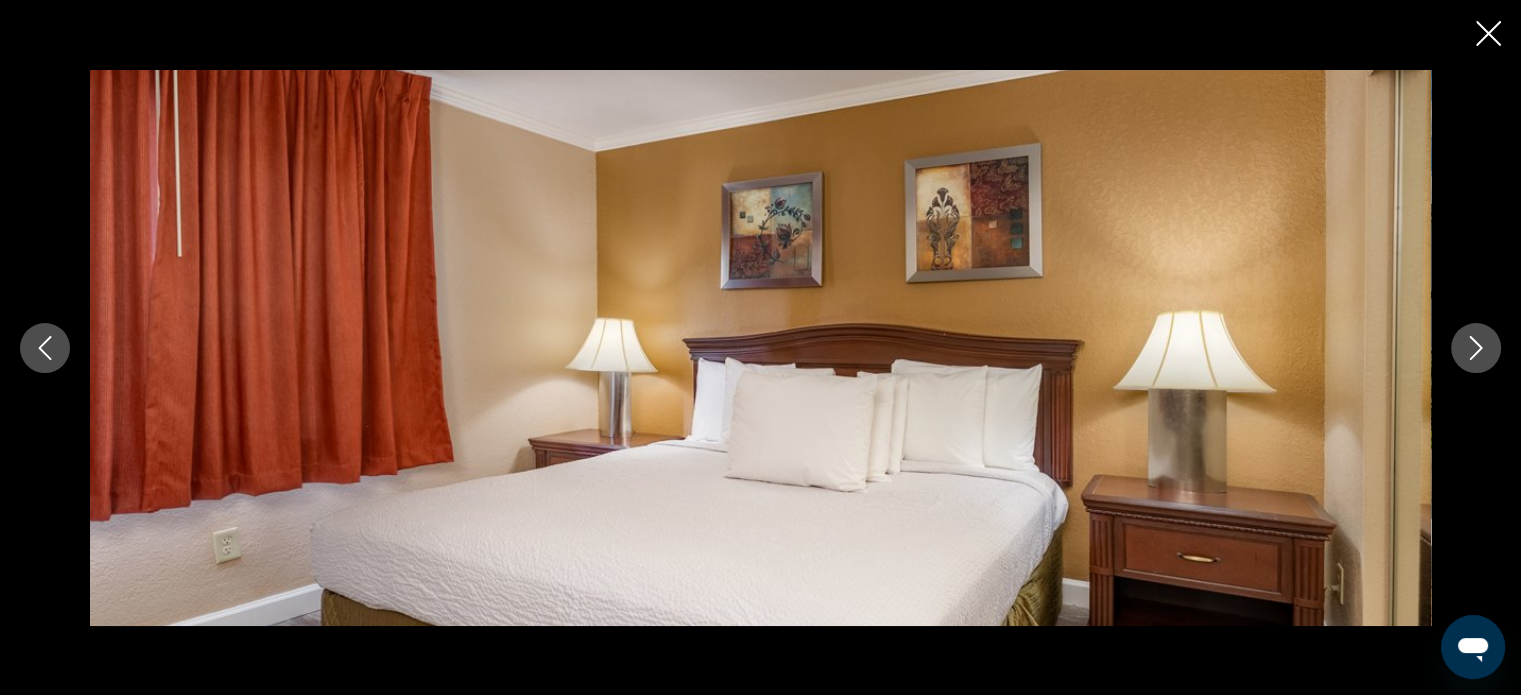 click at bounding box center (1476, 348) 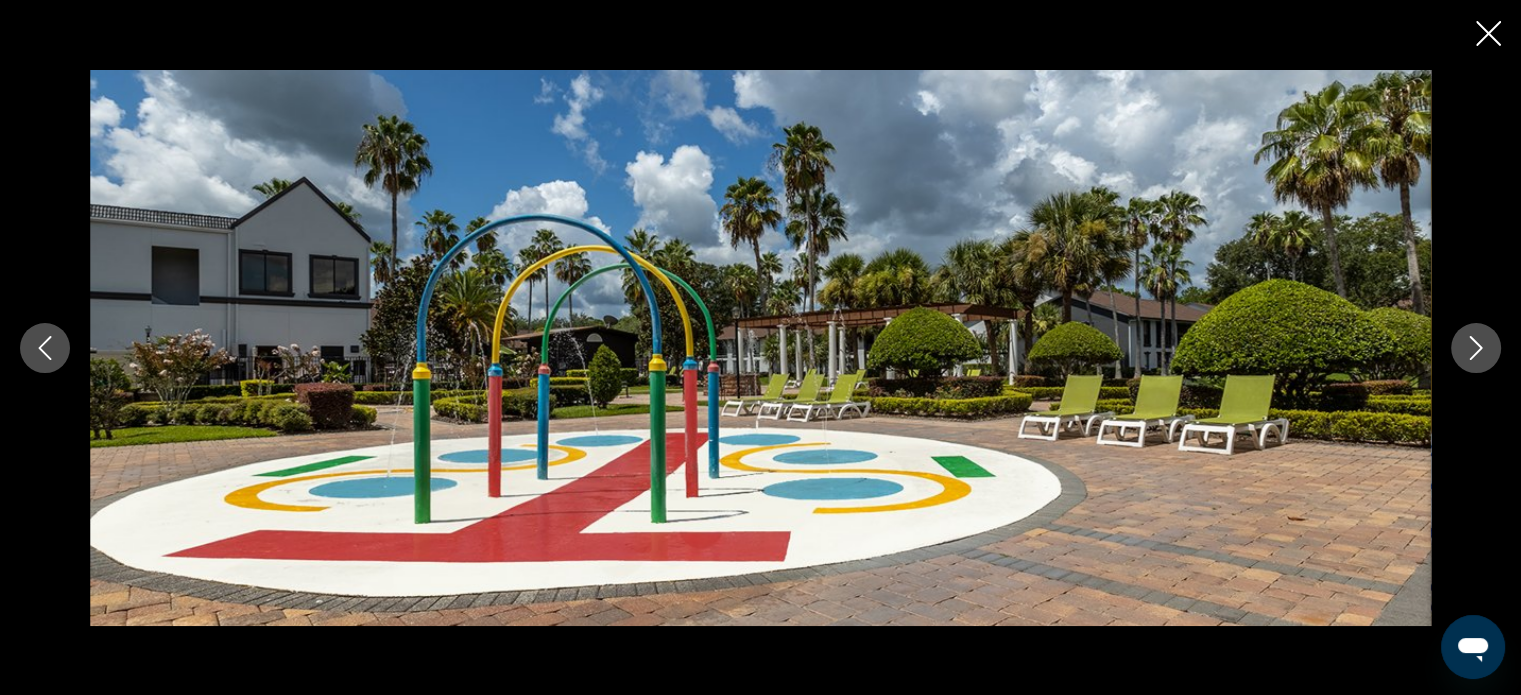 click at bounding box center [1476, 348] 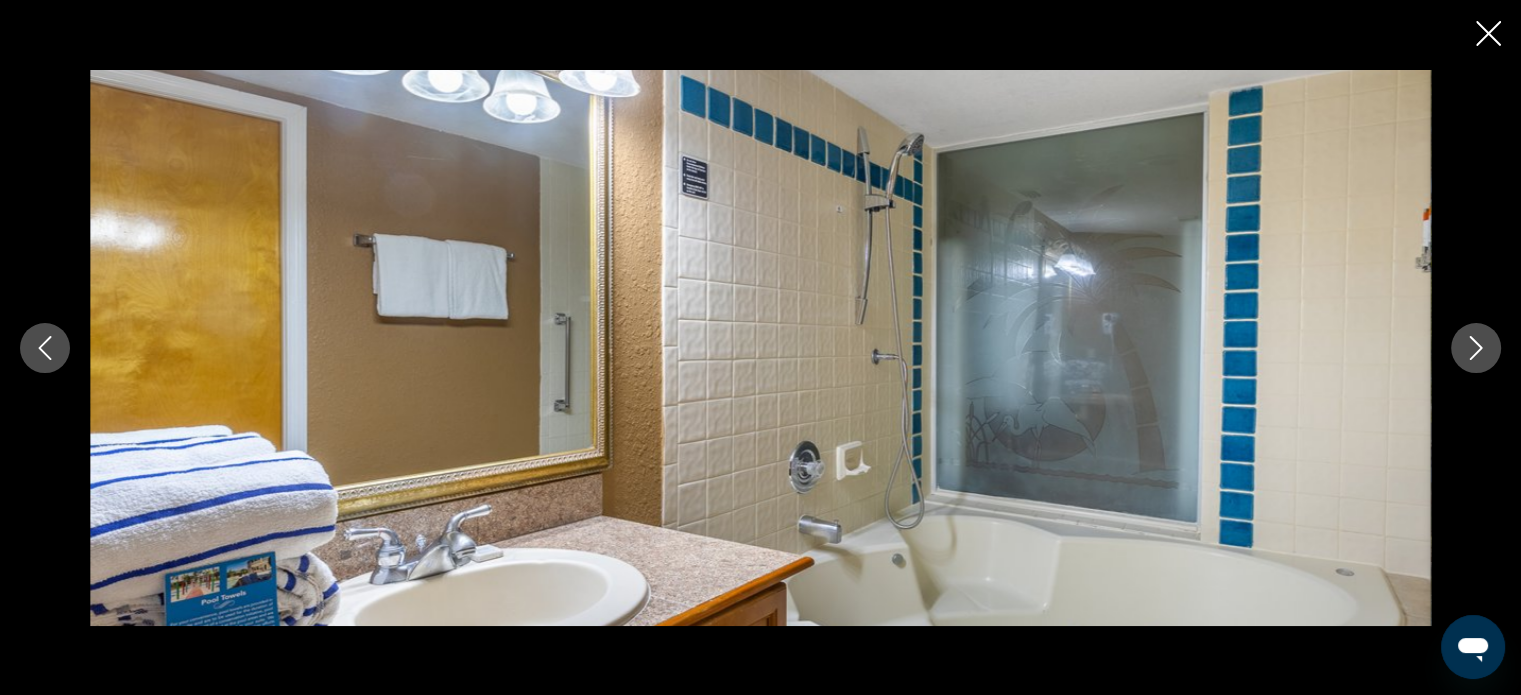 click at bounding box center (1476, 348) 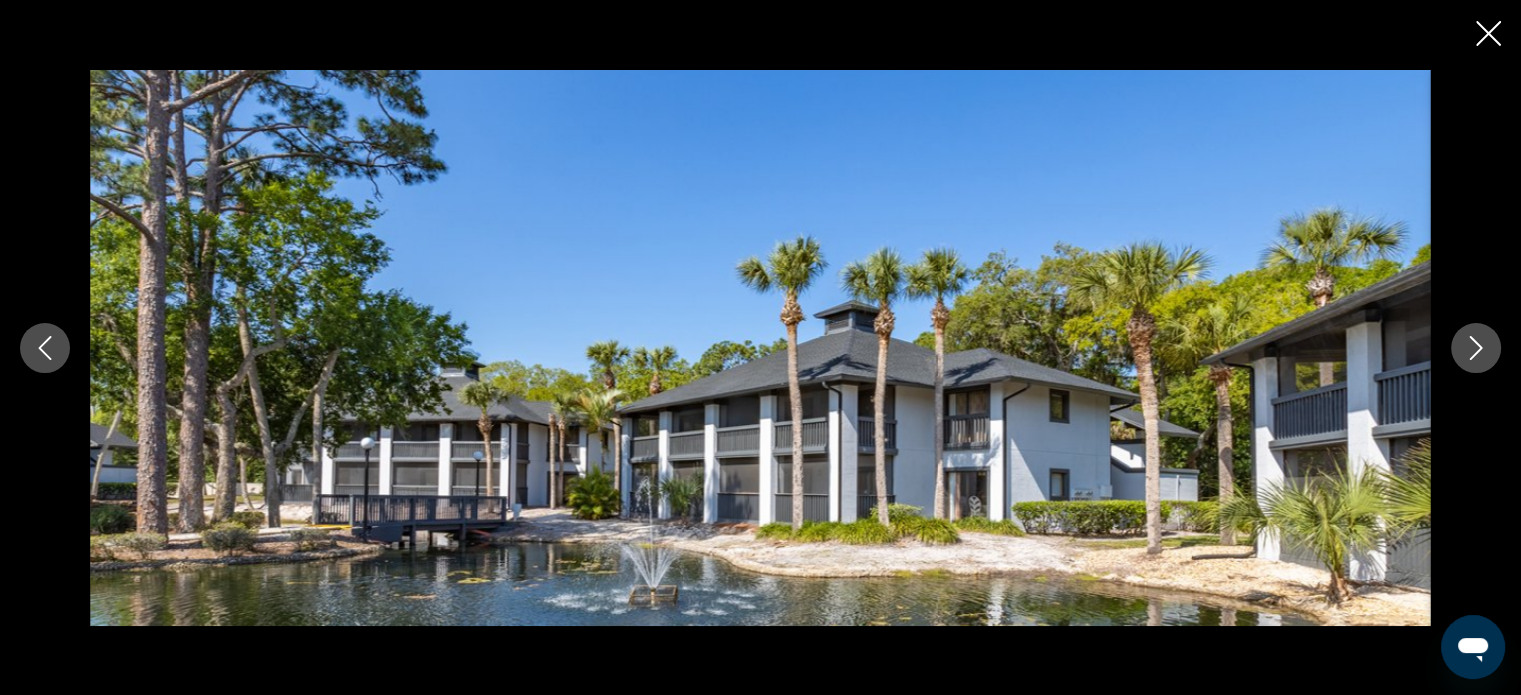 click 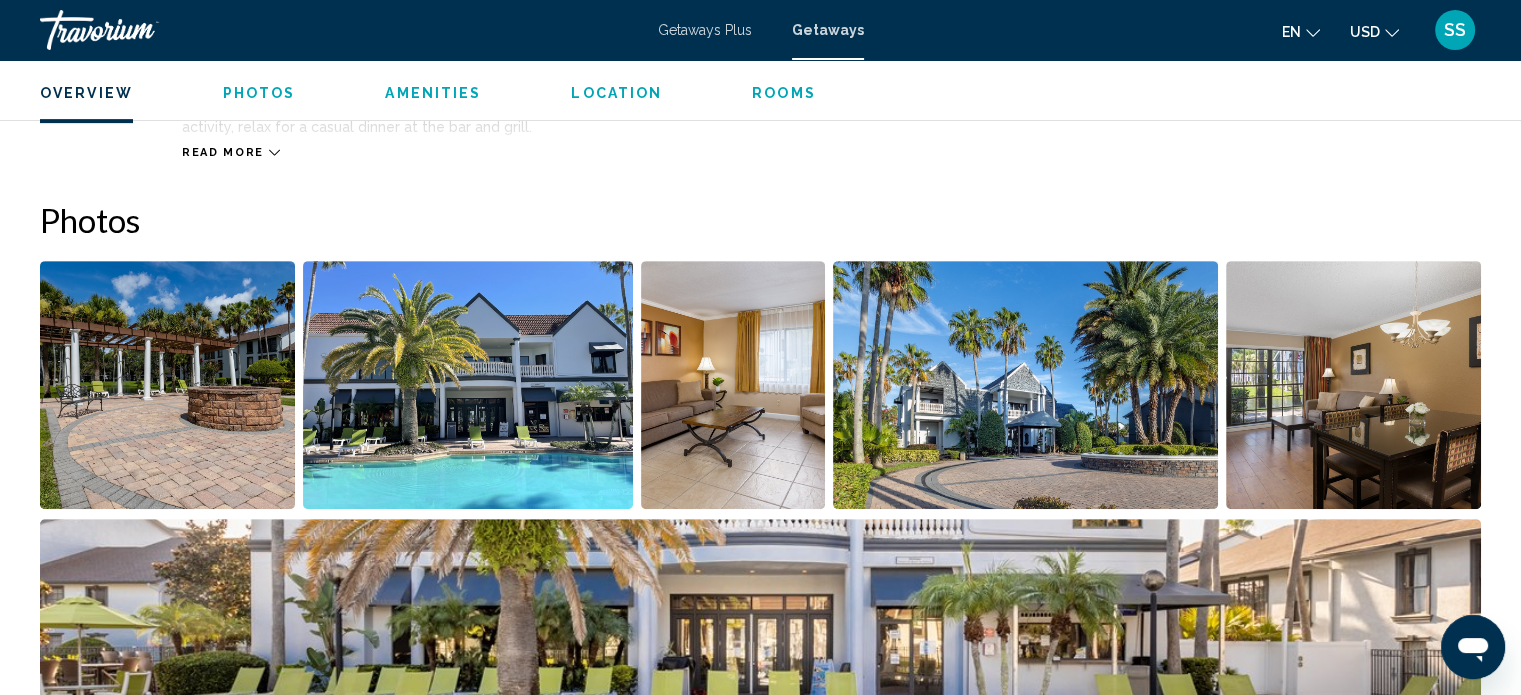 click on "Overview" at bounding box center [86, 93] 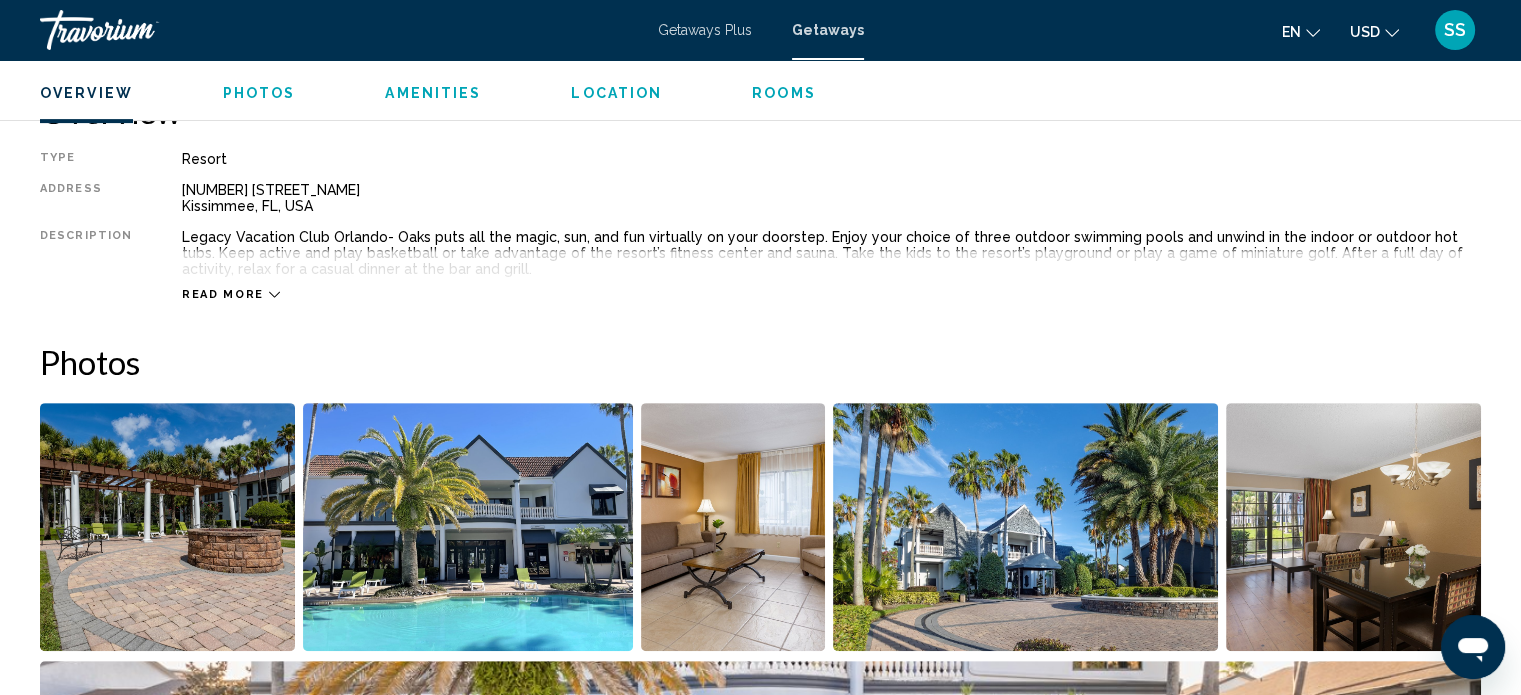 scroll, scrollTop: 640, scrollLeft: 0, axis: vertical 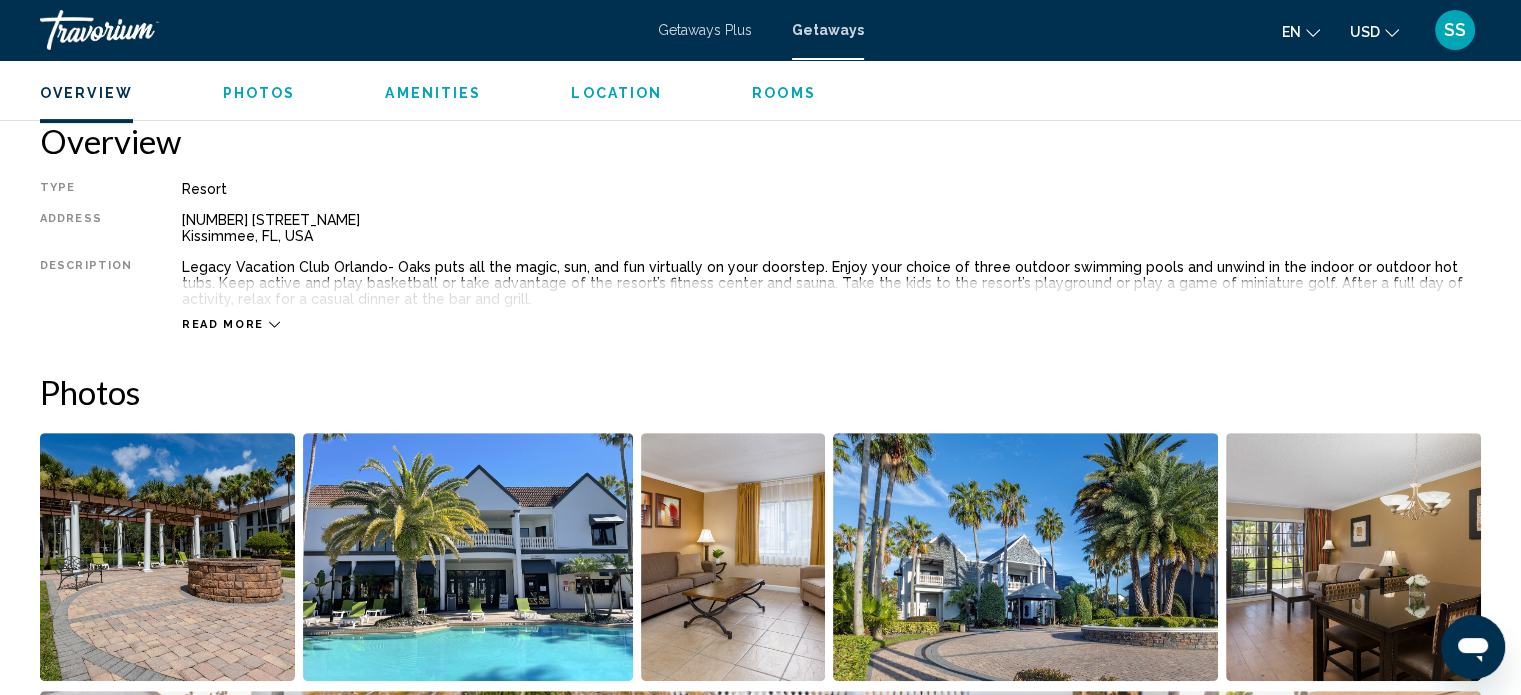 click on "Getaways" at bounding box center [828, 30] 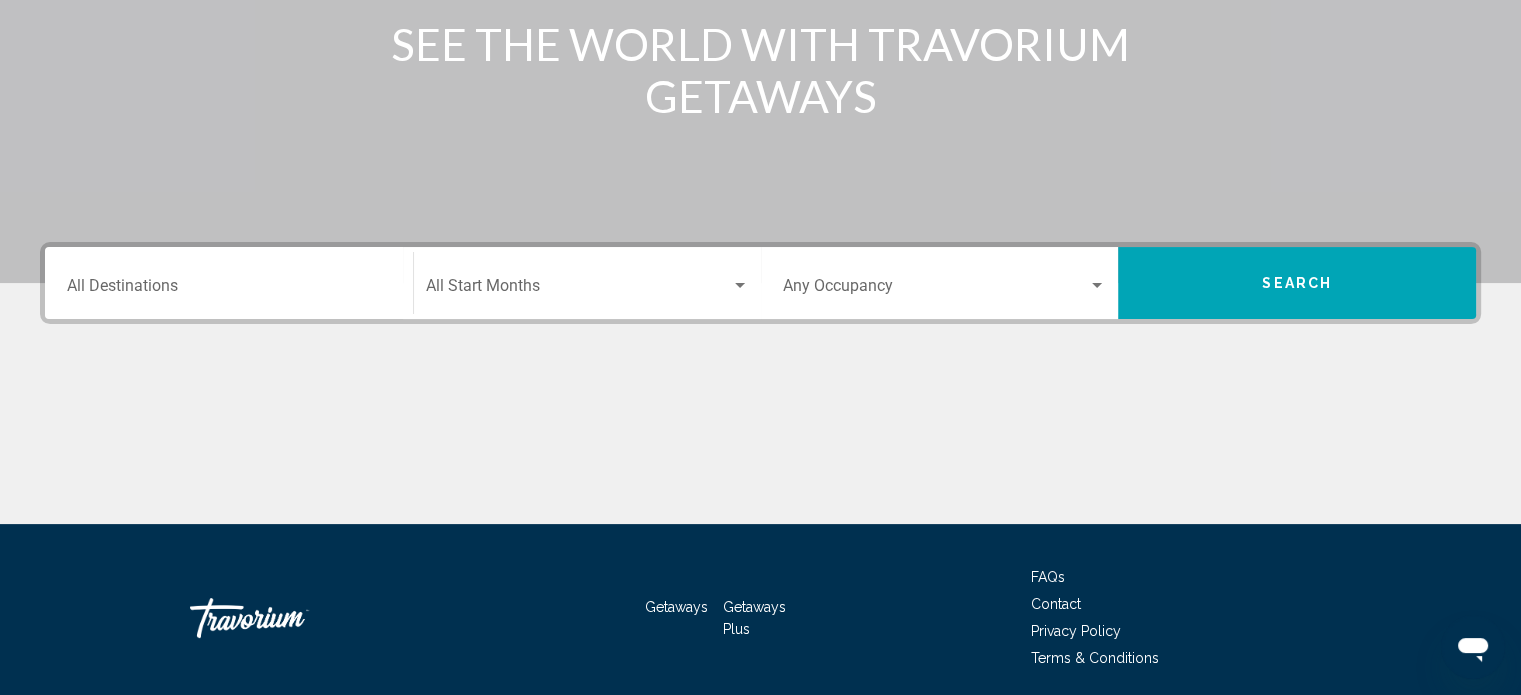 scroll, scrollTop: 390, scrollLeft: 0, axis: vertical 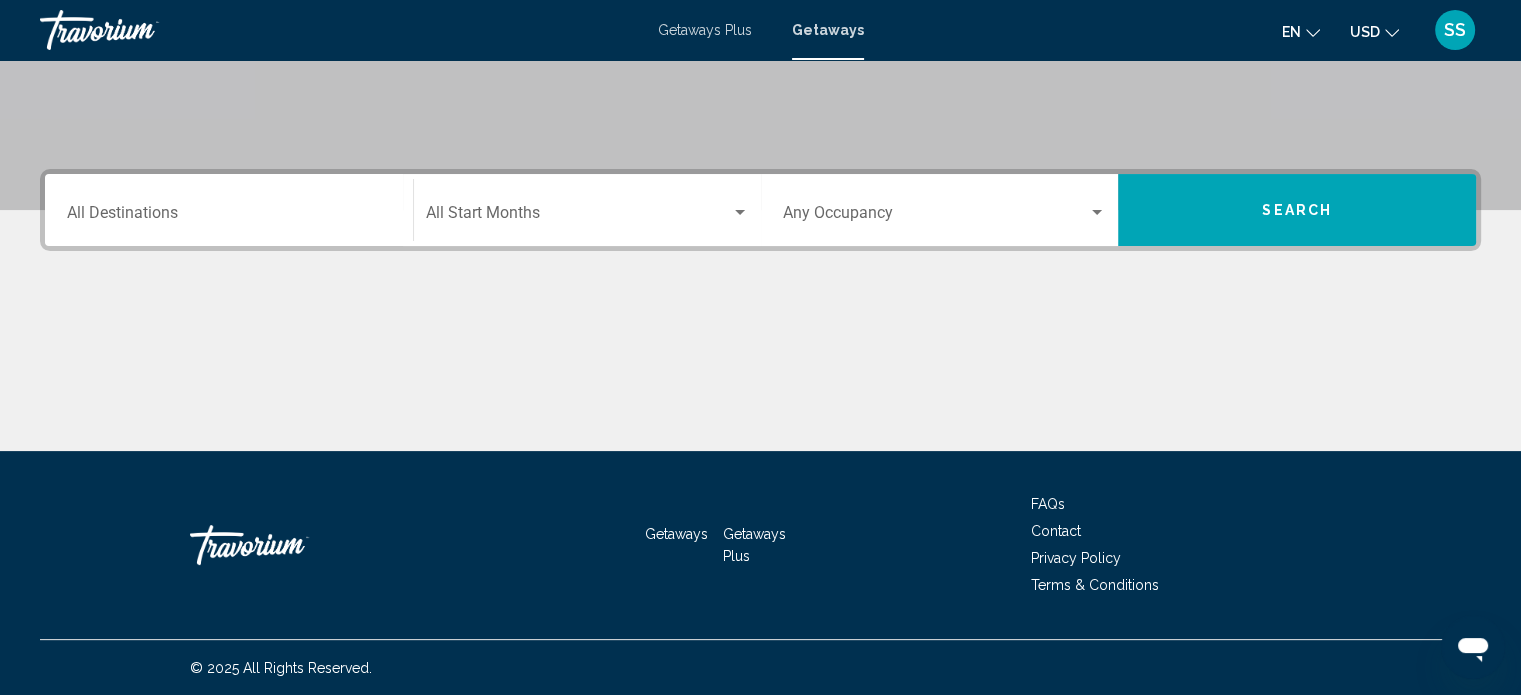 click on "Destination All Destinations" at bounding box center (229, 217) 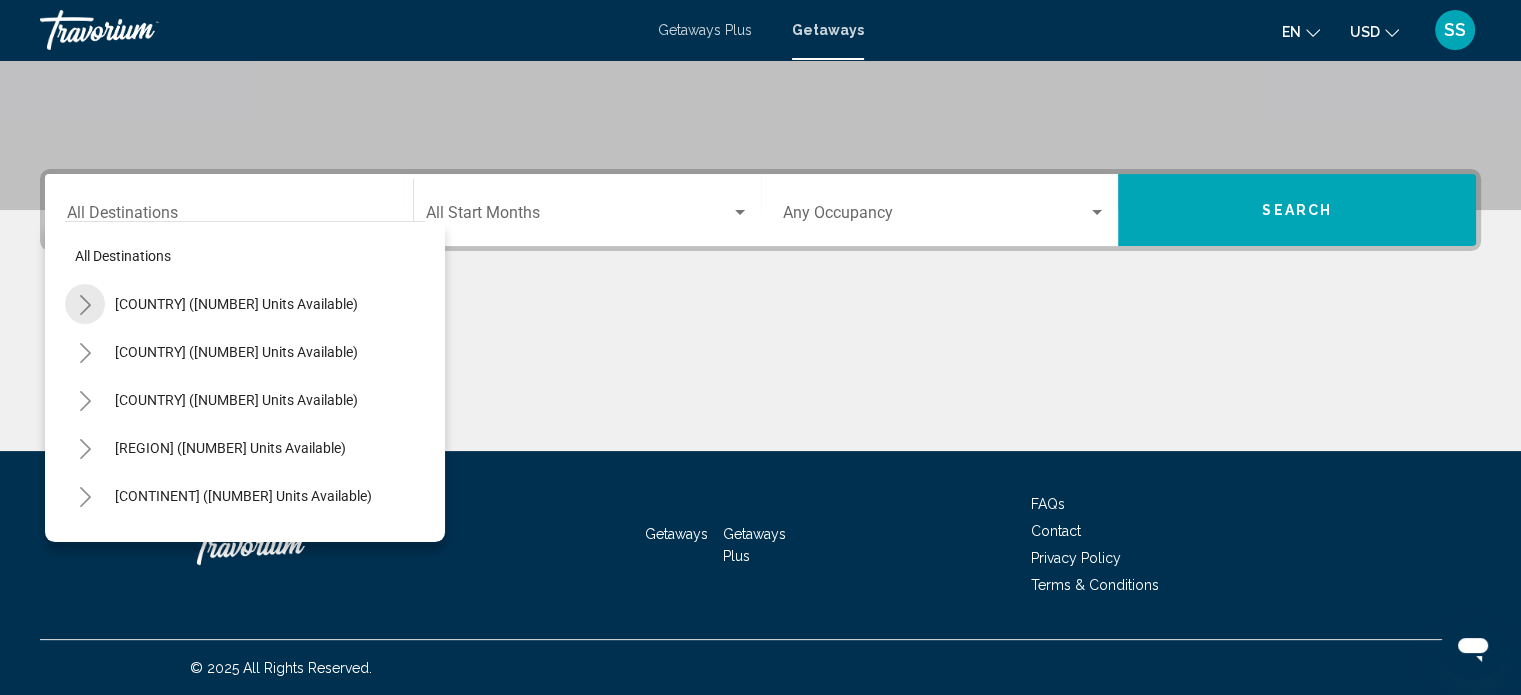 click 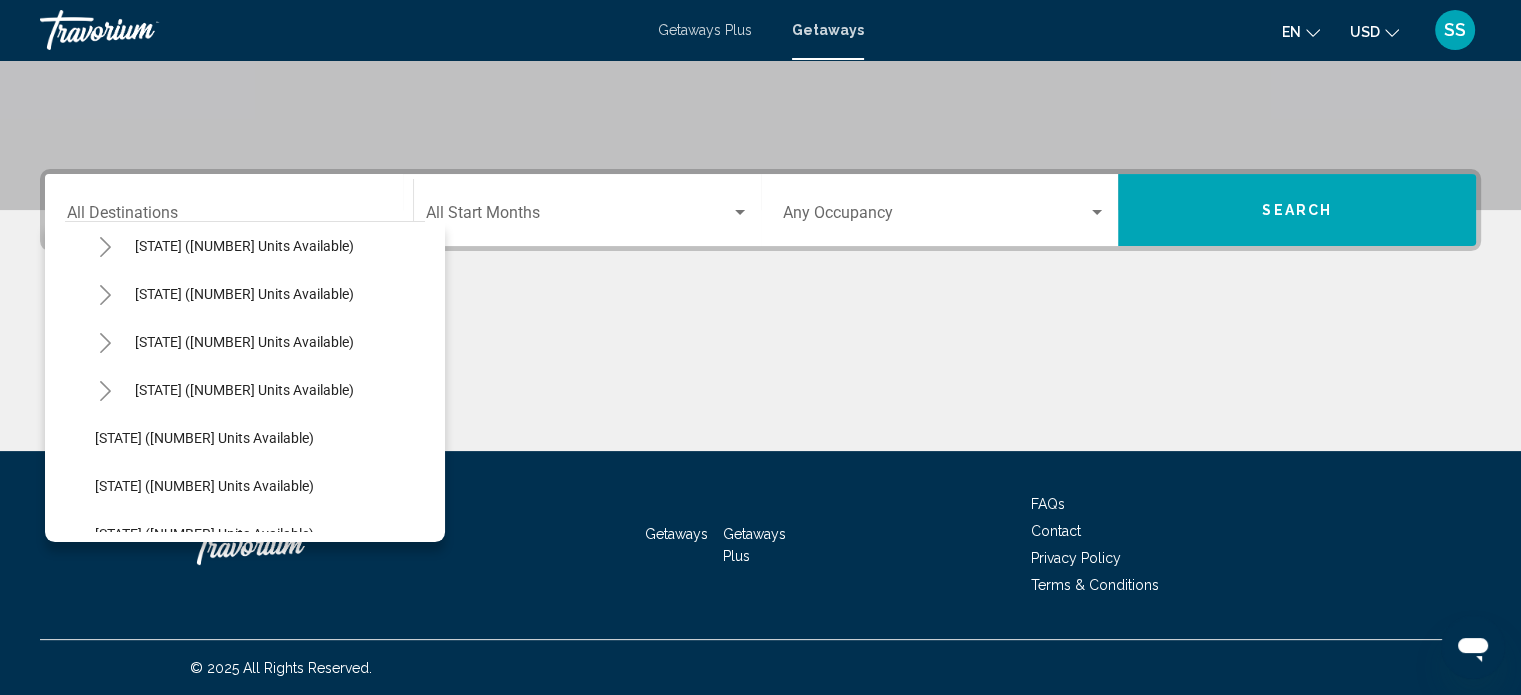 scroll, scrollTop: 200, scrollLeft: 0, axis: vertical 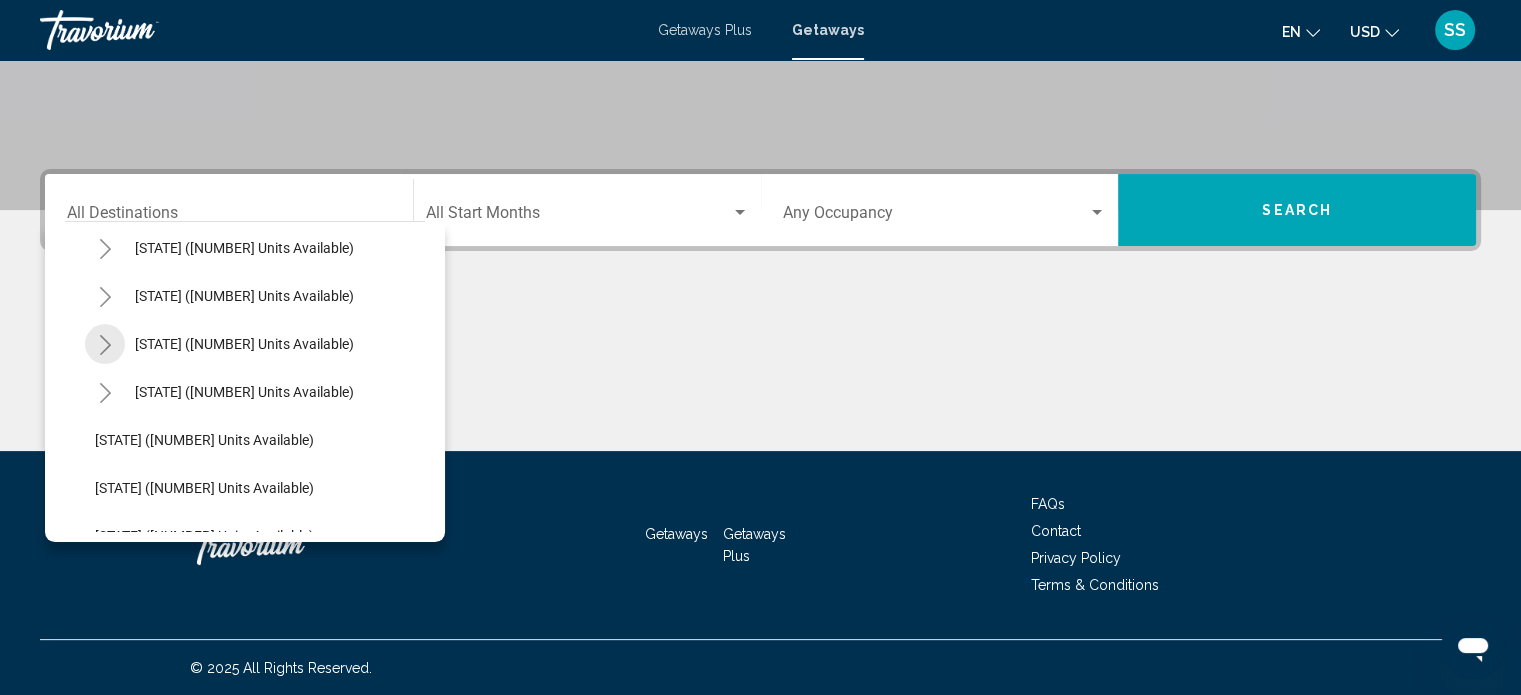 click 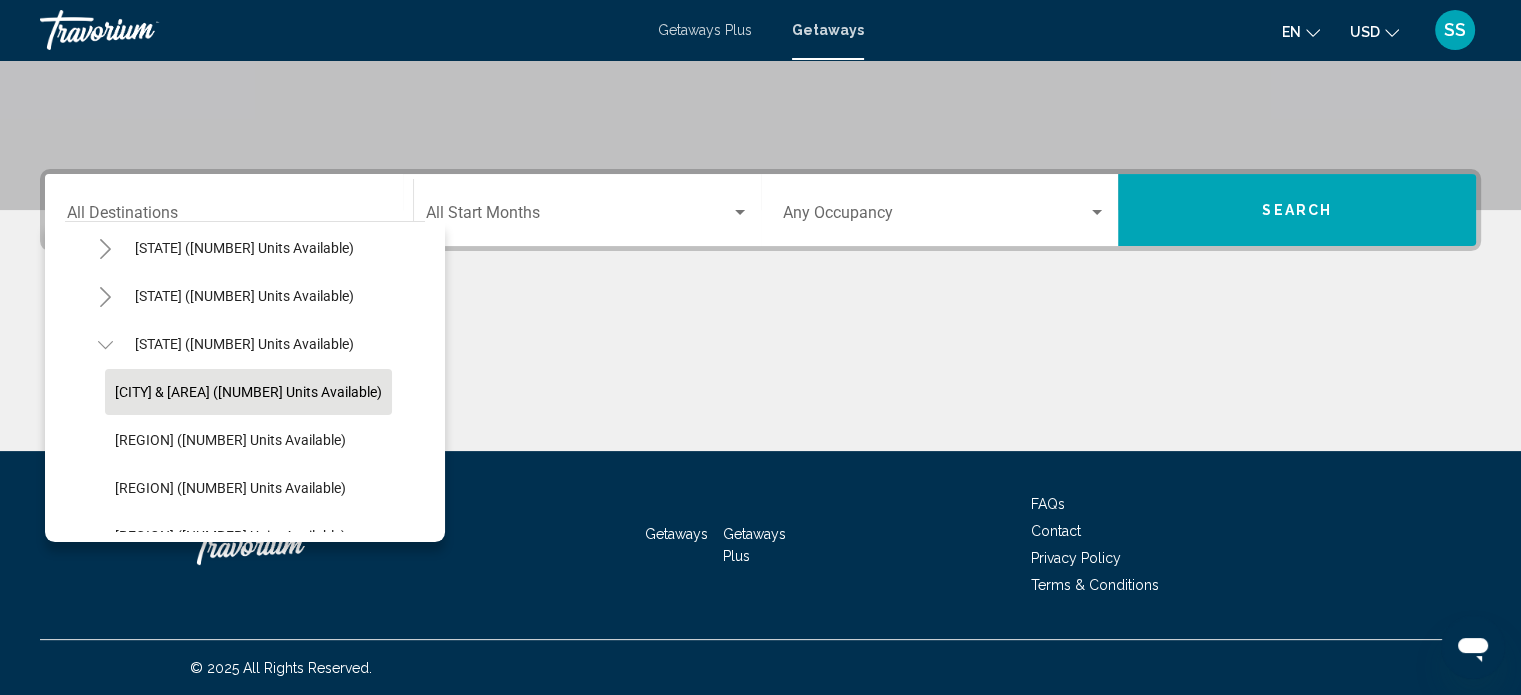 click on "[CITY] & Disney Area ([NUMBER] units available)" 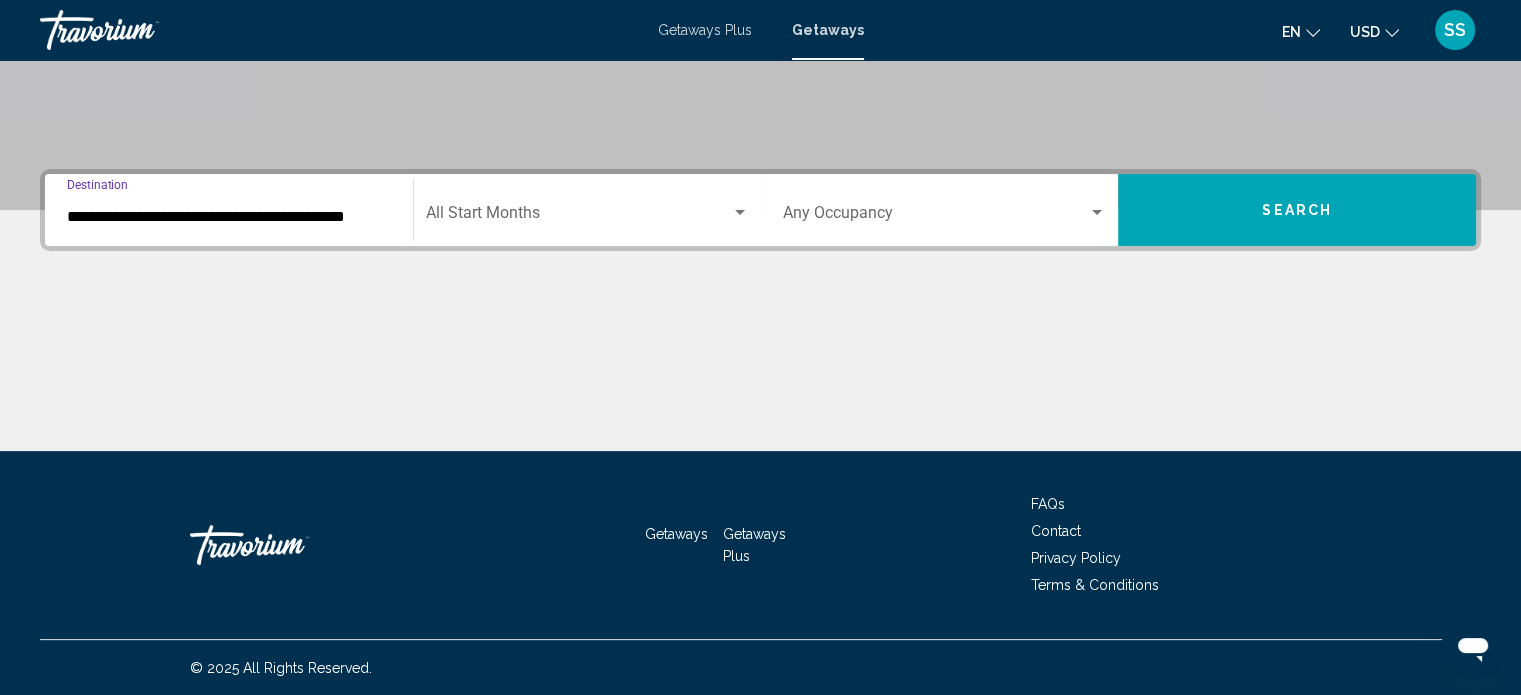 click at bounding box center (578, 217) 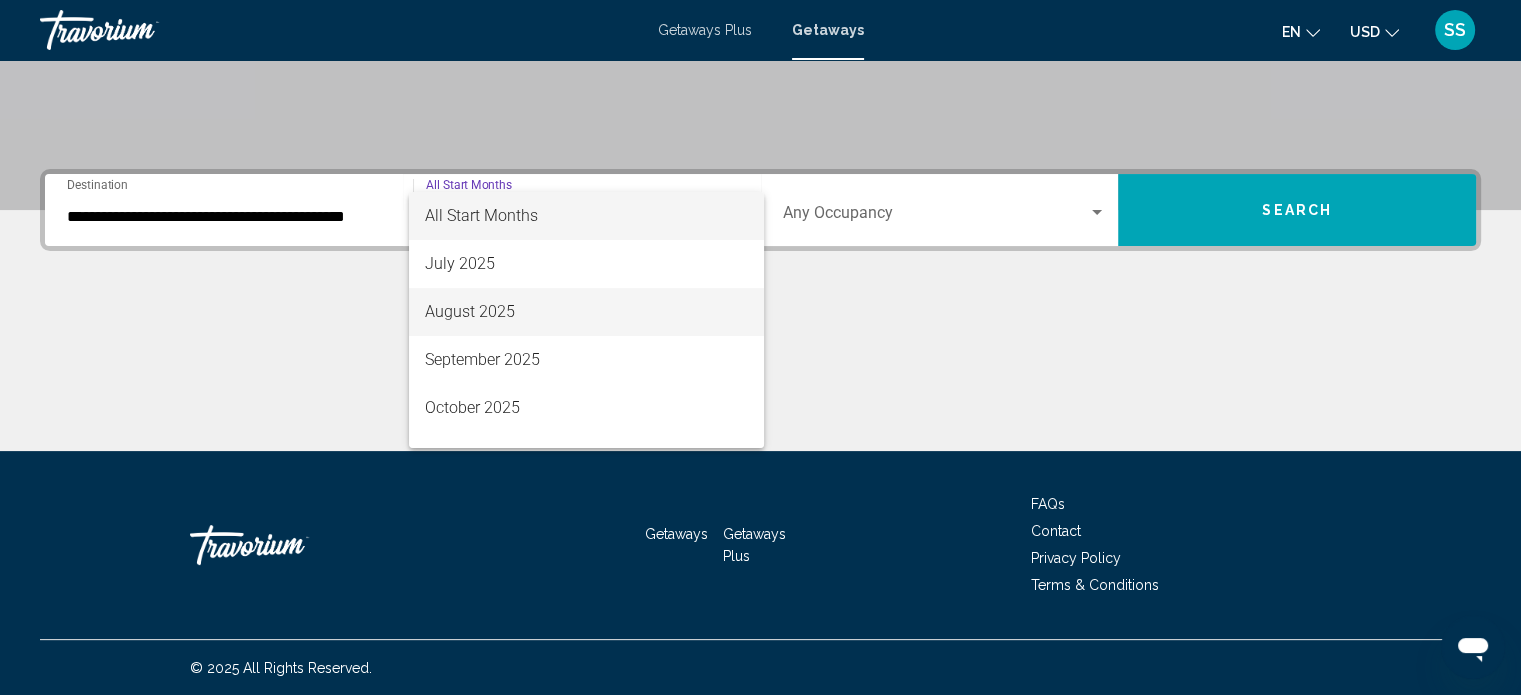 click on "August 2025" at bounding box center [586, 312] 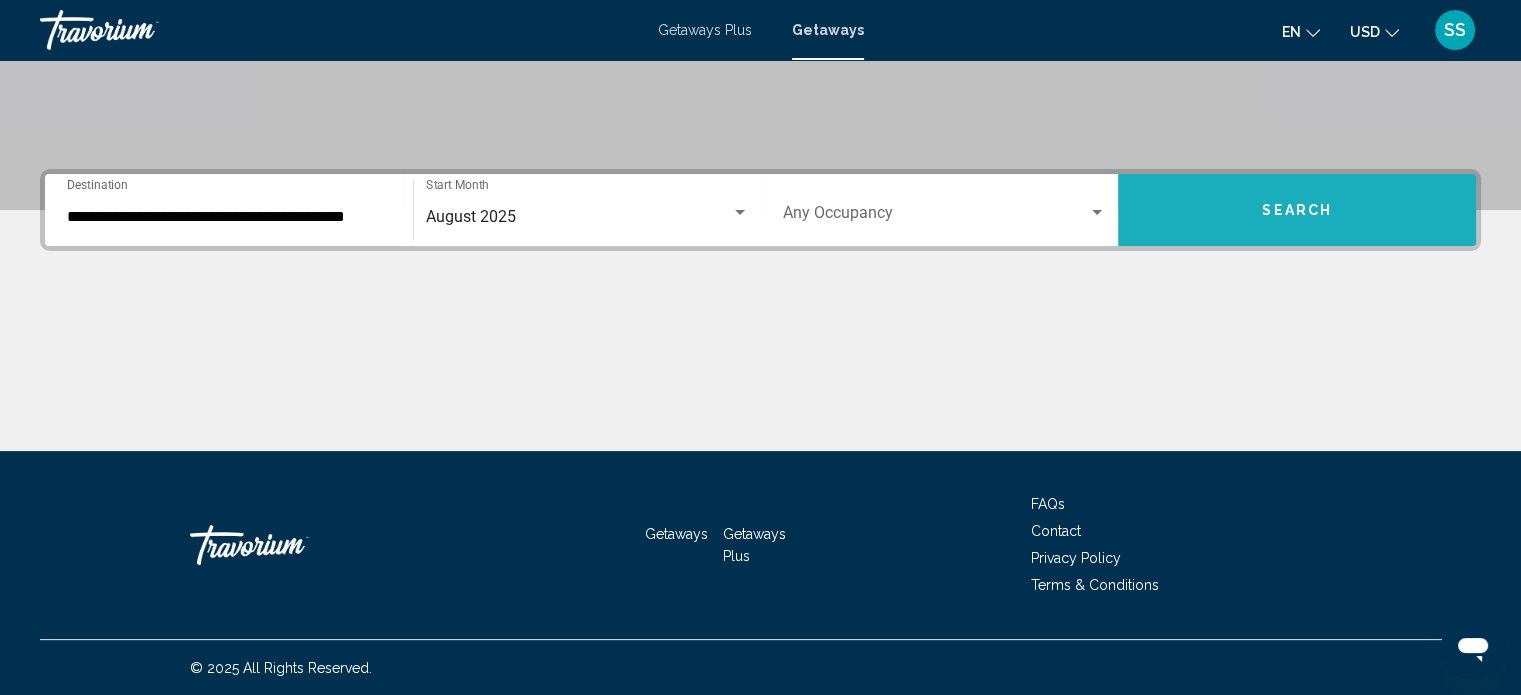 click on "Search" at bounding box center (1297, 210) 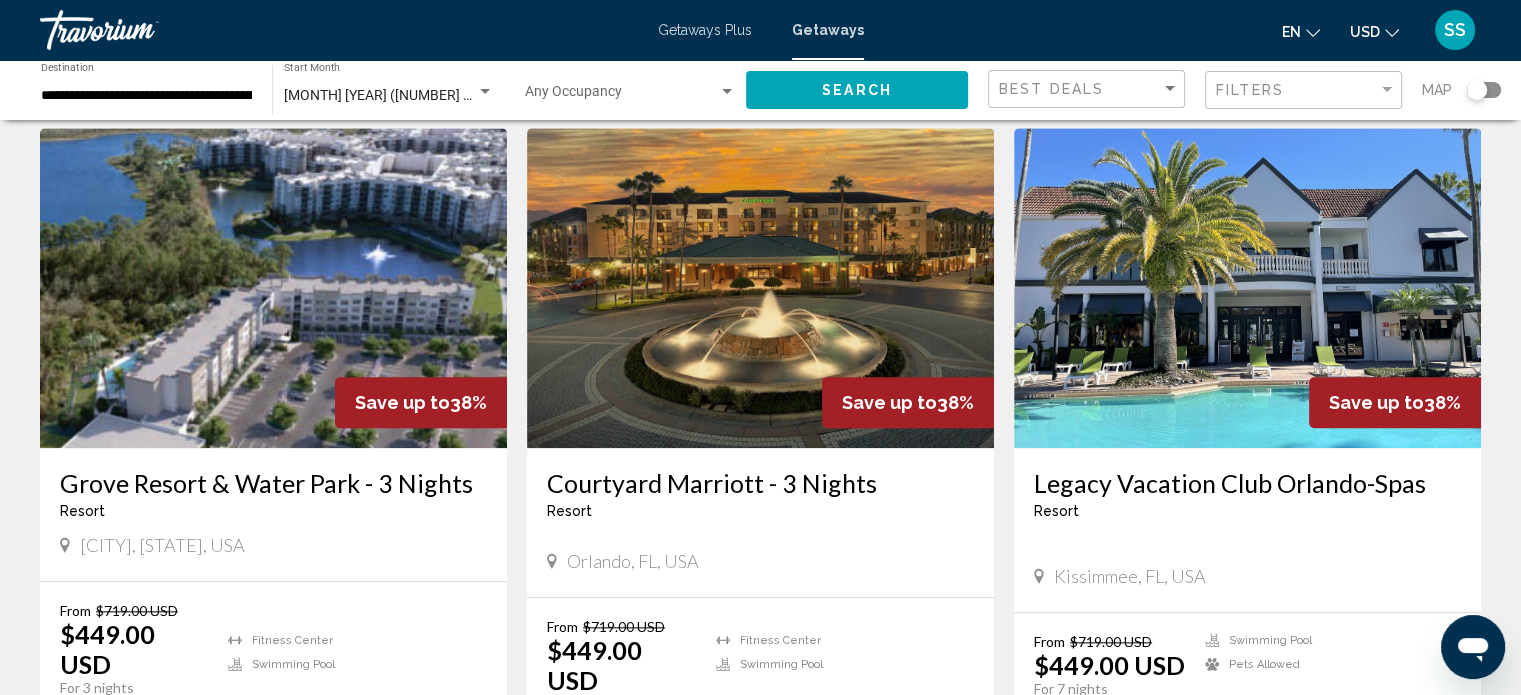 scroll, scrollTop: 2200, scrollLeft: 0, axis: vertical 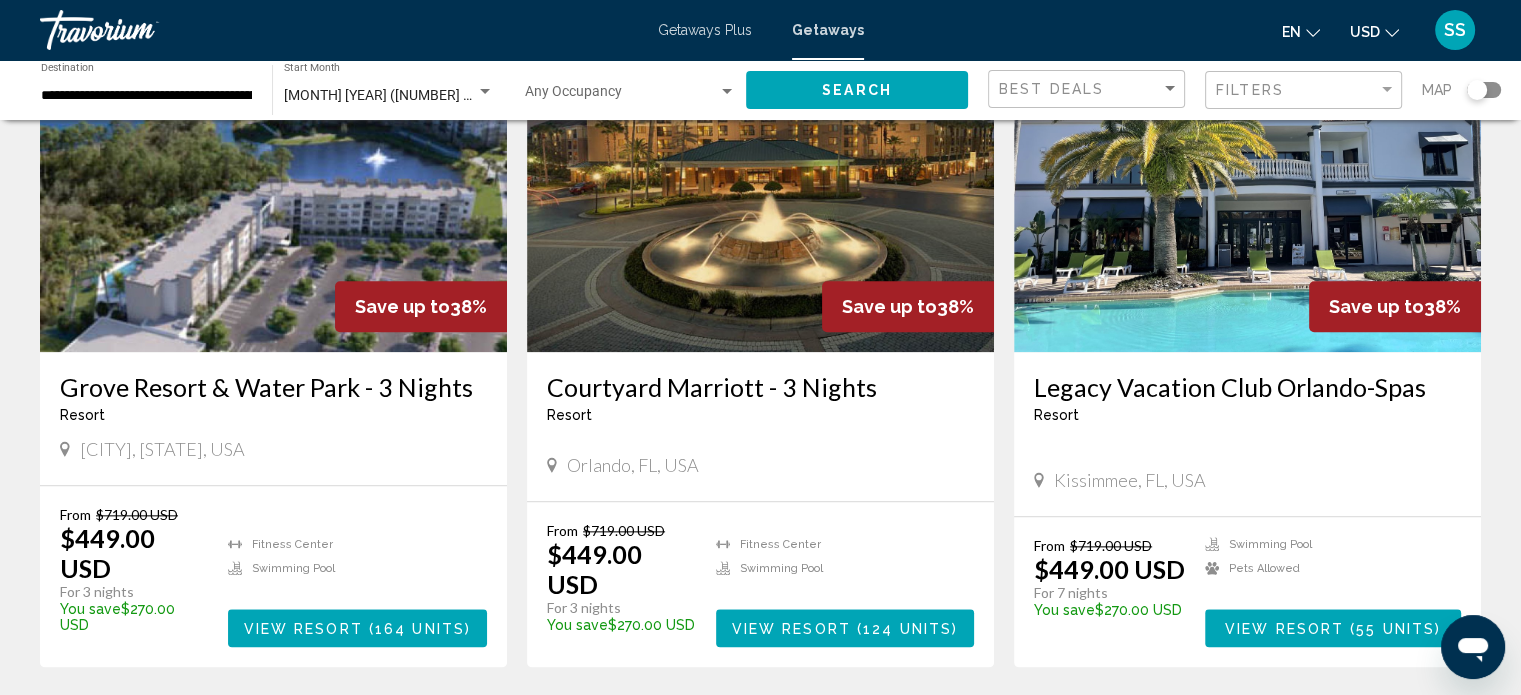 click on "View Resort    ( [NUMBER] units )" at bounding box center [845, 627] 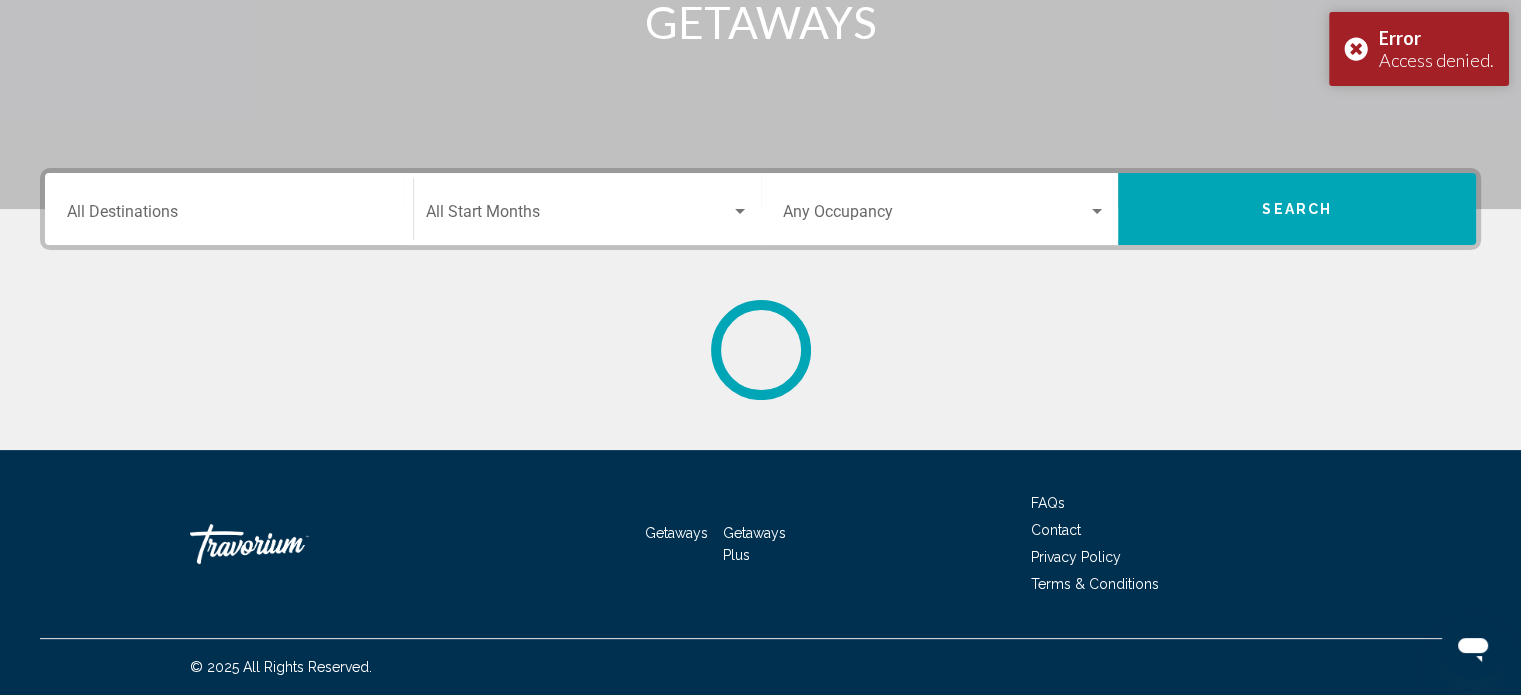 scroll, scrollTop: 0, scrollLeft: 0, axis: both 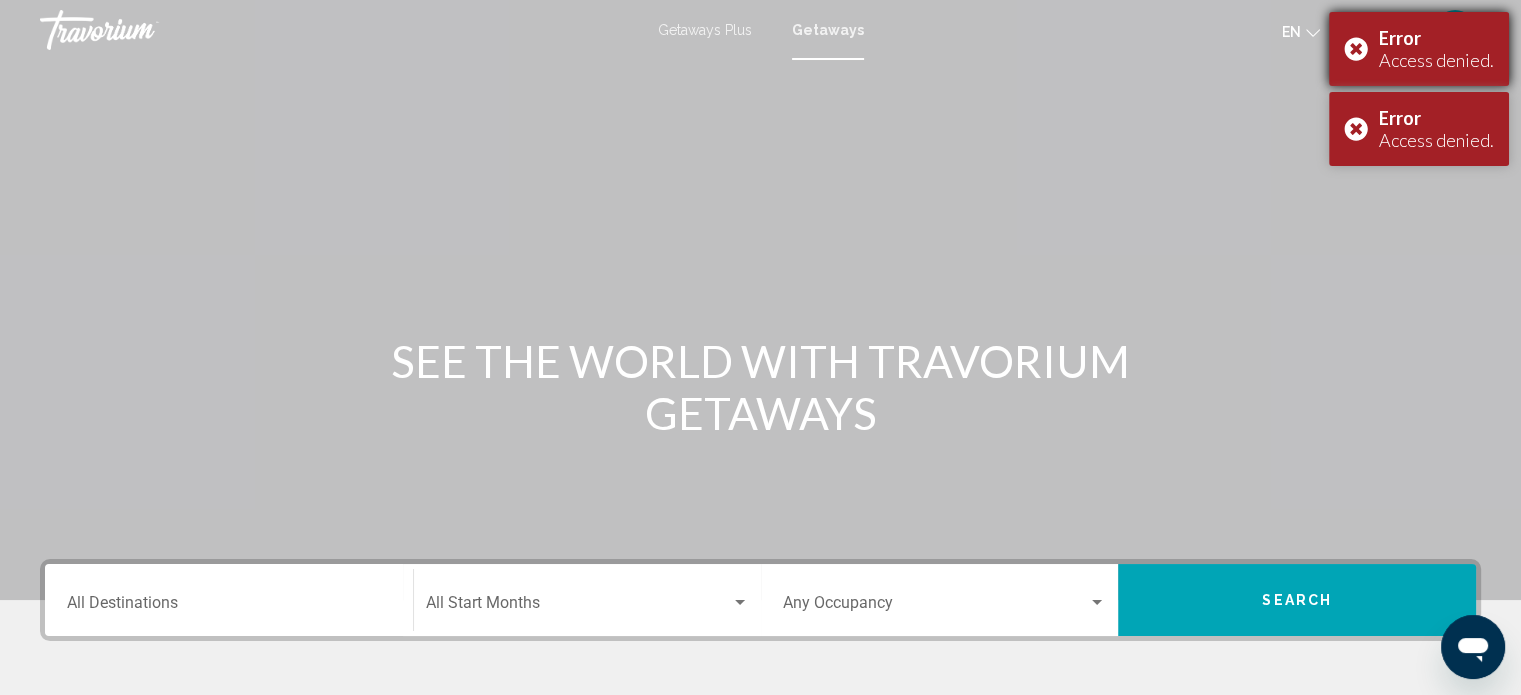 click on "Access denied." at bounding box center (1436, 60) 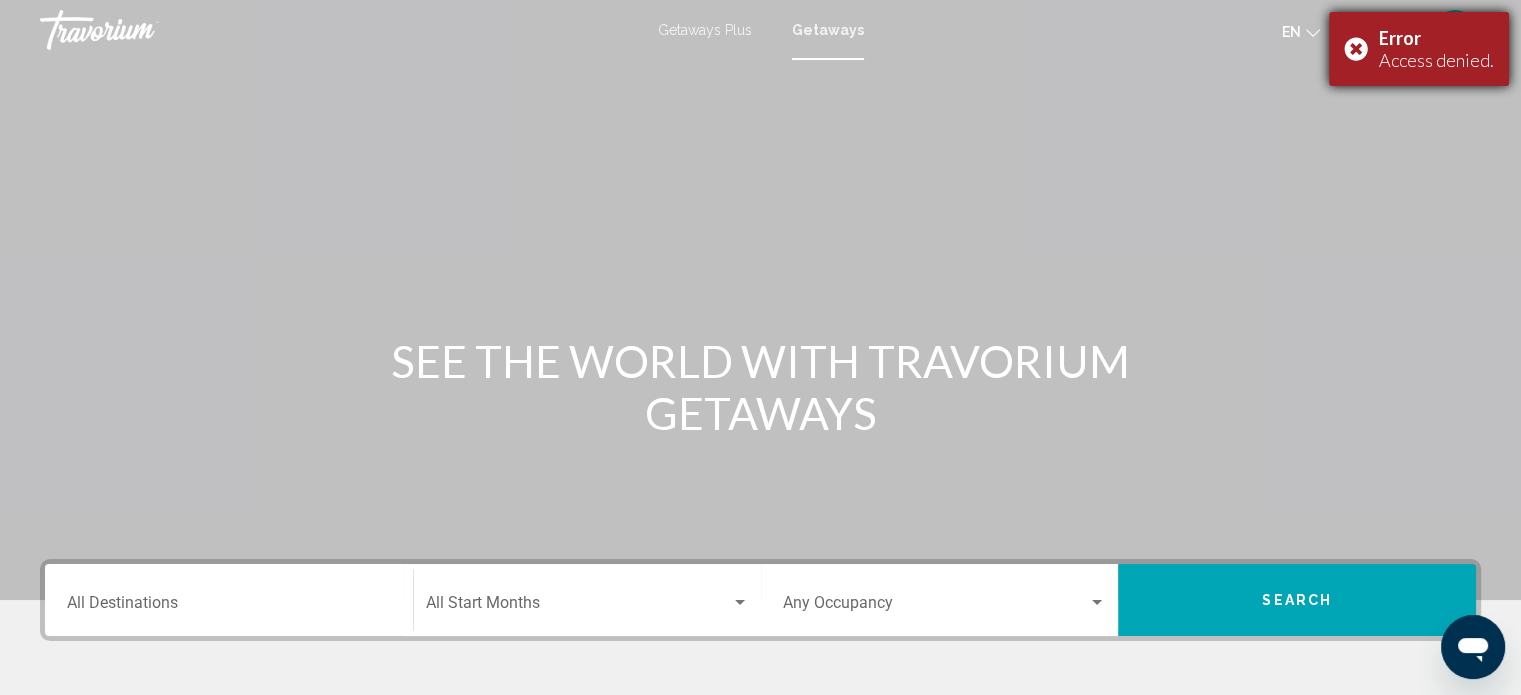 click on "Access denied." at bounding box center (1436, 60) 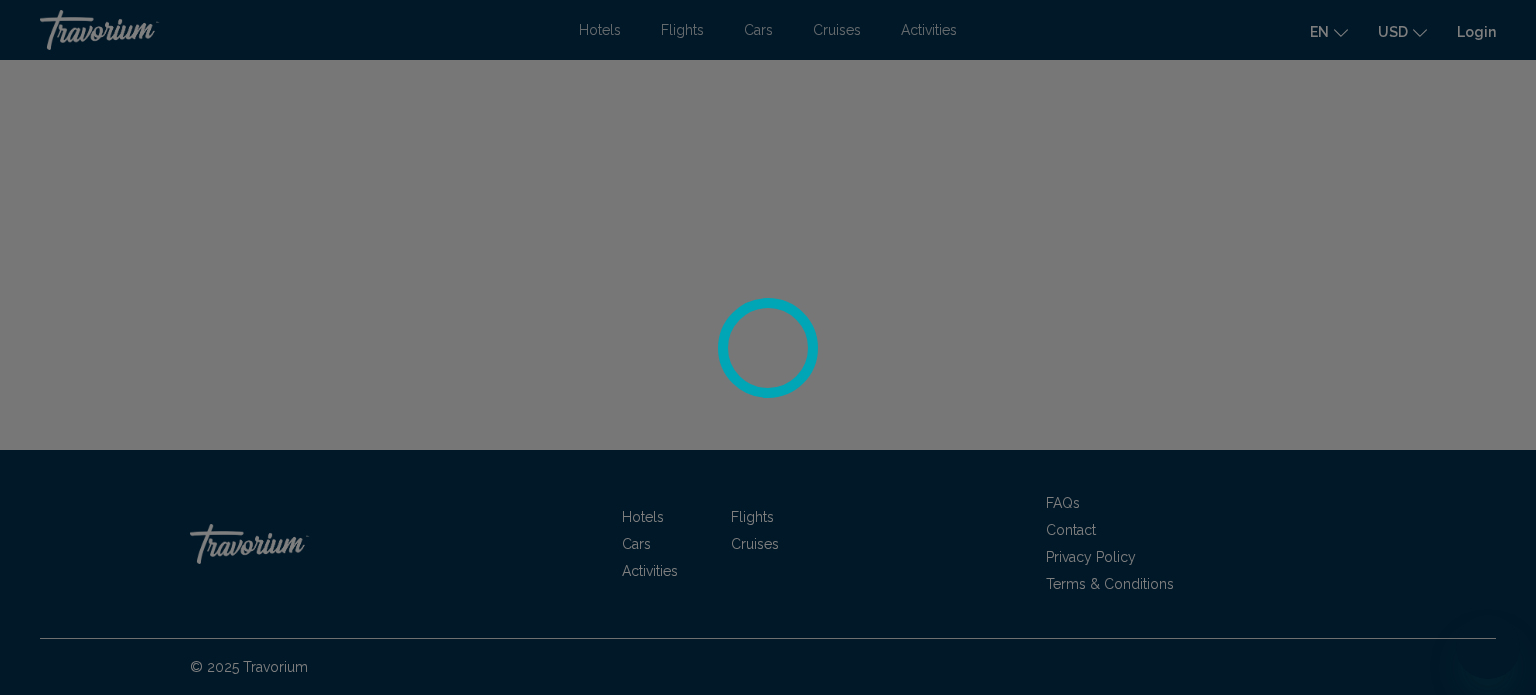 scroll, scrollTop: 0, scrollLeft: 0, axis: both 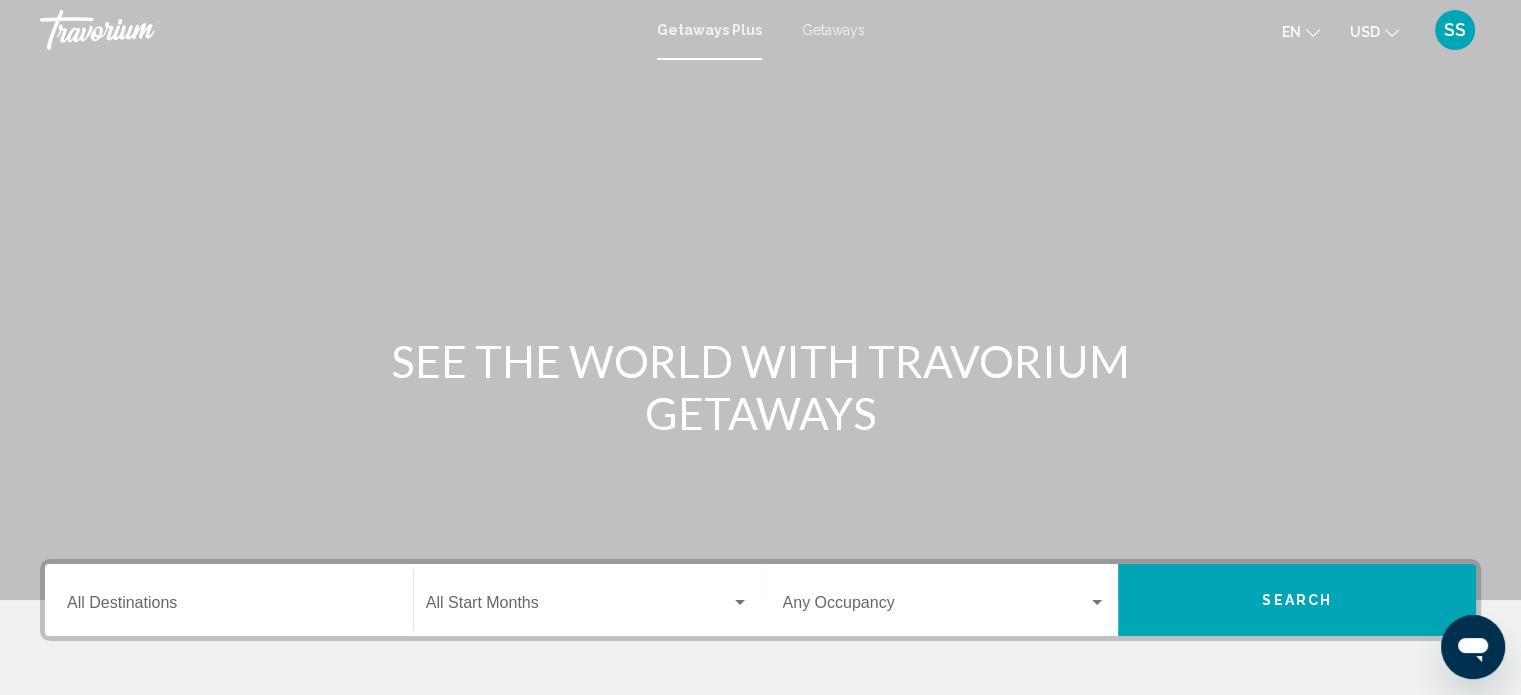 click on "Getaways" at bounding box center (833, 30) 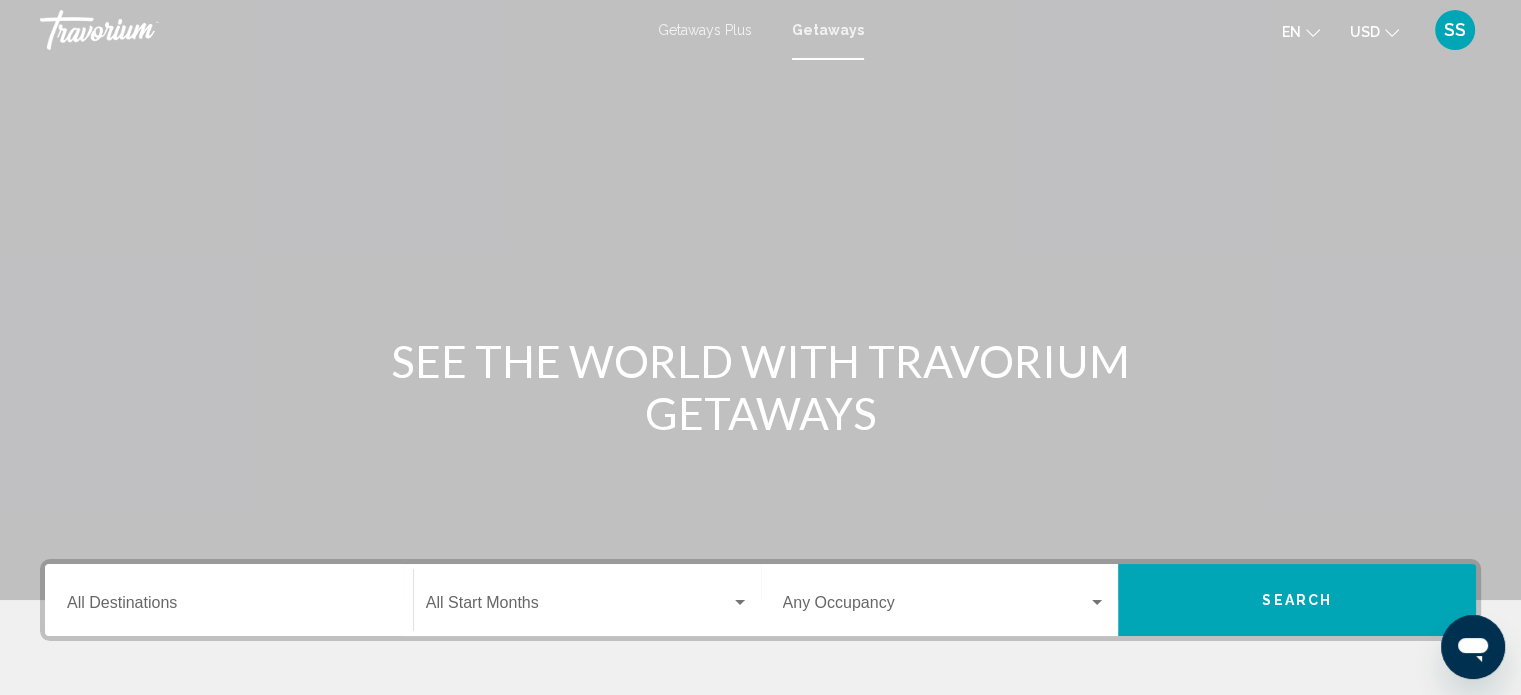 click on "Destination All Destinations" at bounding box center (229, 600) 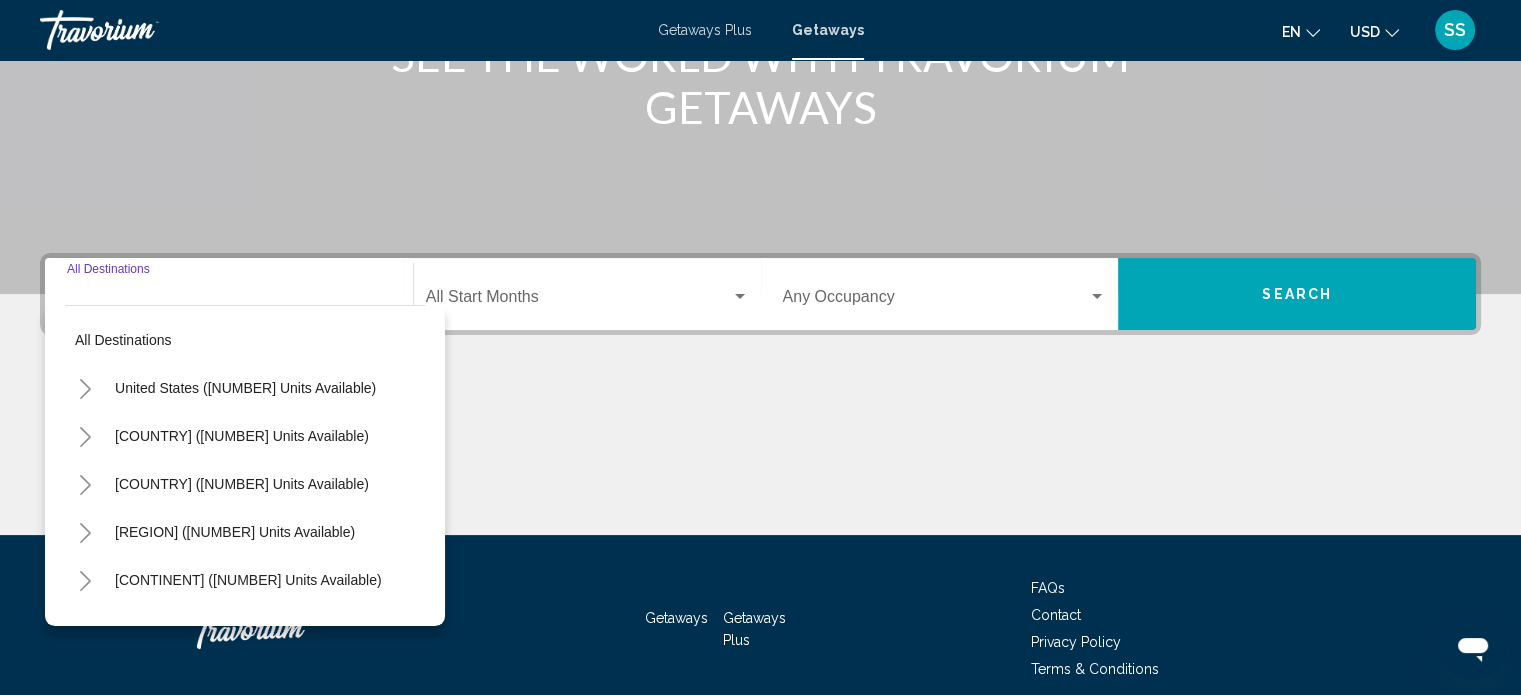 scroll, scrollTop: 390, scrollLeft: 0, axis: vertical 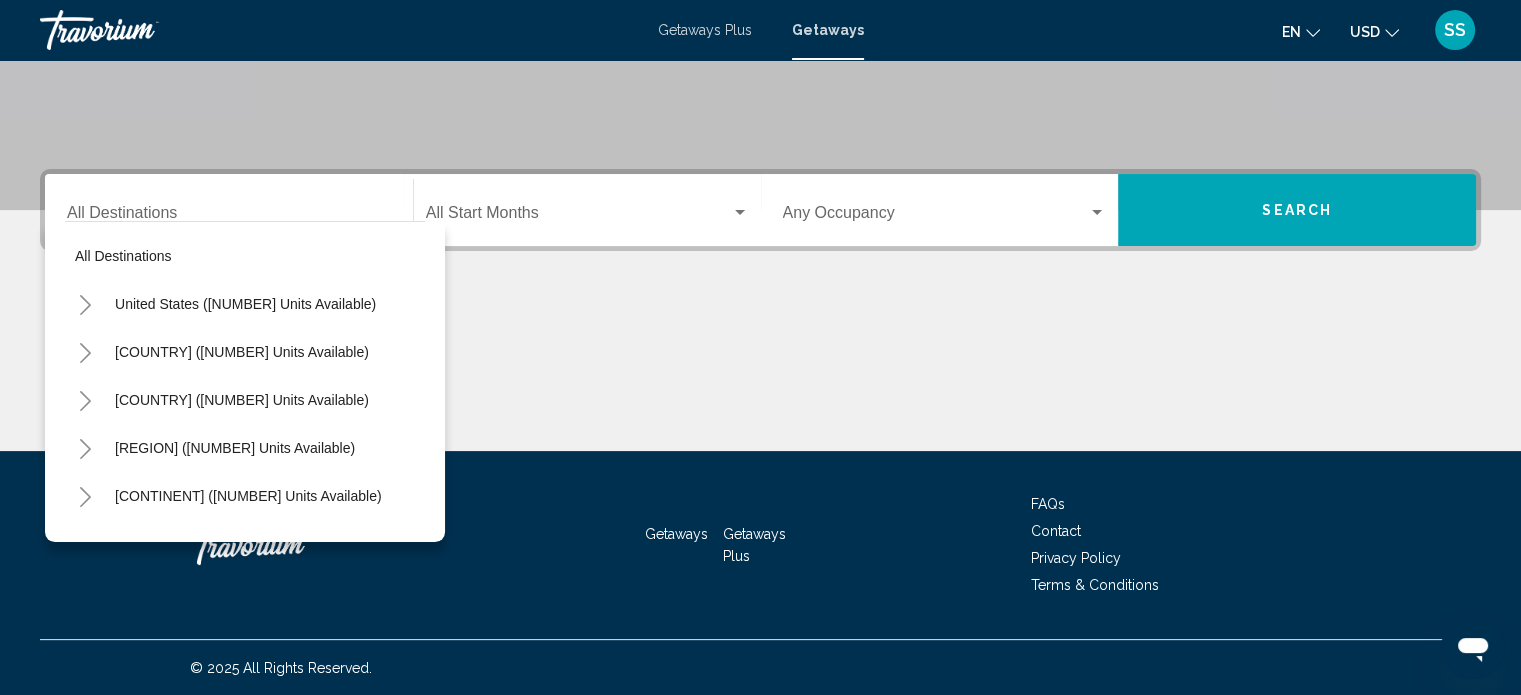 click 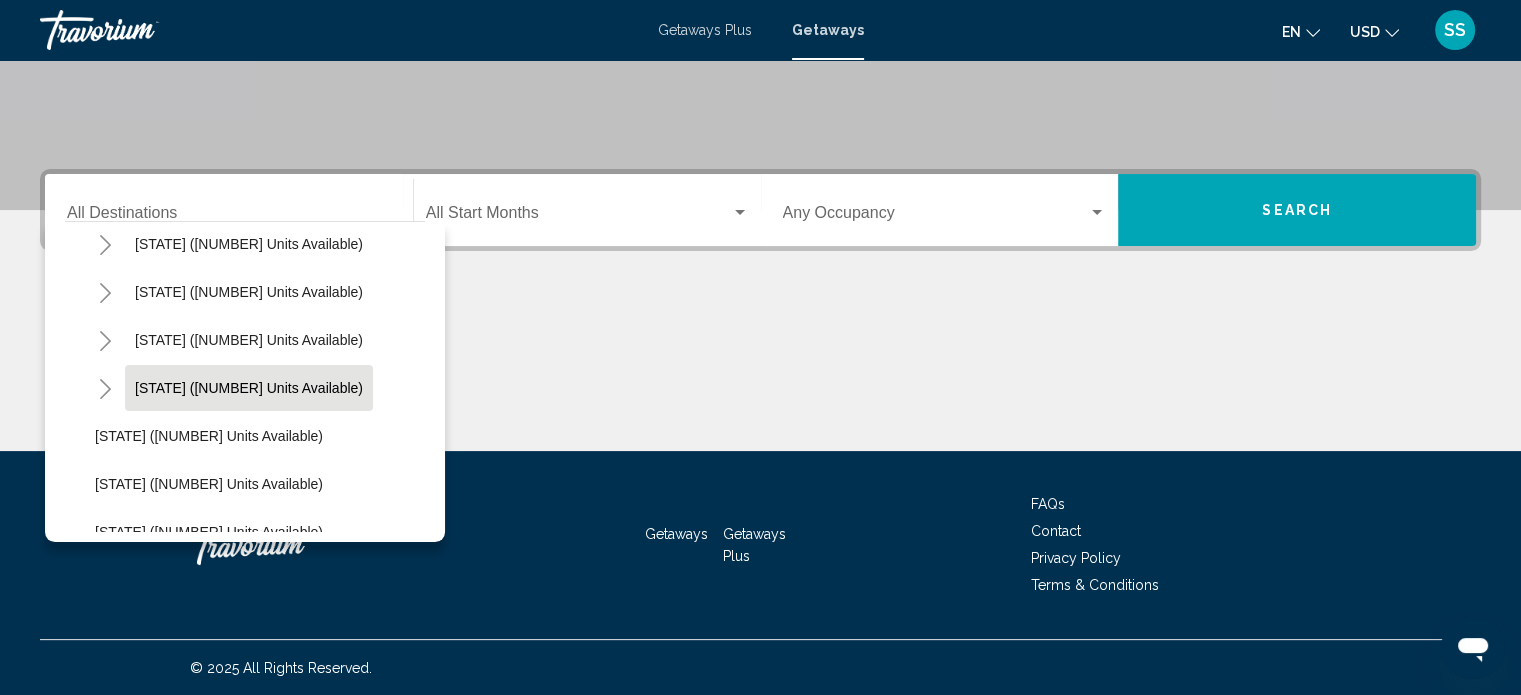 scroll, scrollTop: 200, scrollLeft: 0, axis: vertical 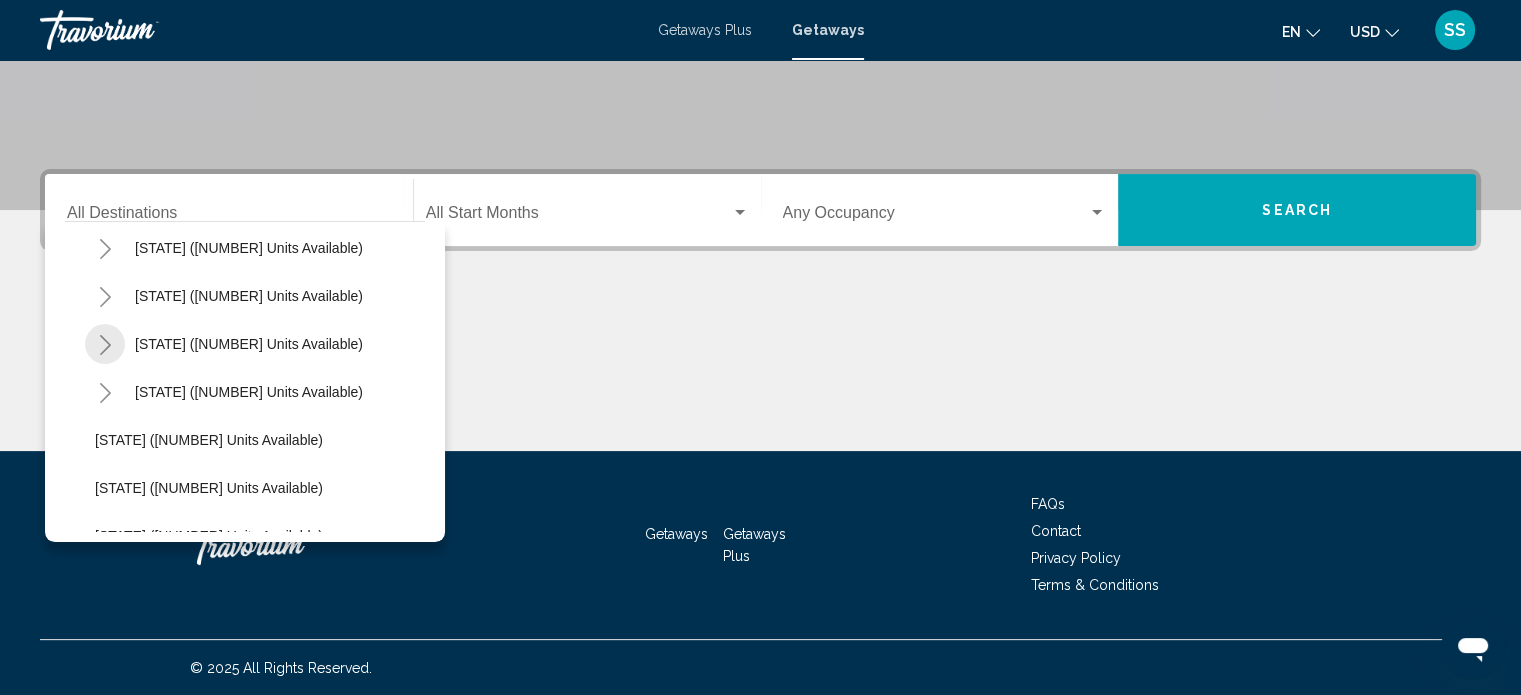 click 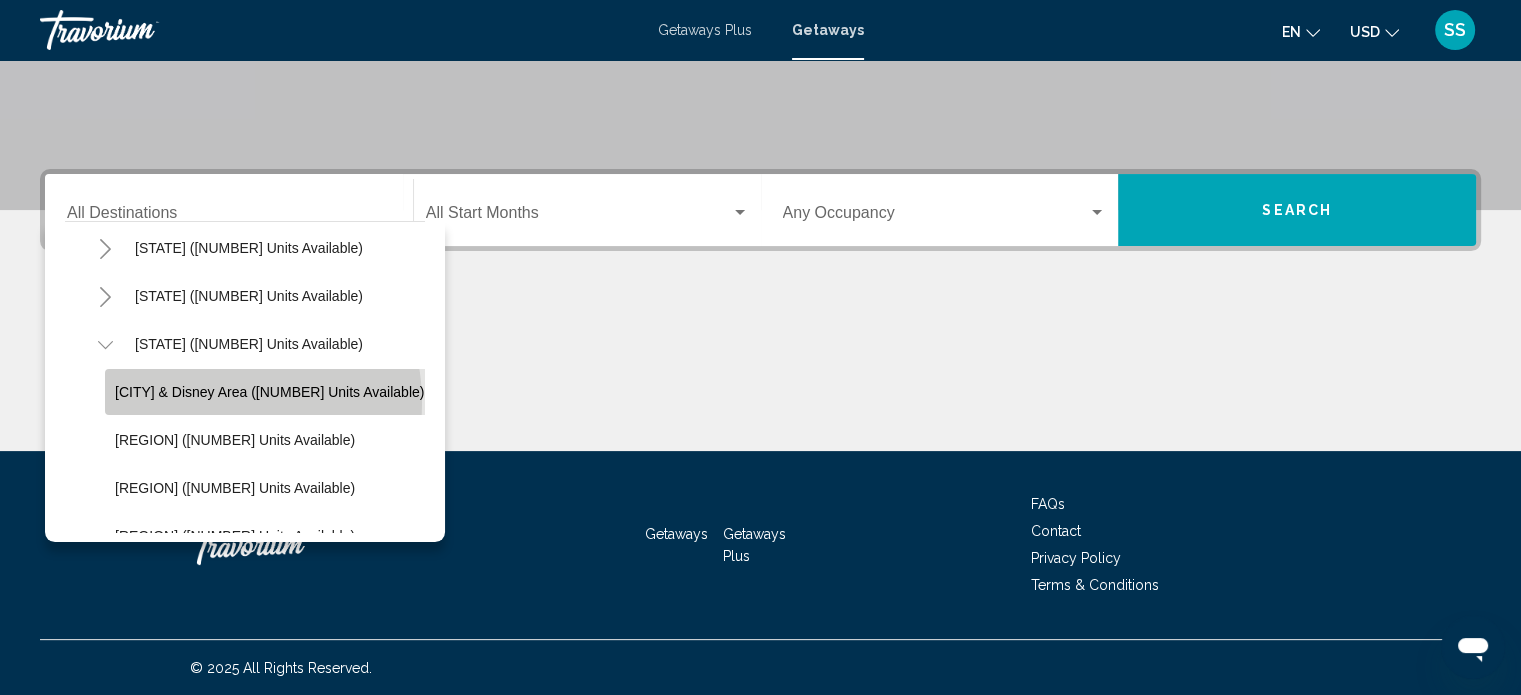 click on "[CITY] & Disney Area ([NUMBER] units available)" 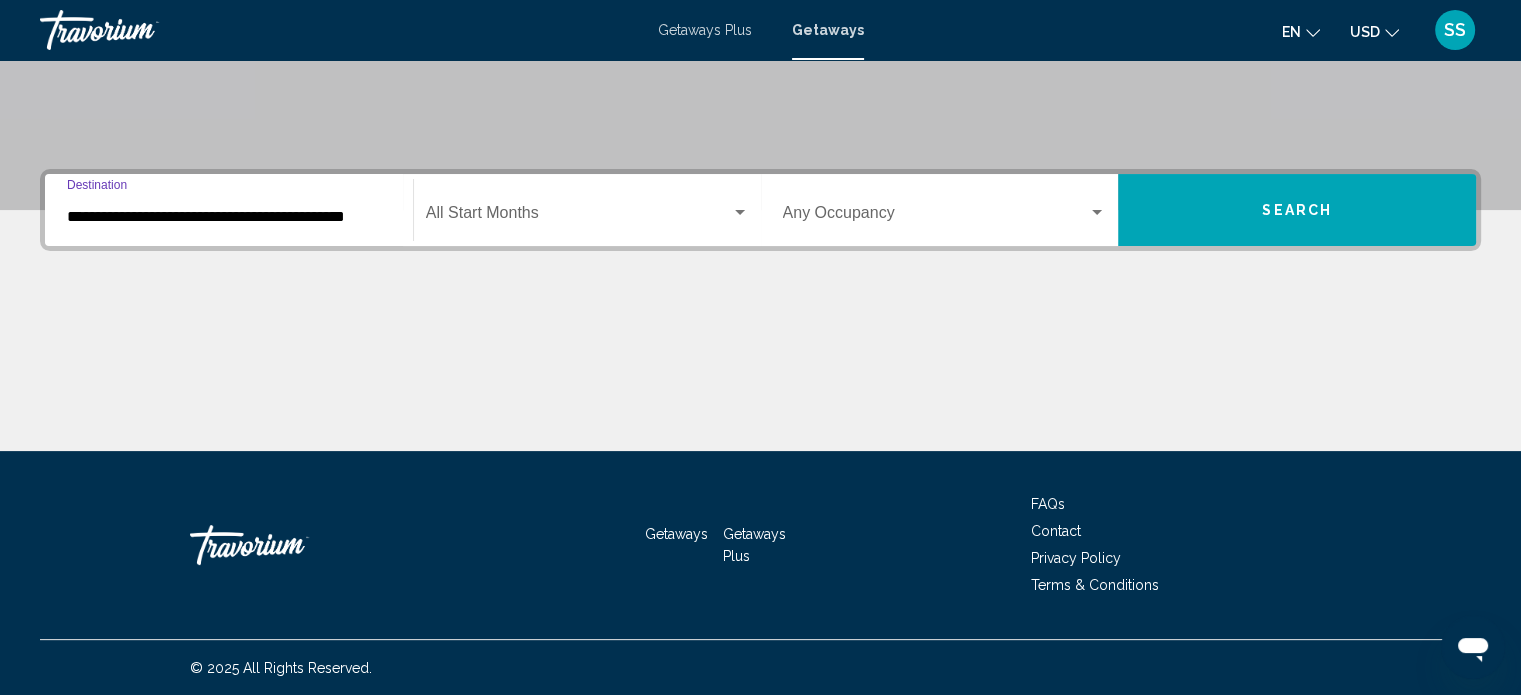click at bounding box center (578, 217) 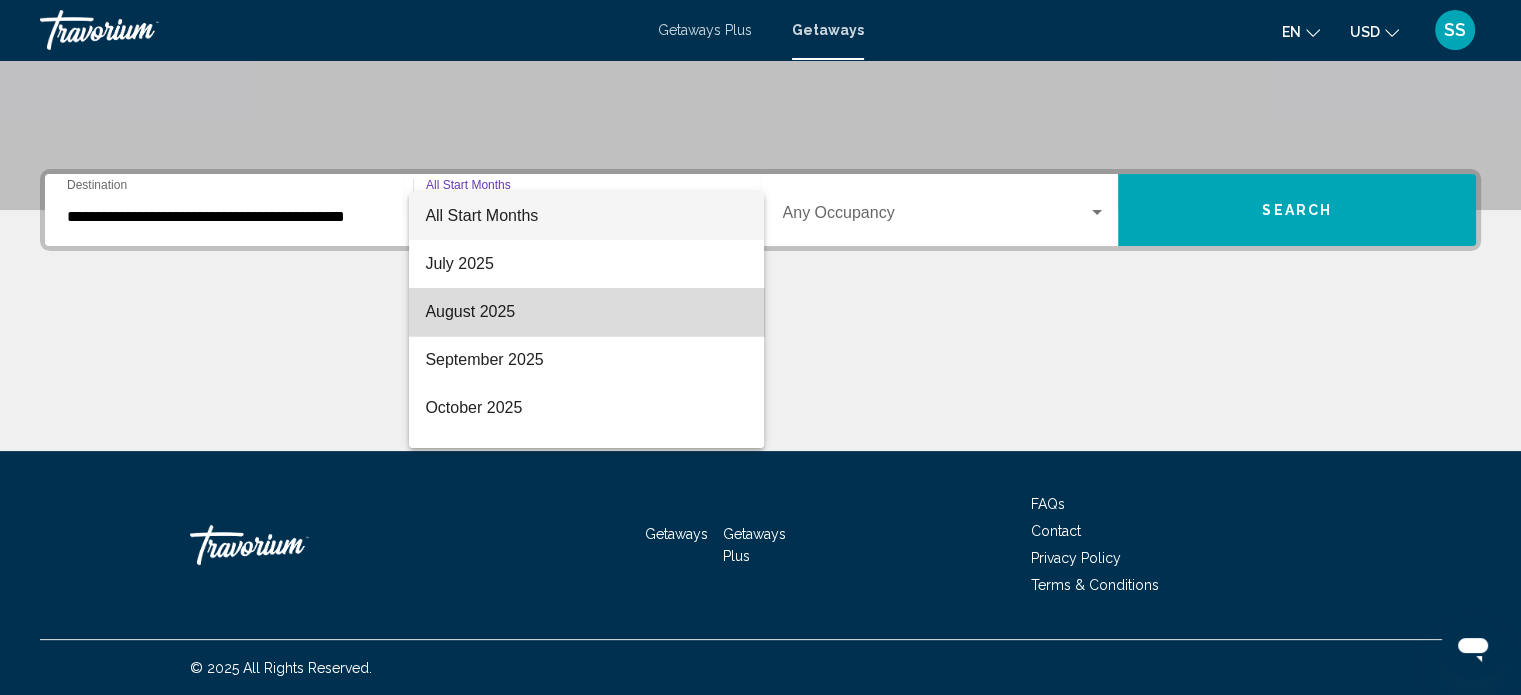 click on "August 2025" at bounding box center (586, 312) 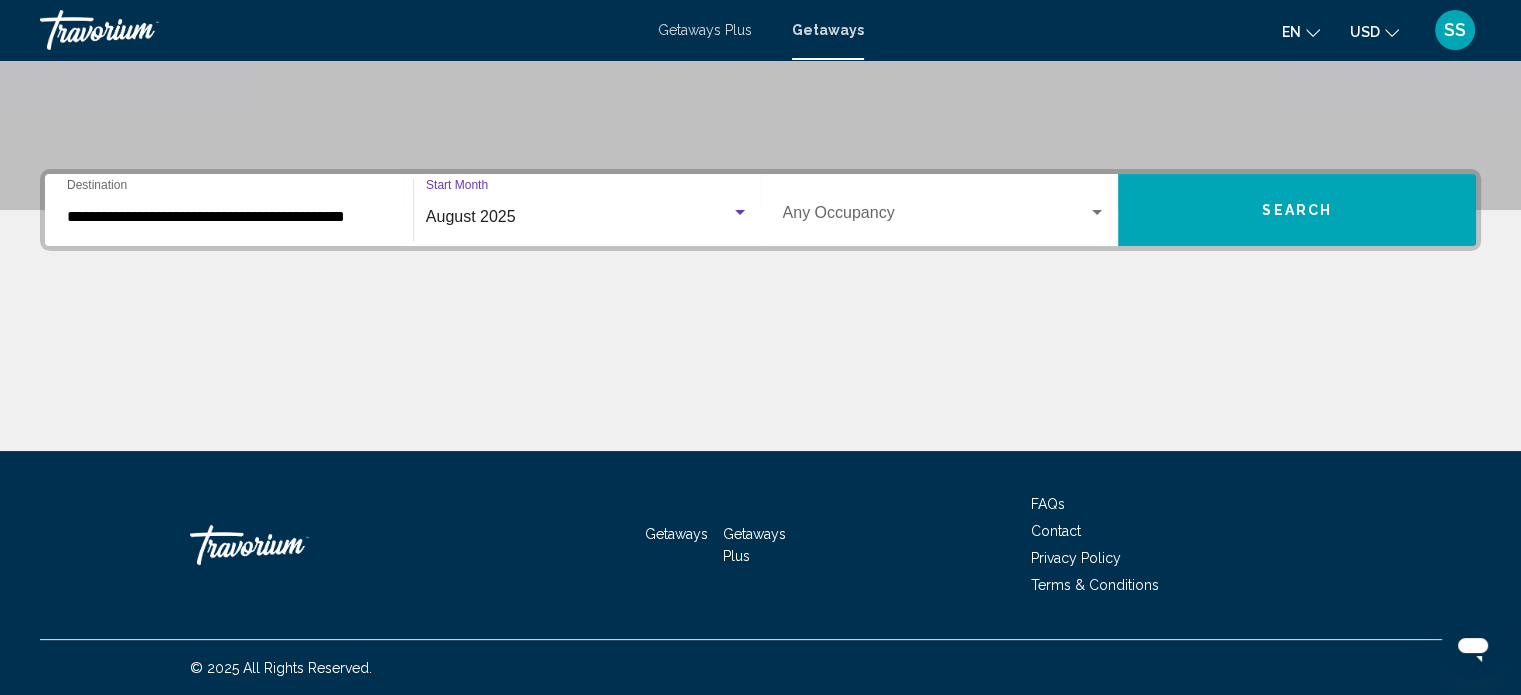 click on "Search" at bounding box center [1297, 210] 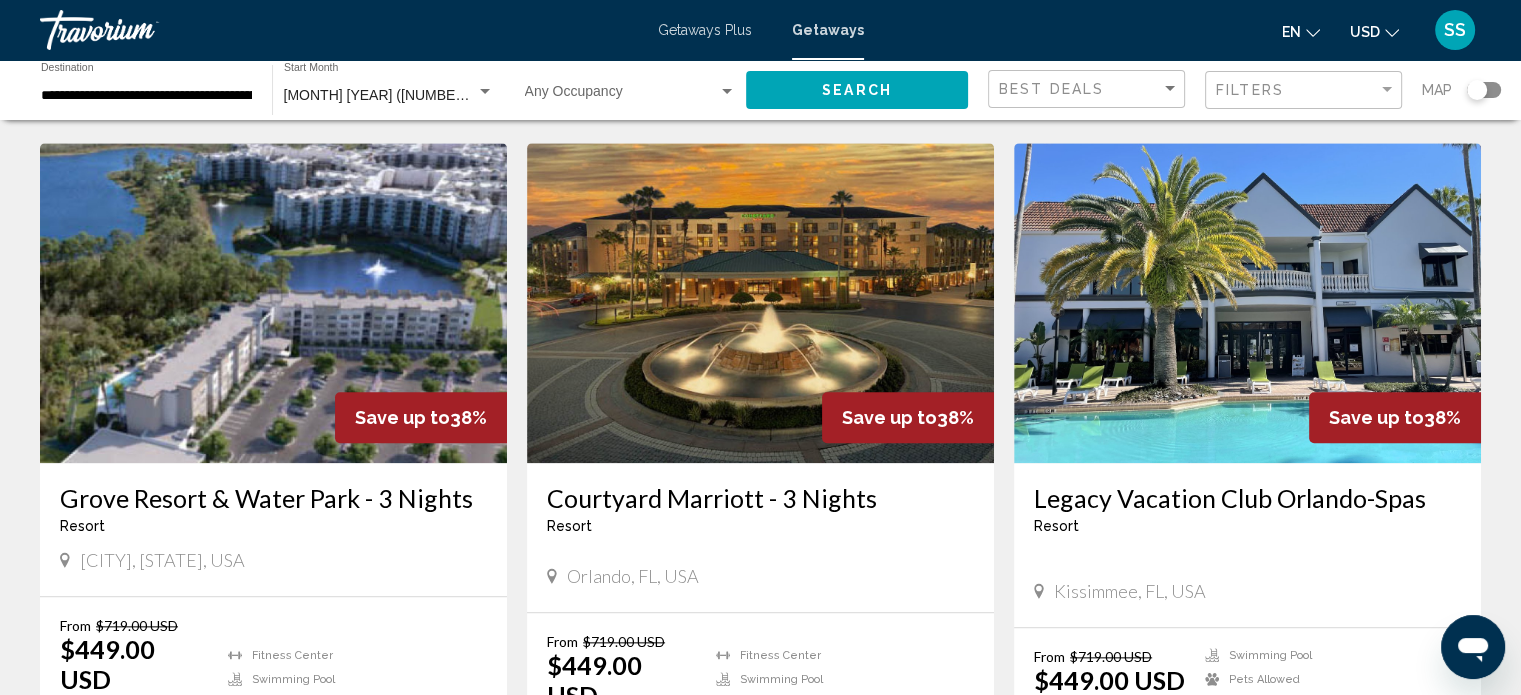 scroll, scrollTop: 2200, scrollLeft: 0, axis: vertical 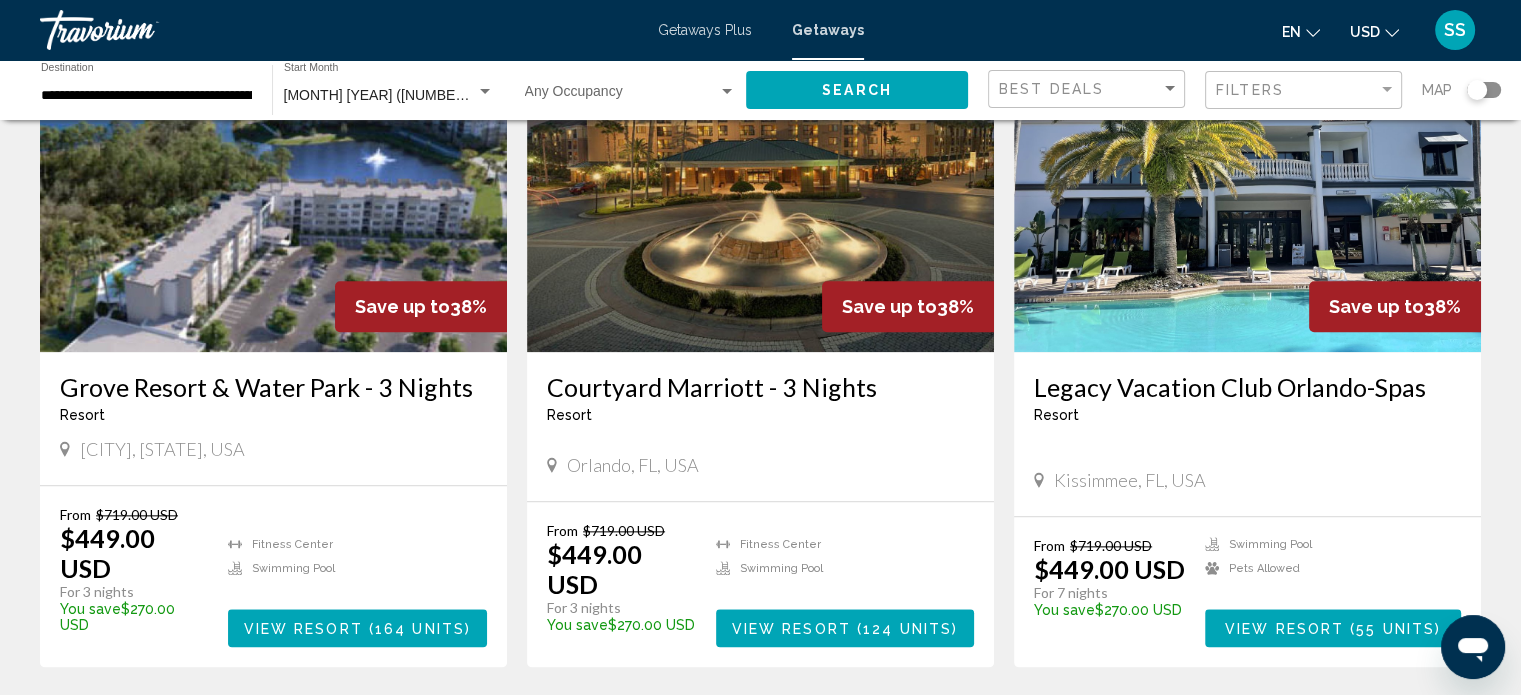 click on "Fitness Center
Swimming Pool" at bounding box center [845, 573] 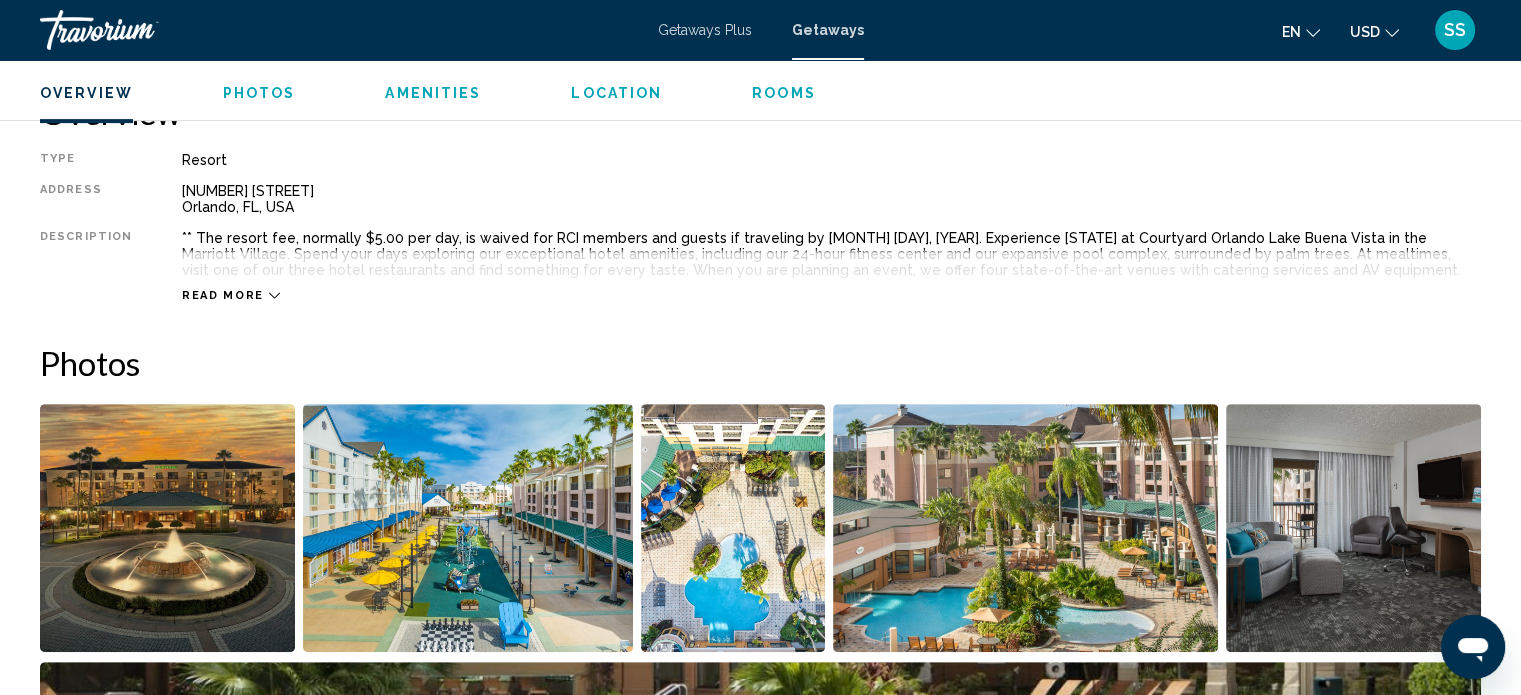 scroll, scrollTop: 812, scrollLeft: 0, axis: vertical 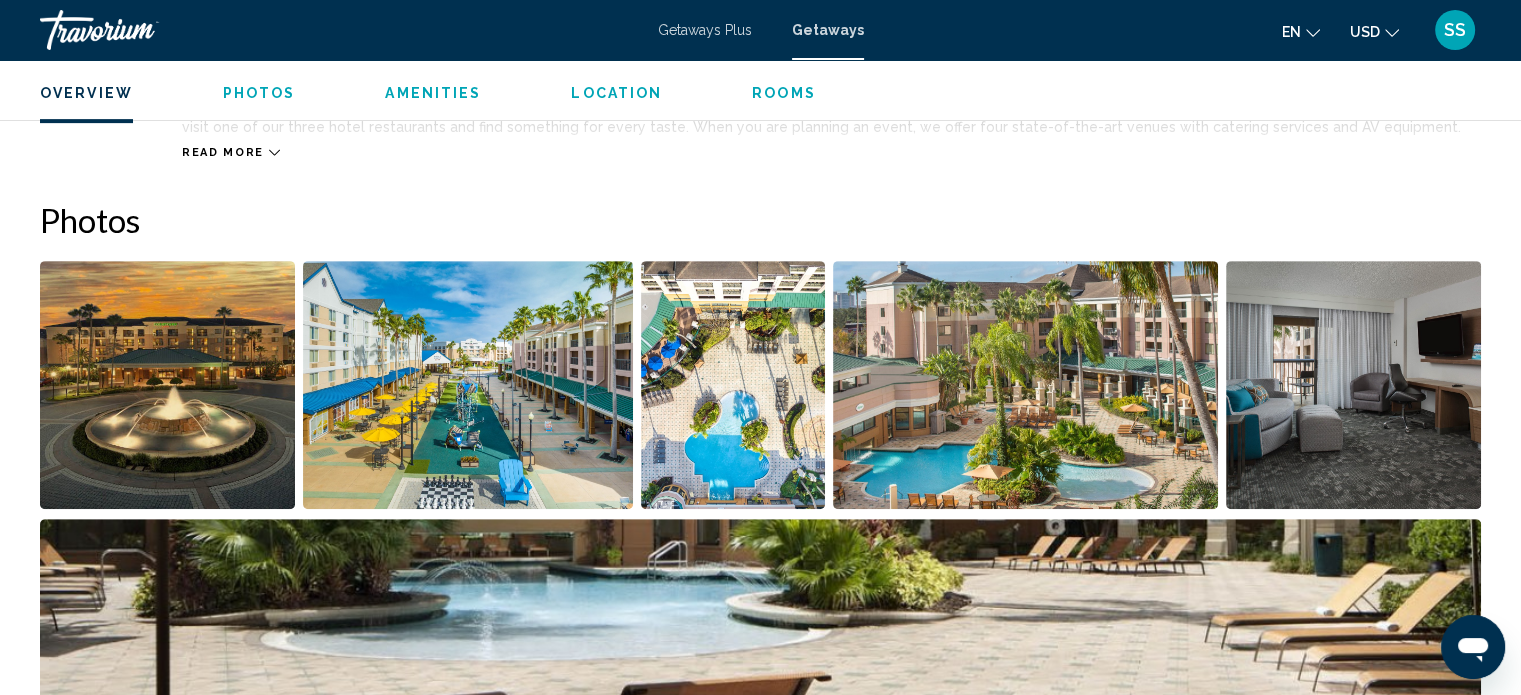 click at bounding box center (167, 385) 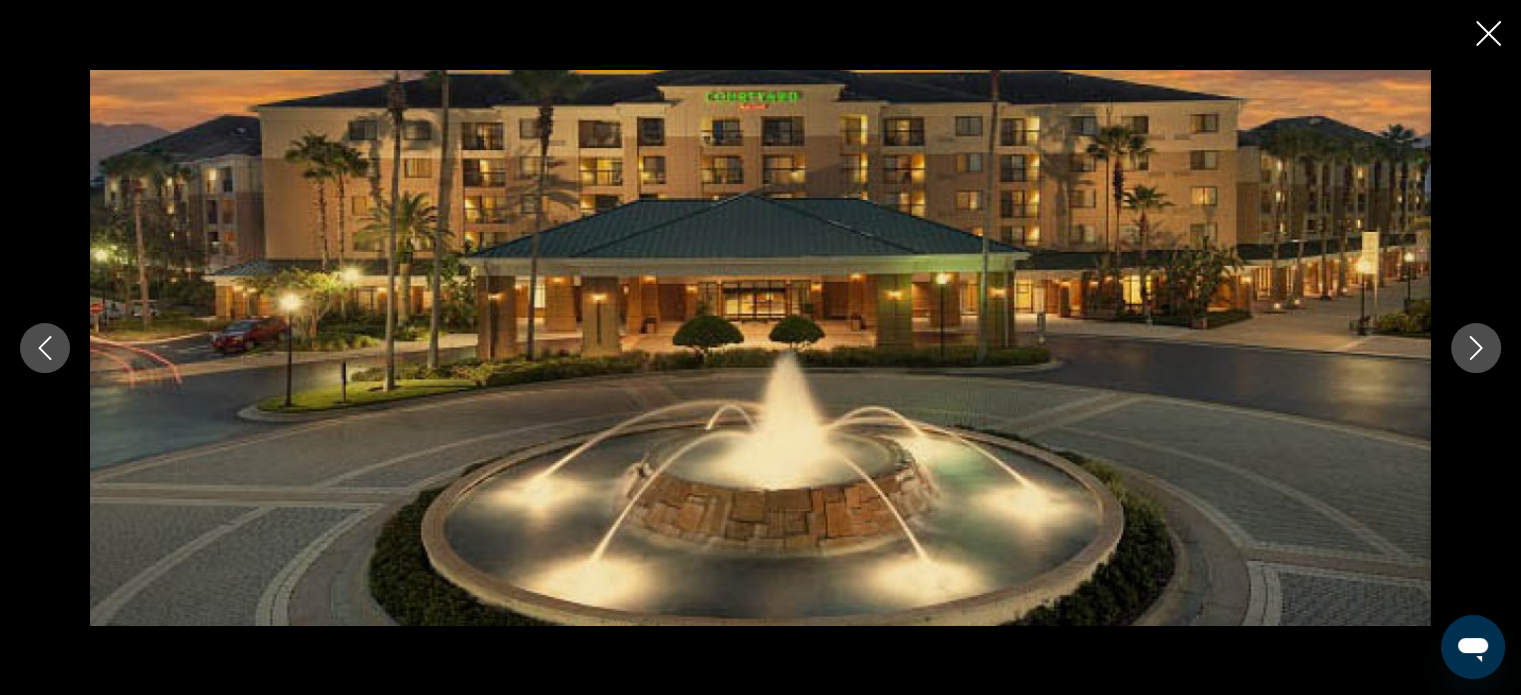 click 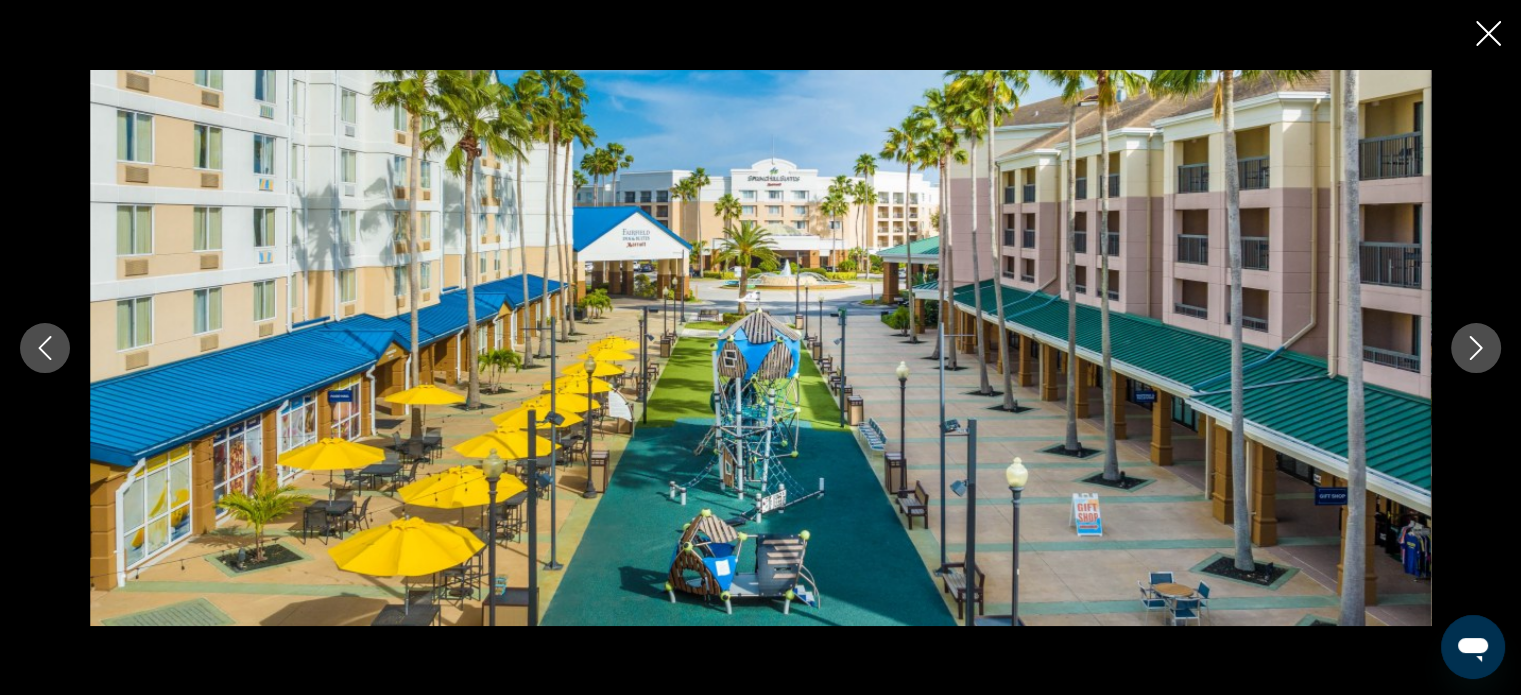click 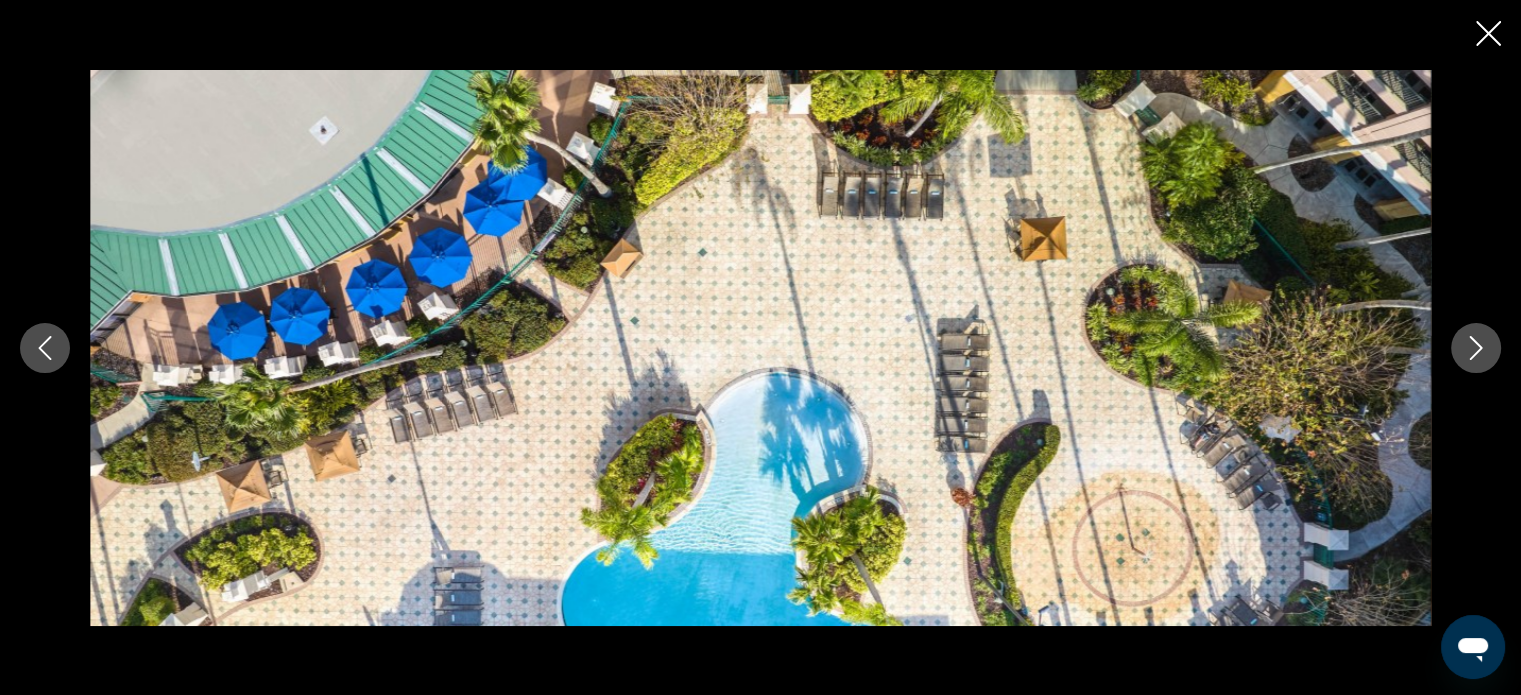 click 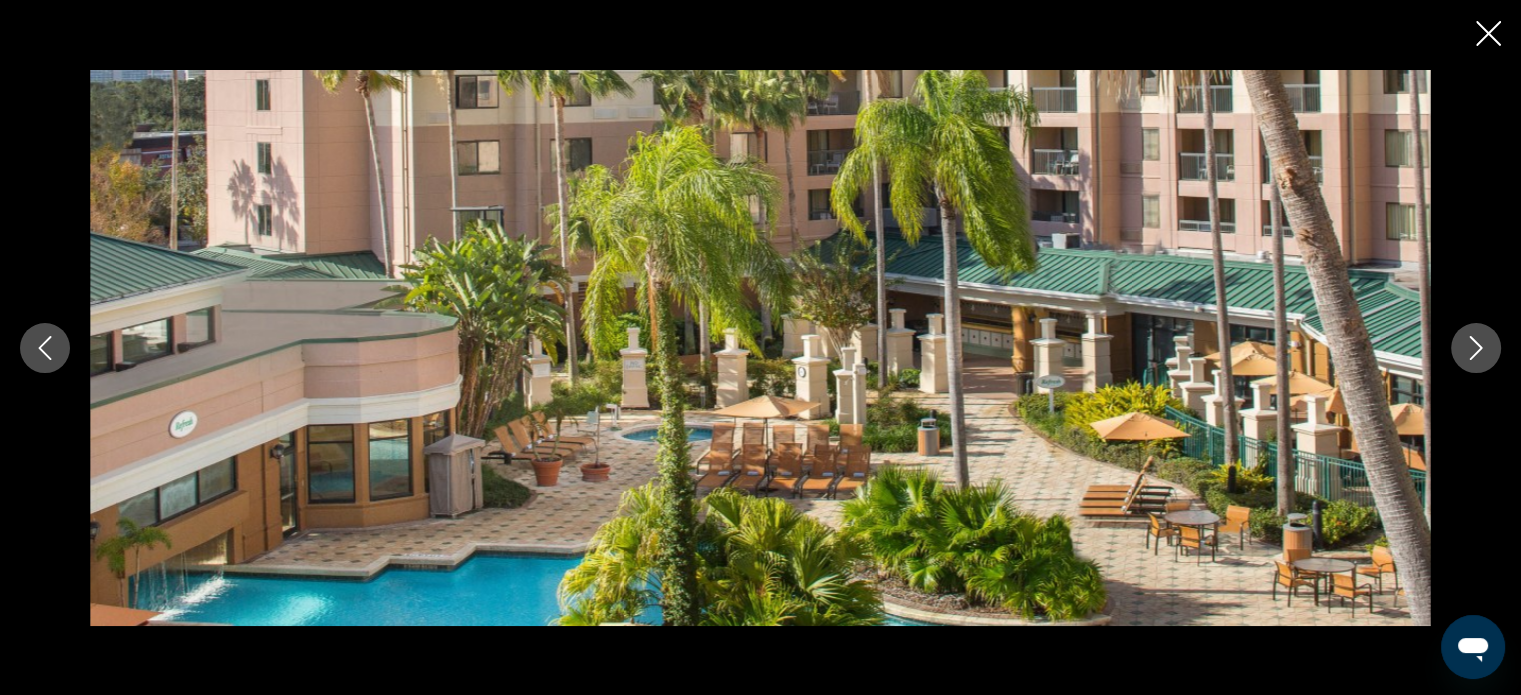 click 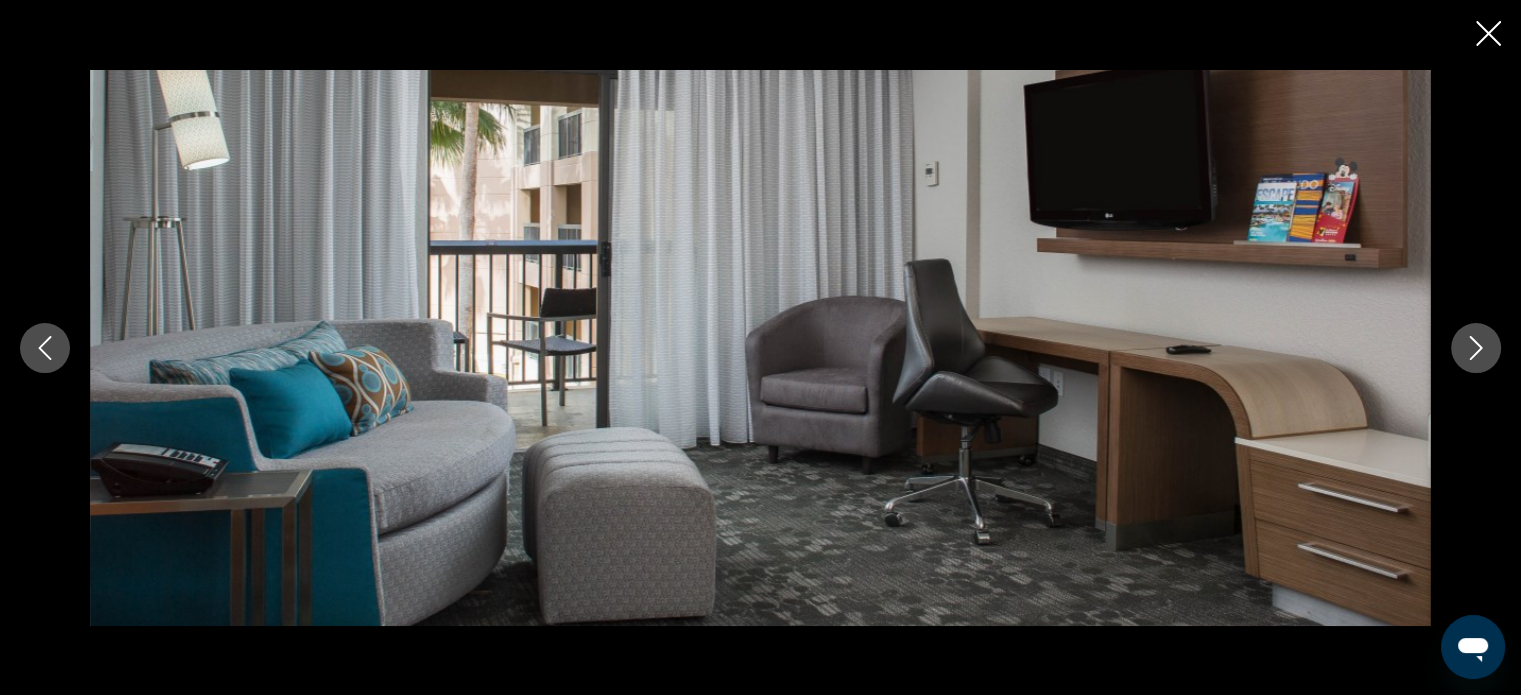 click 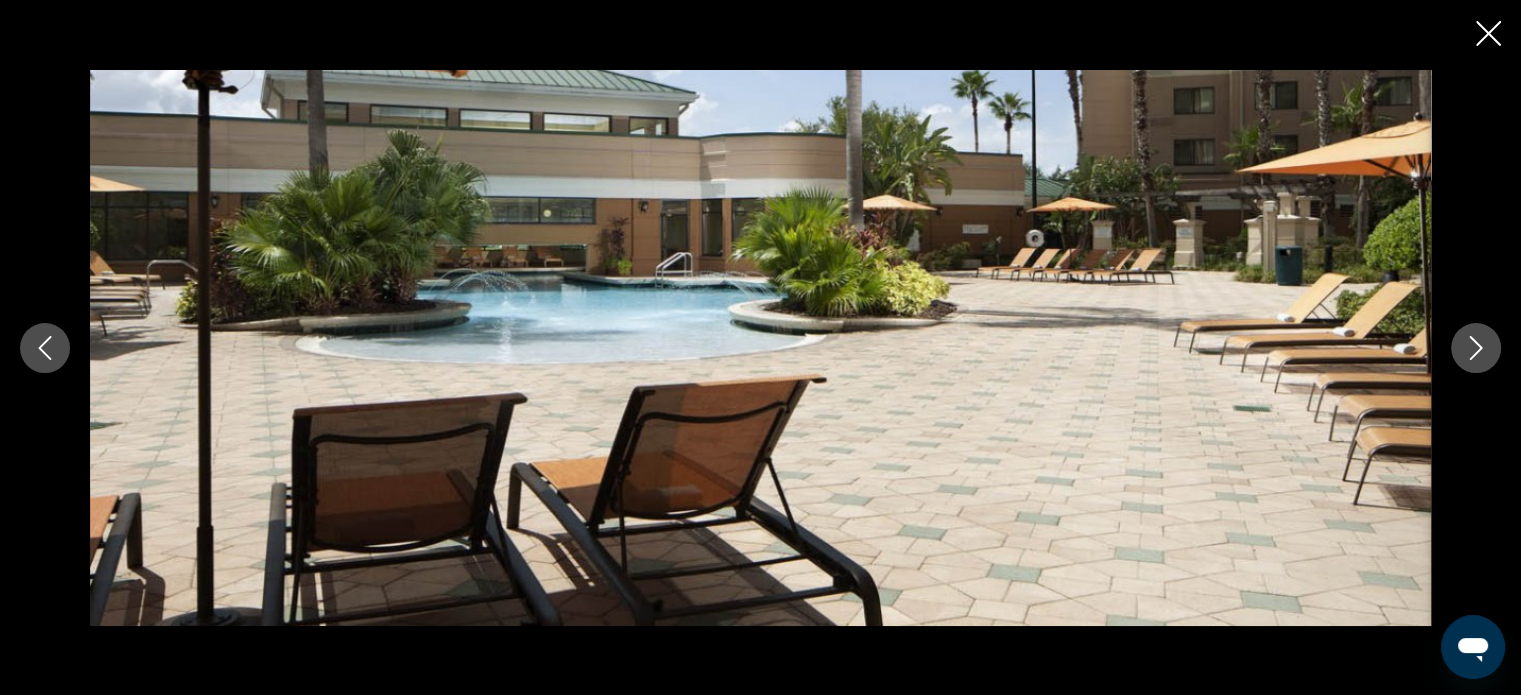 click 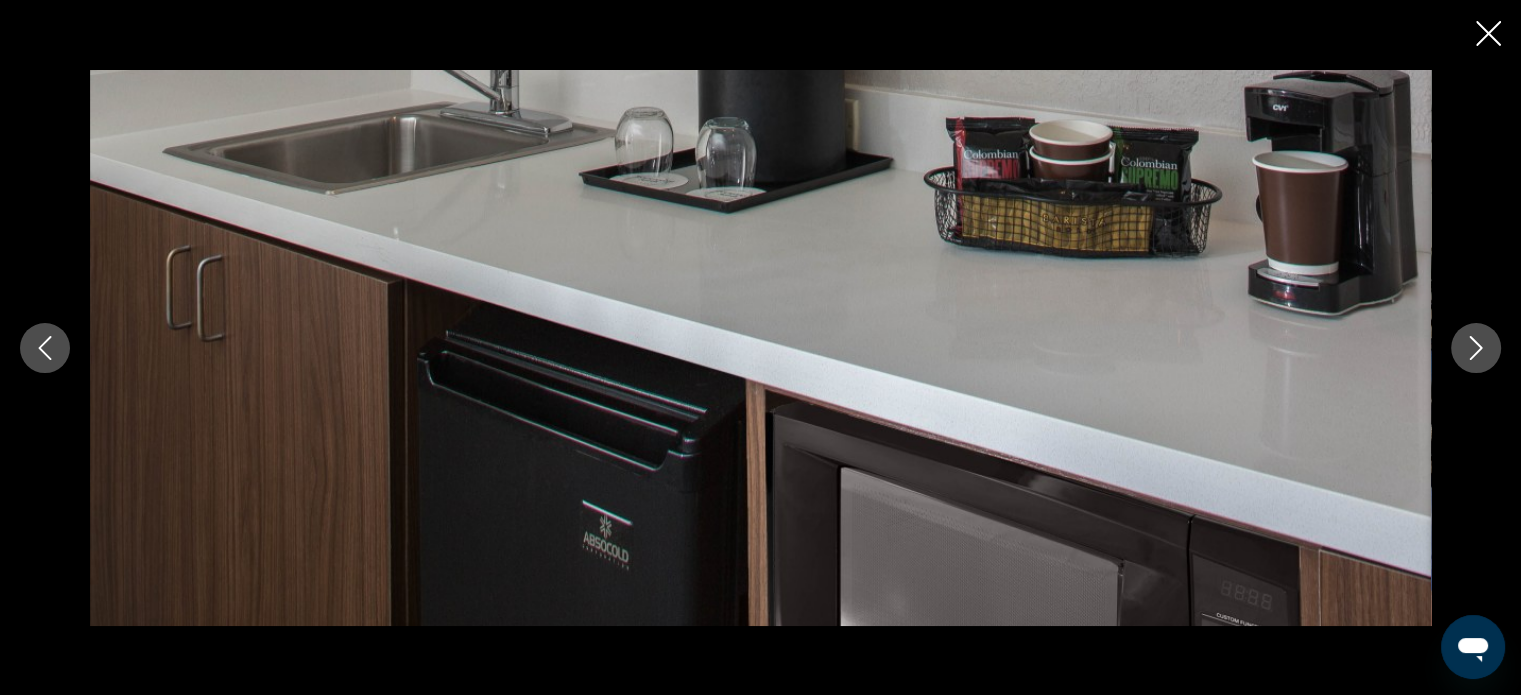 click 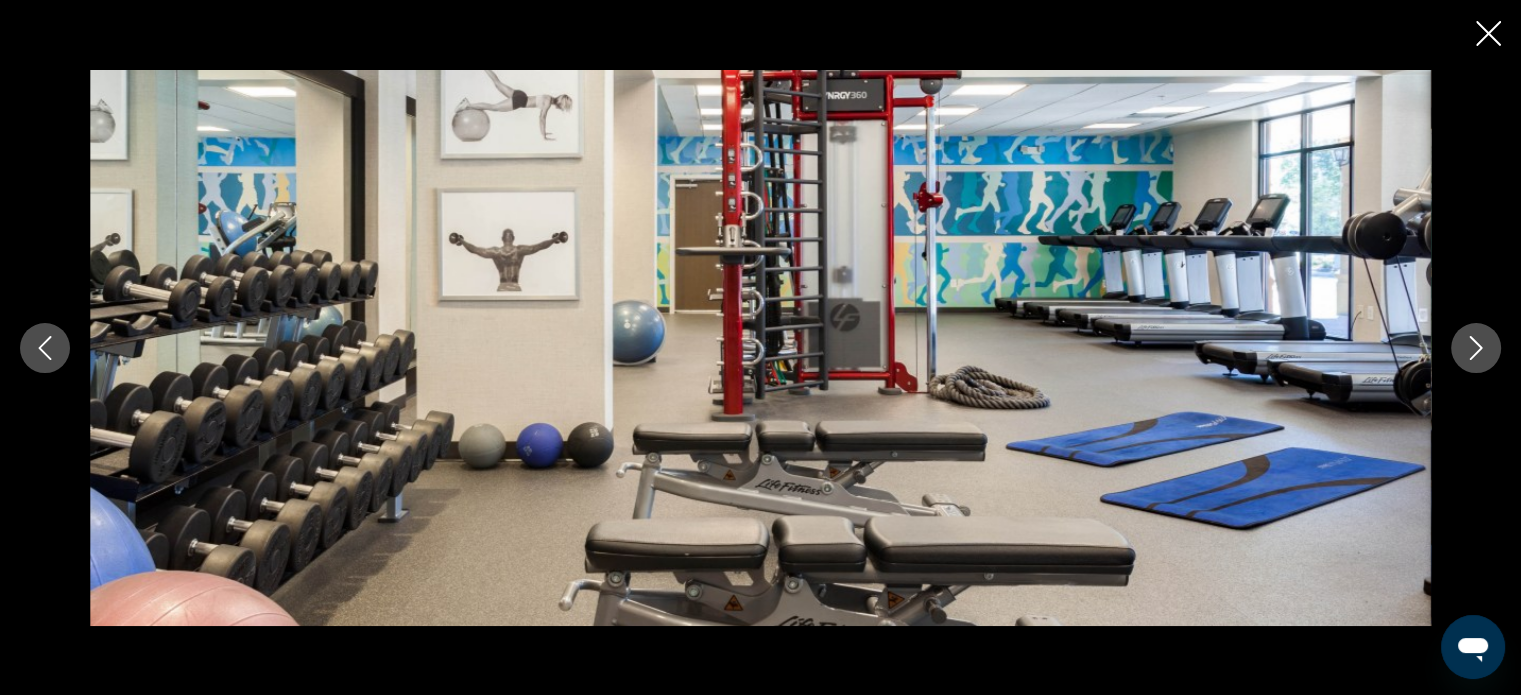 click 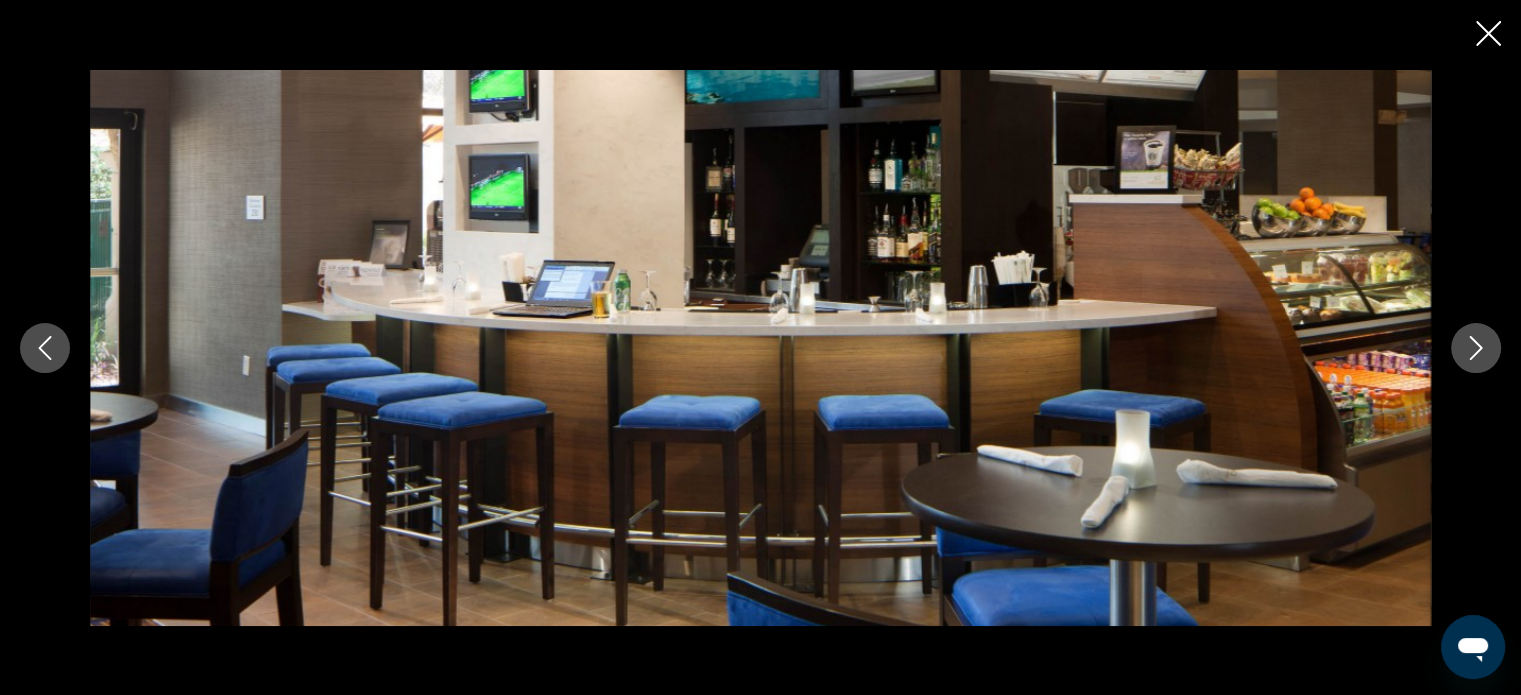 click 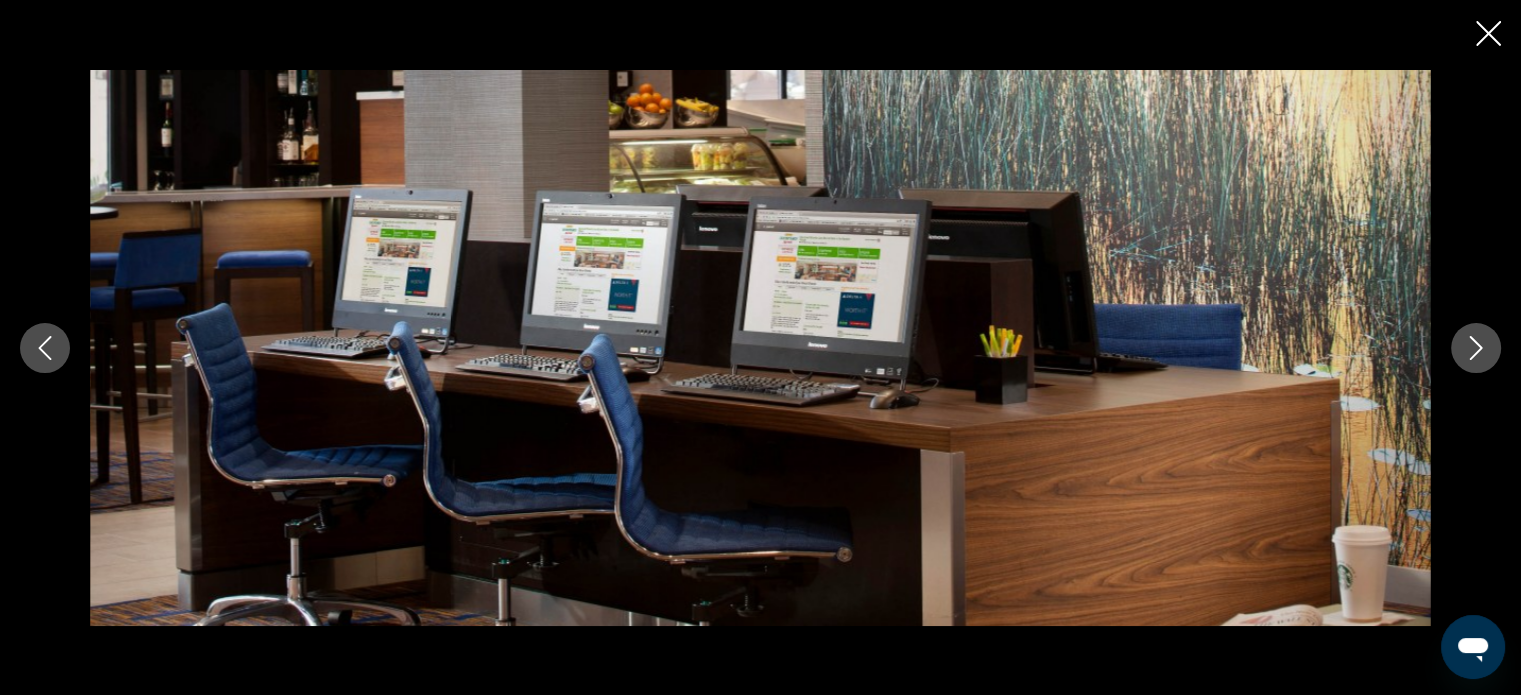 click 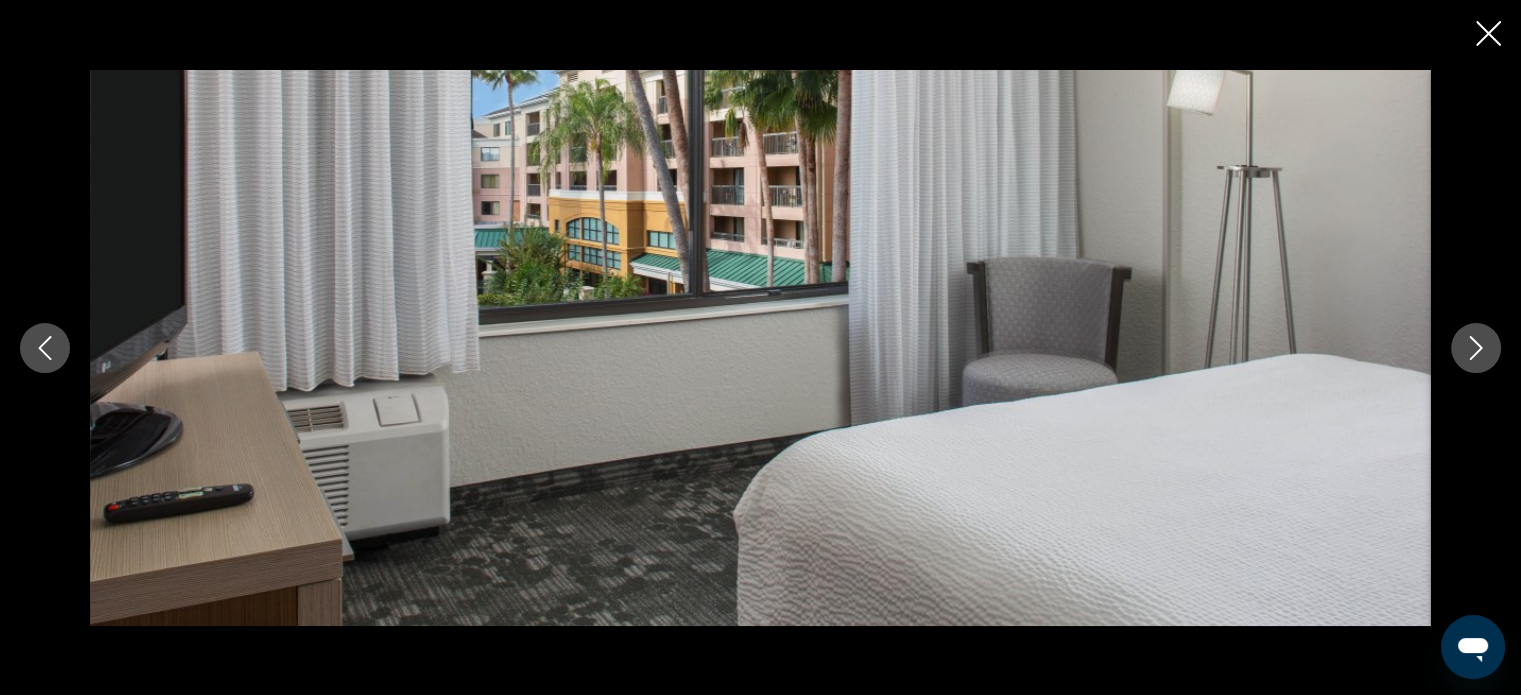 click 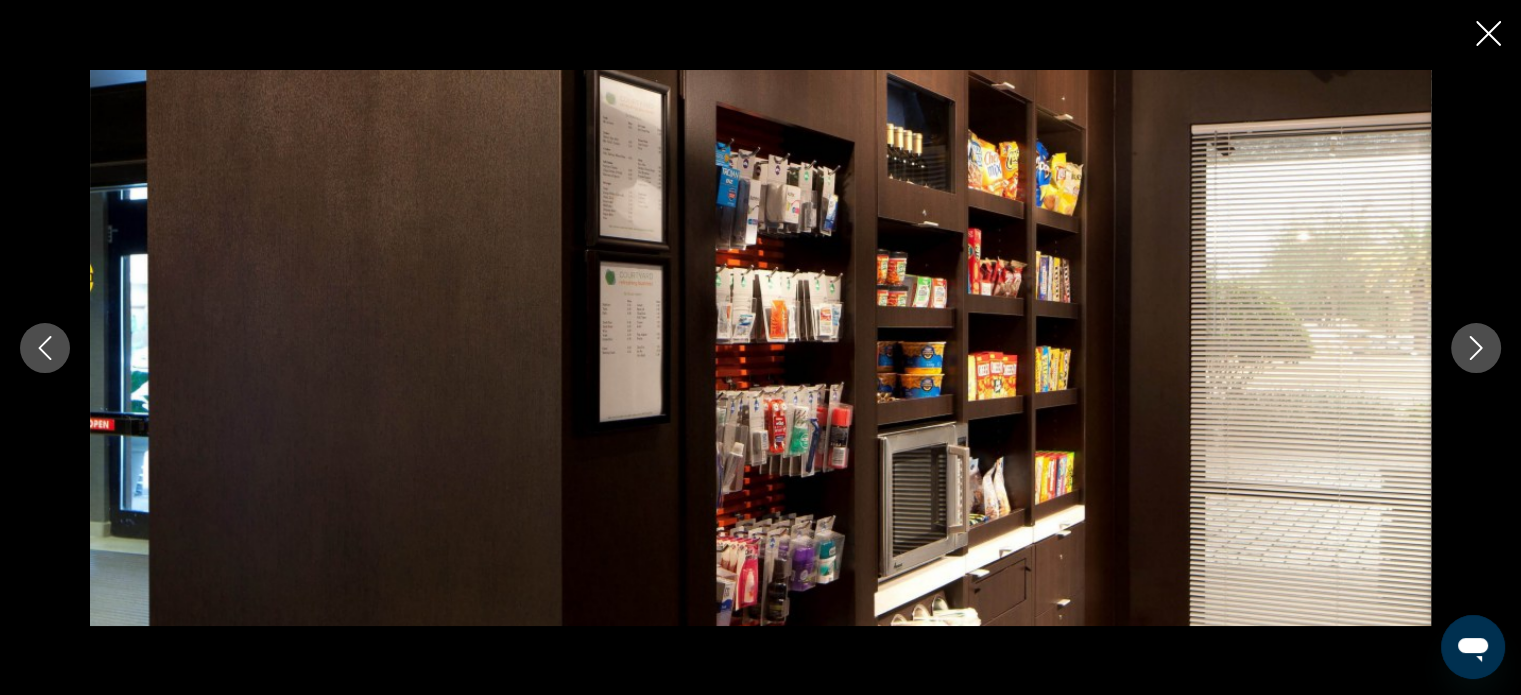 click 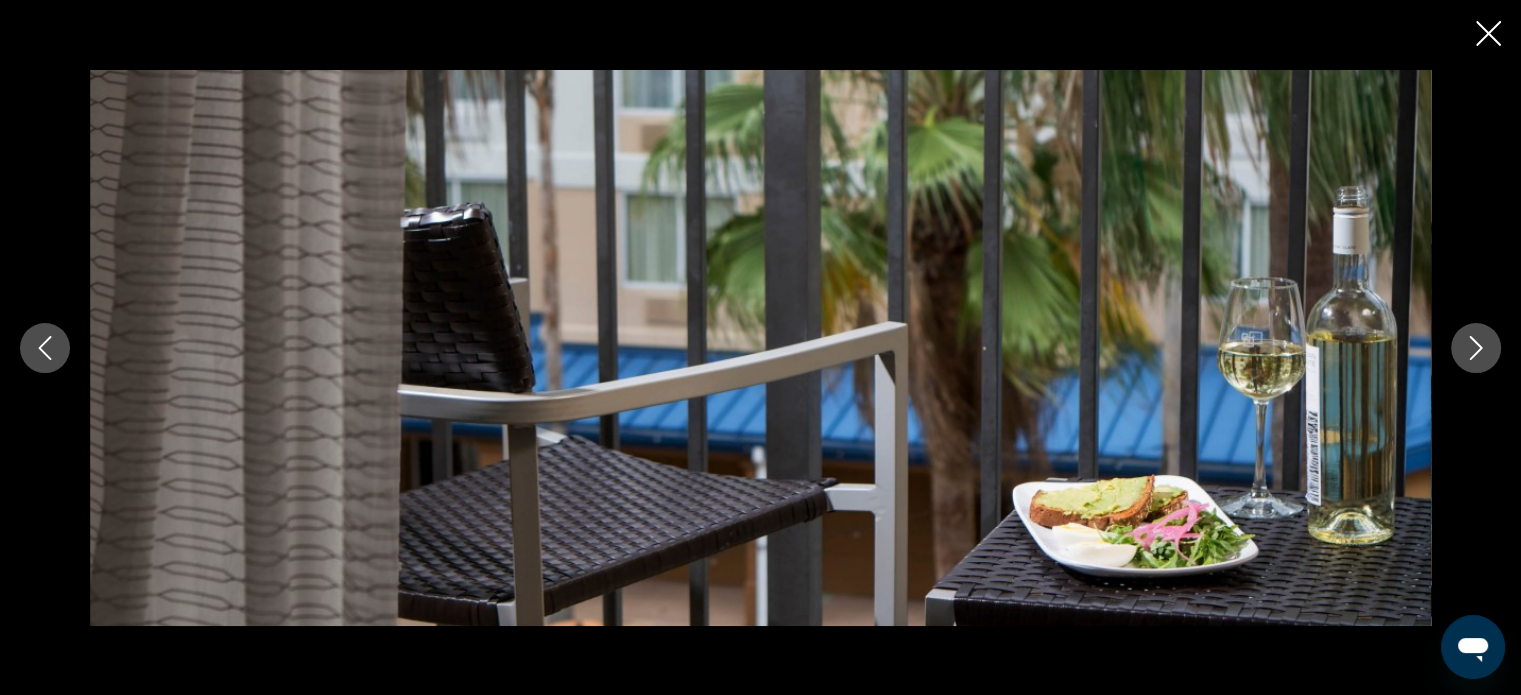 click 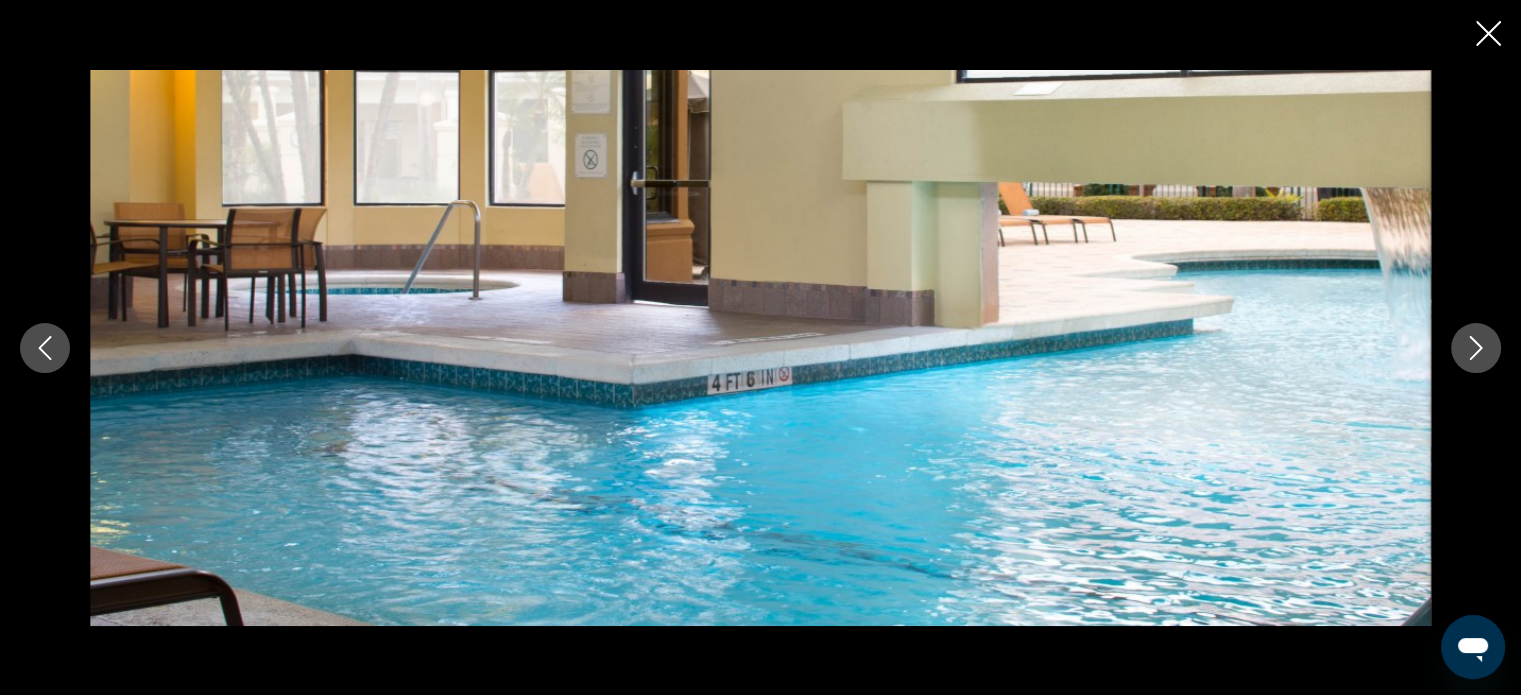 click 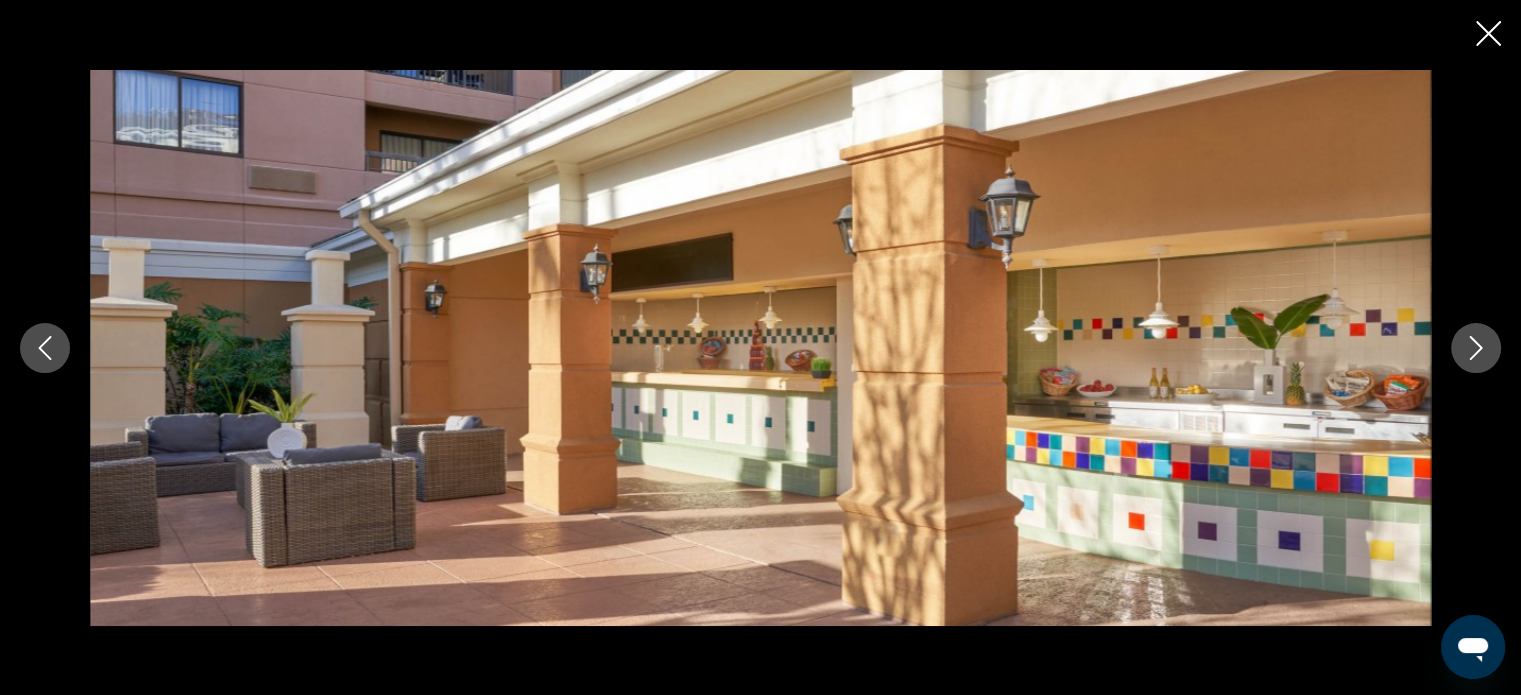 click 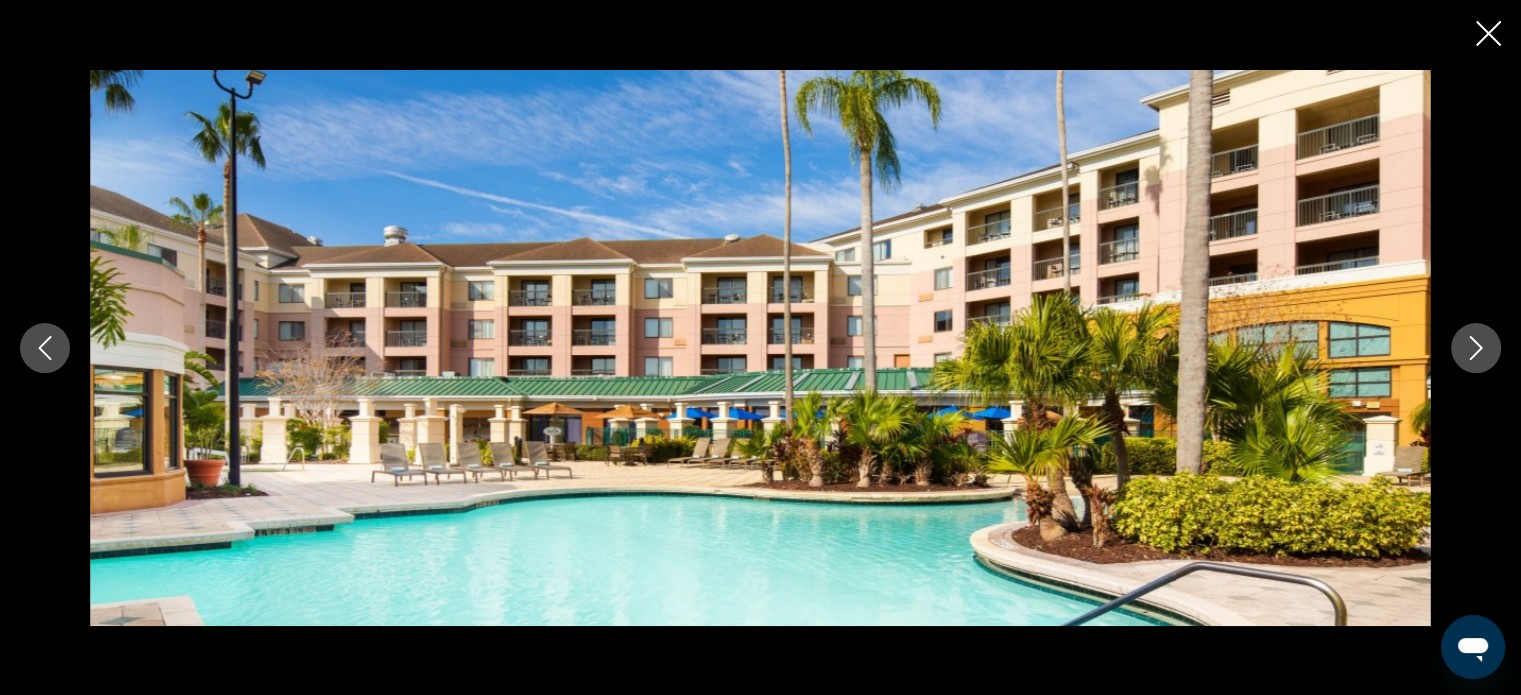 click 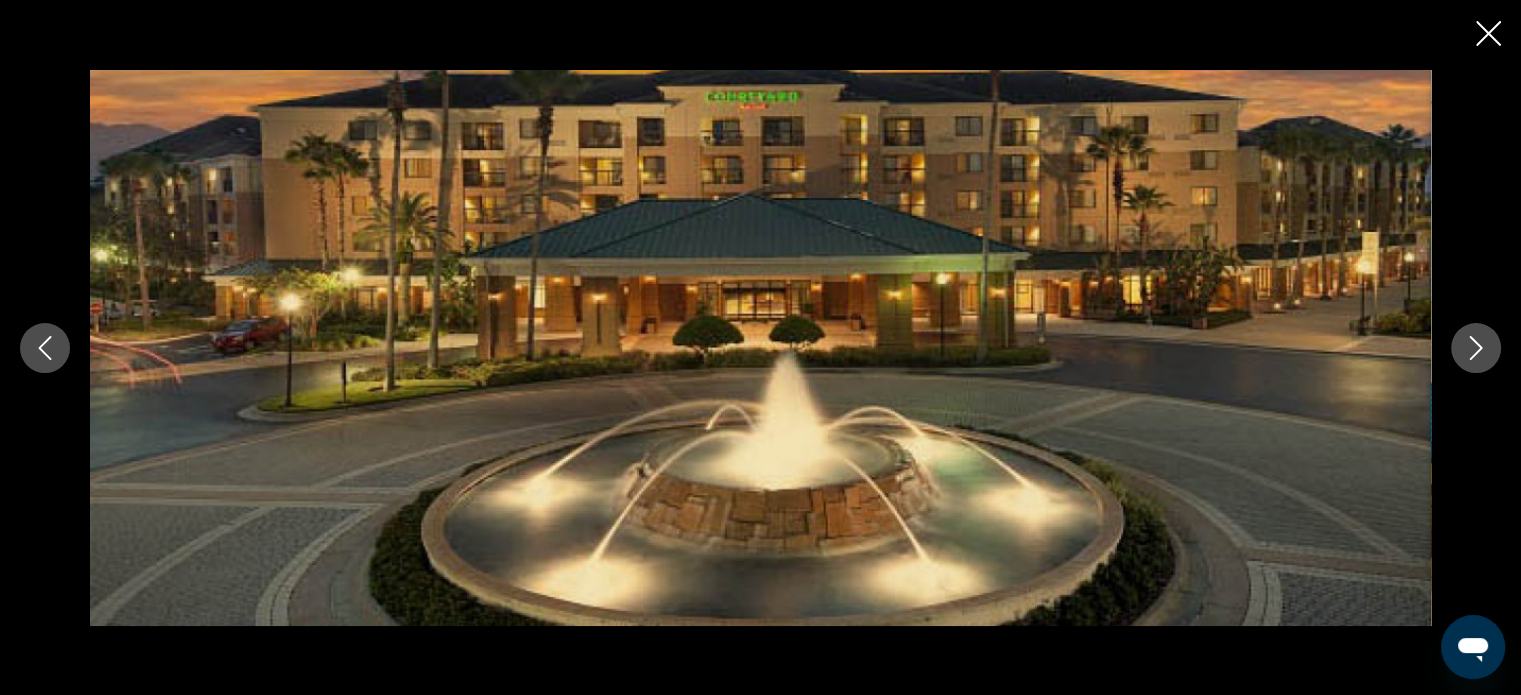 click 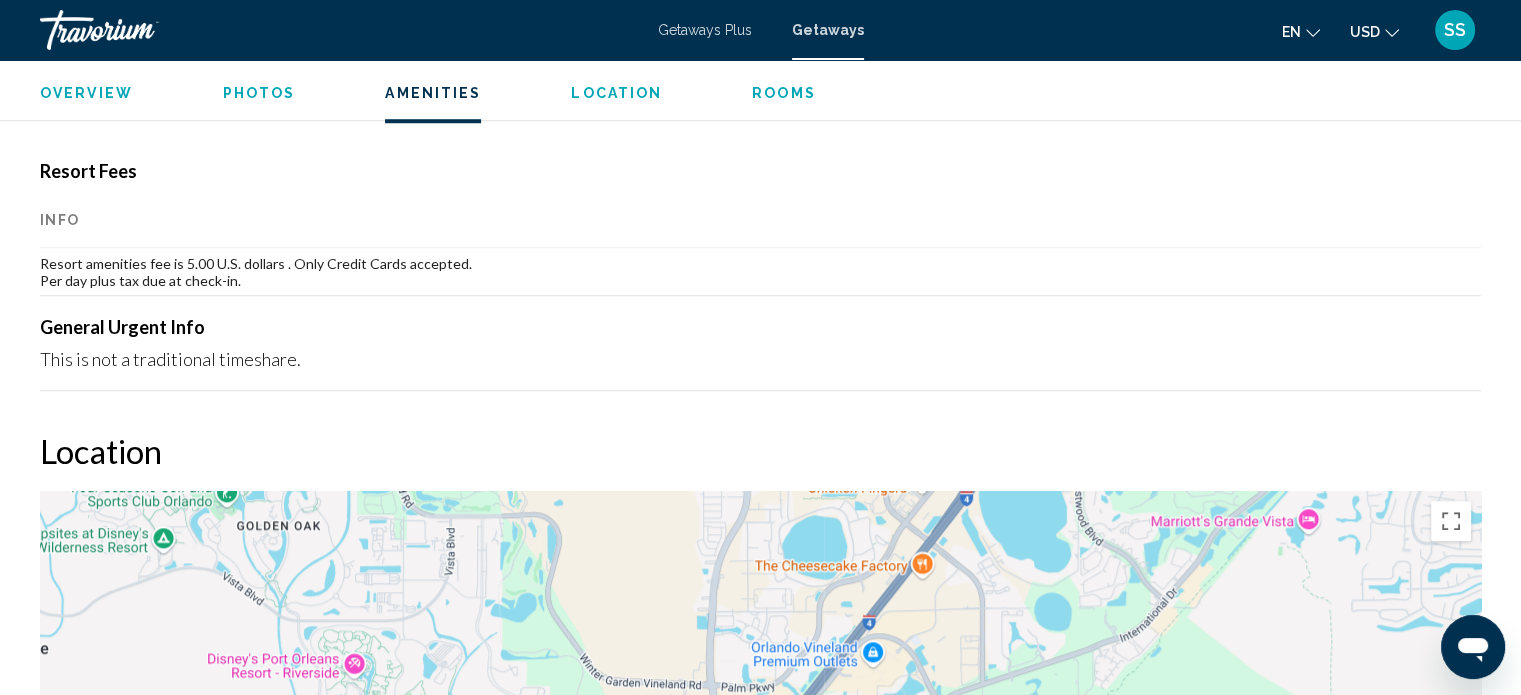 scroll, scrollTop: 1612, scrollLeft: 0, axis: vertical 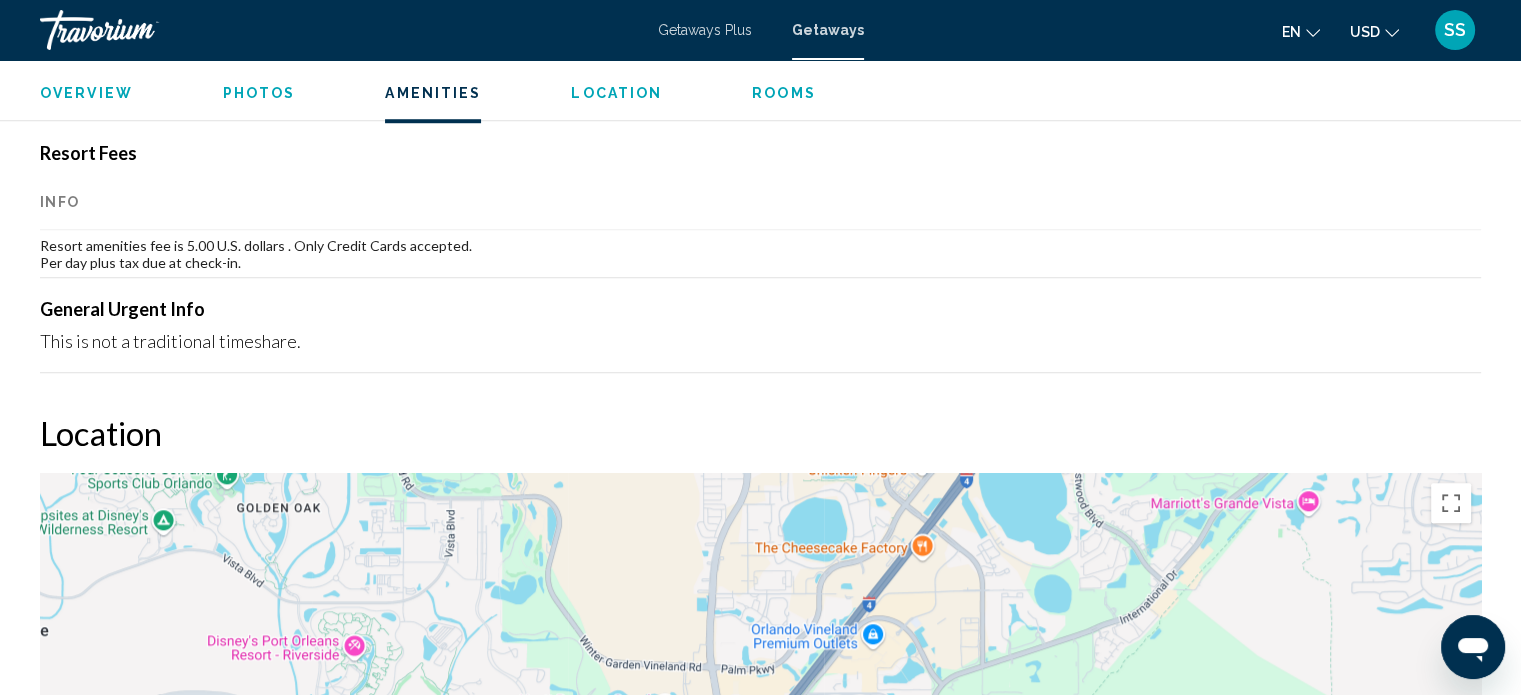 click on "Rooms" at bounding box center [784, 93] 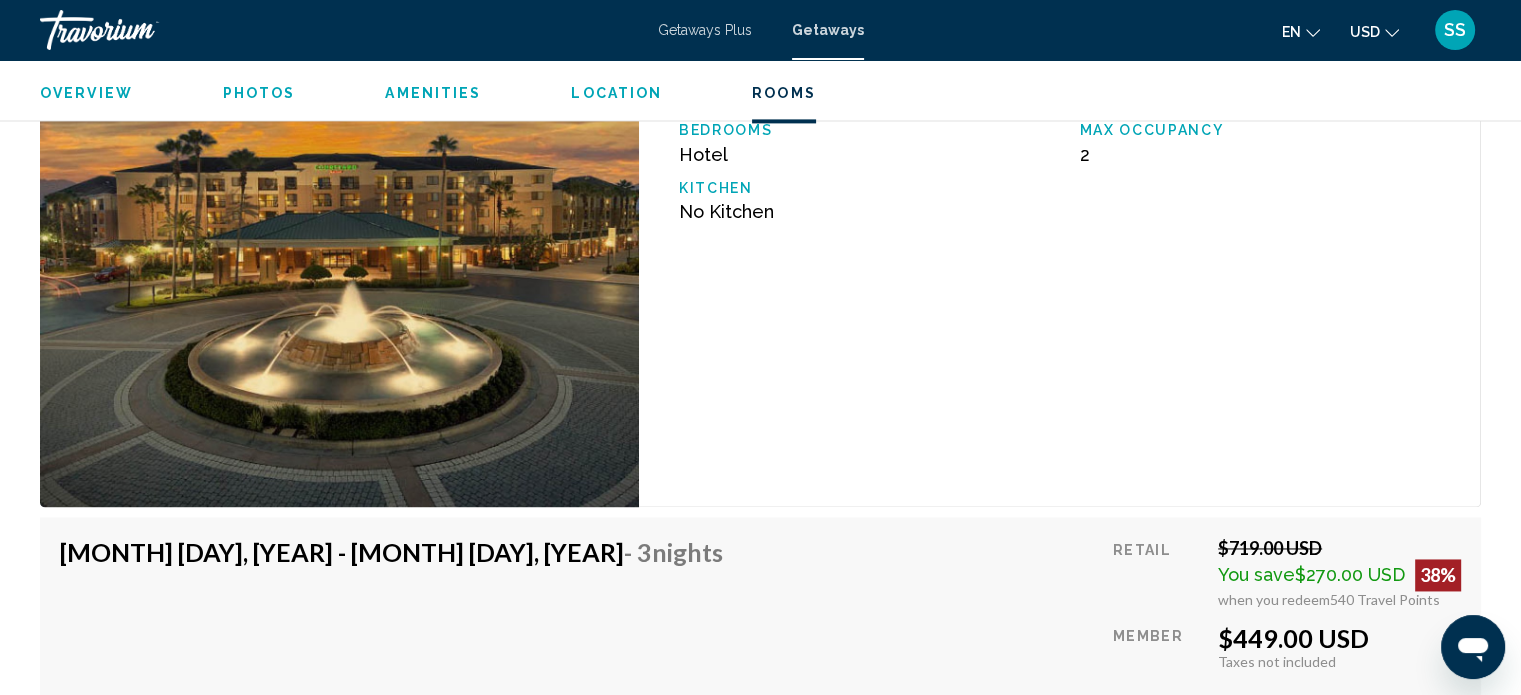 scroll, scrollTop: 2904, scrollLeft: 0, axis: vertical 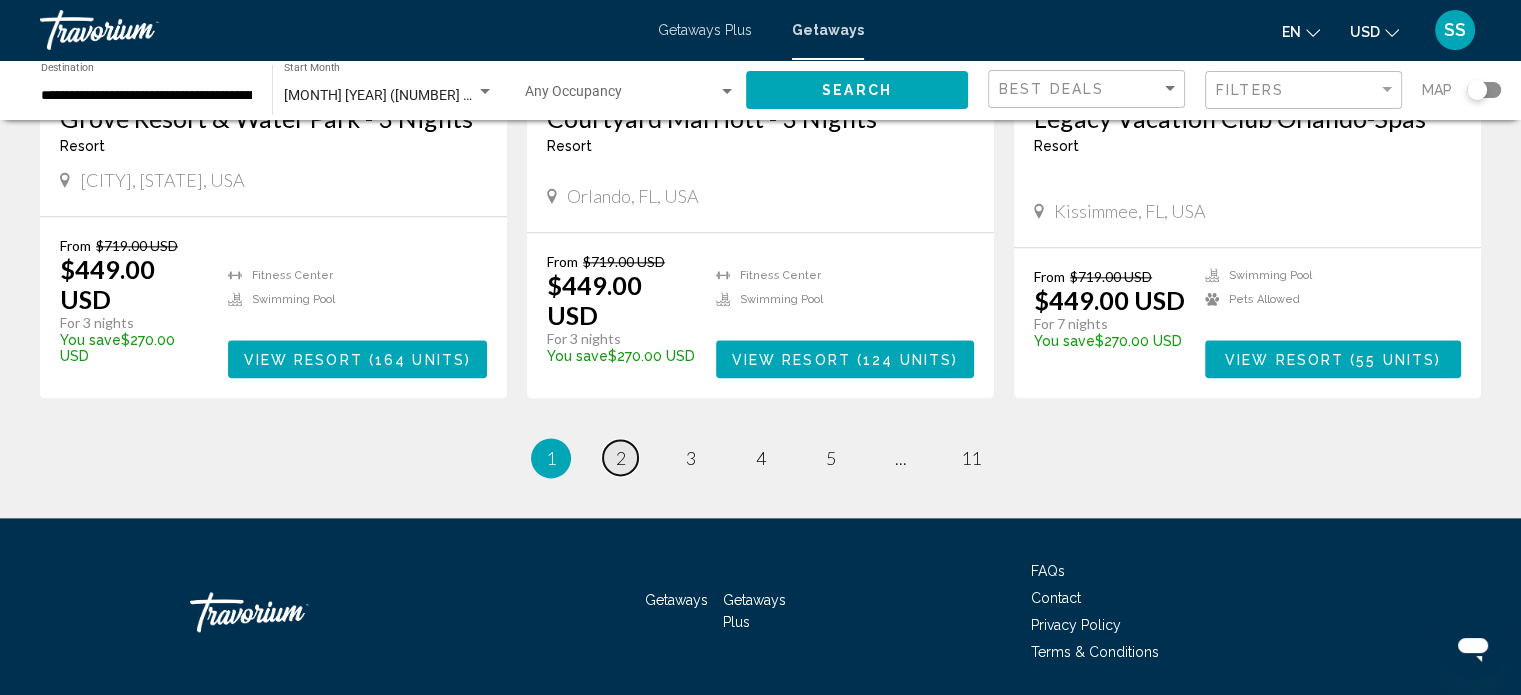 click on "page  2" at bounding box center (620, 457) 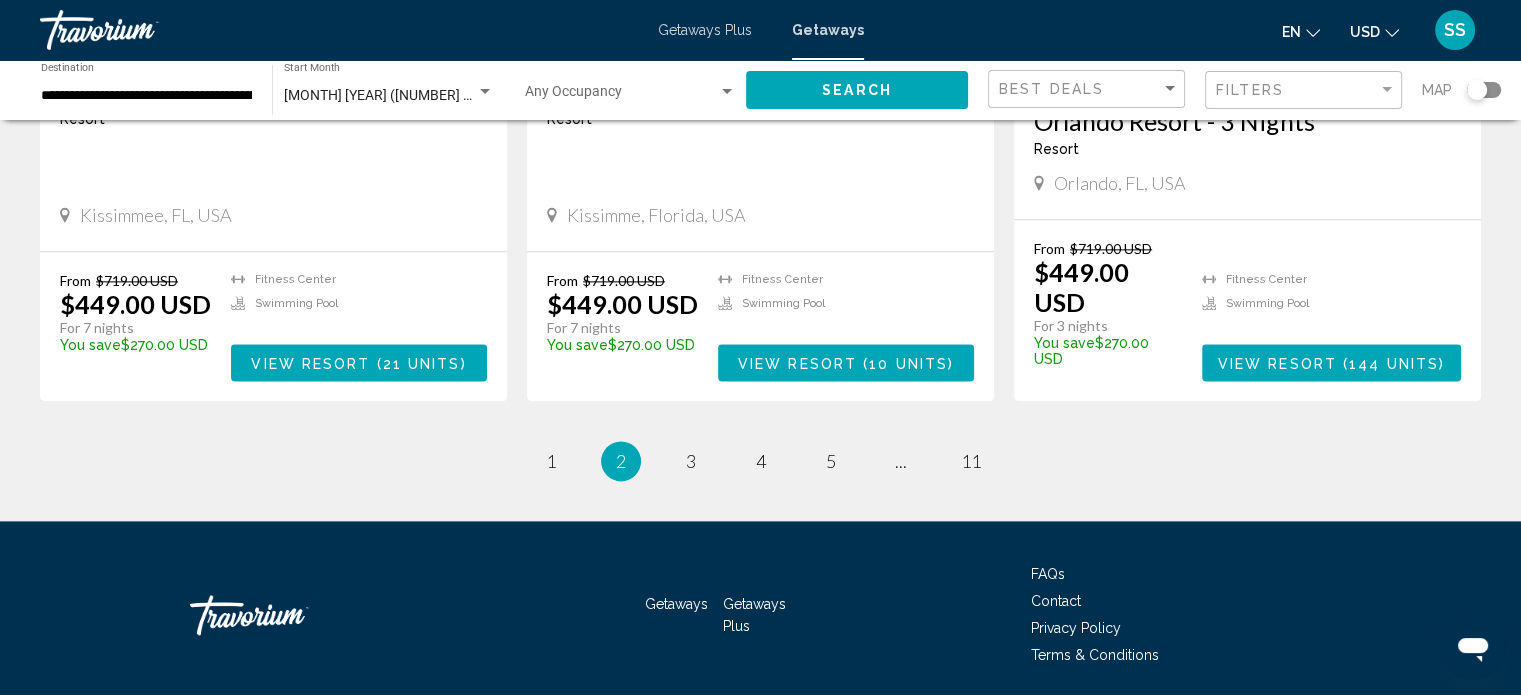 scroll, scrollTop: 2500, scrollLeft: 0, axis: vertical 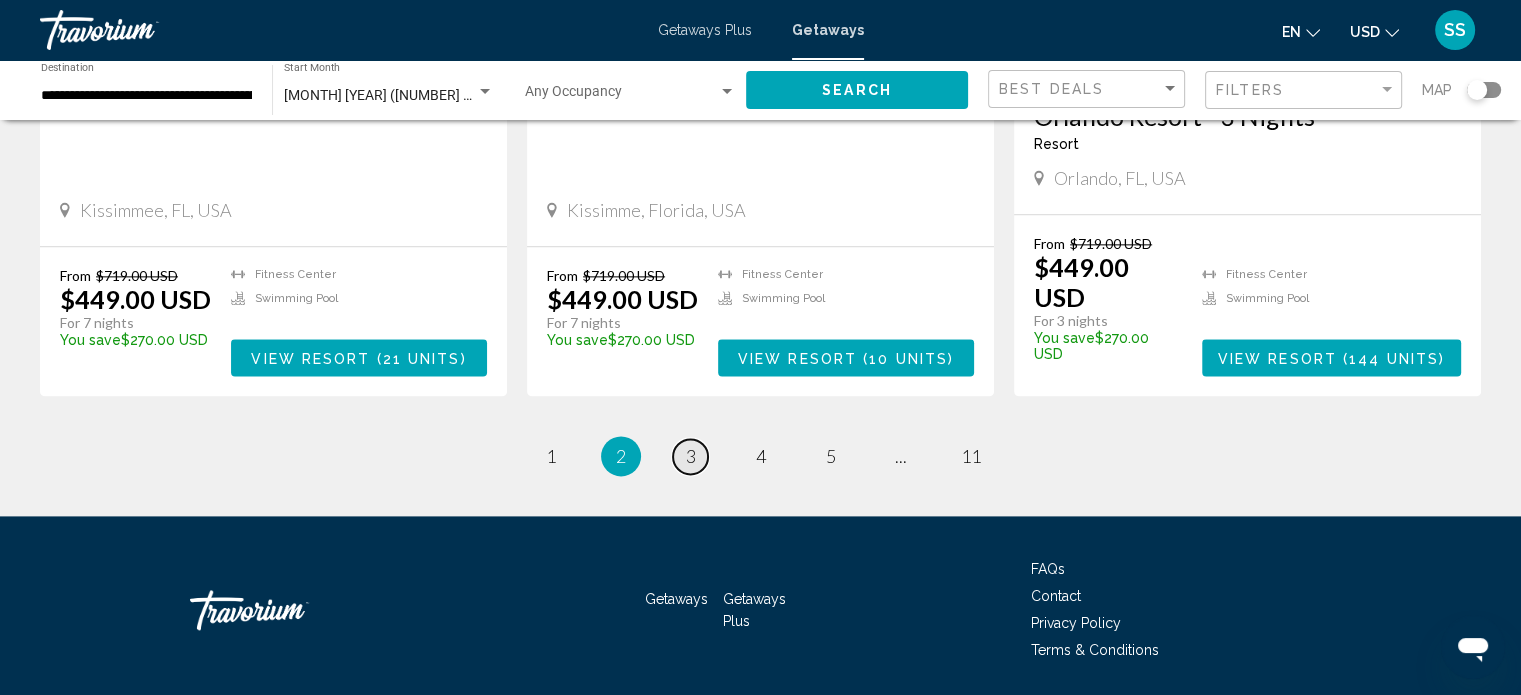 click on "page  3" at bounding box center (690, 456) 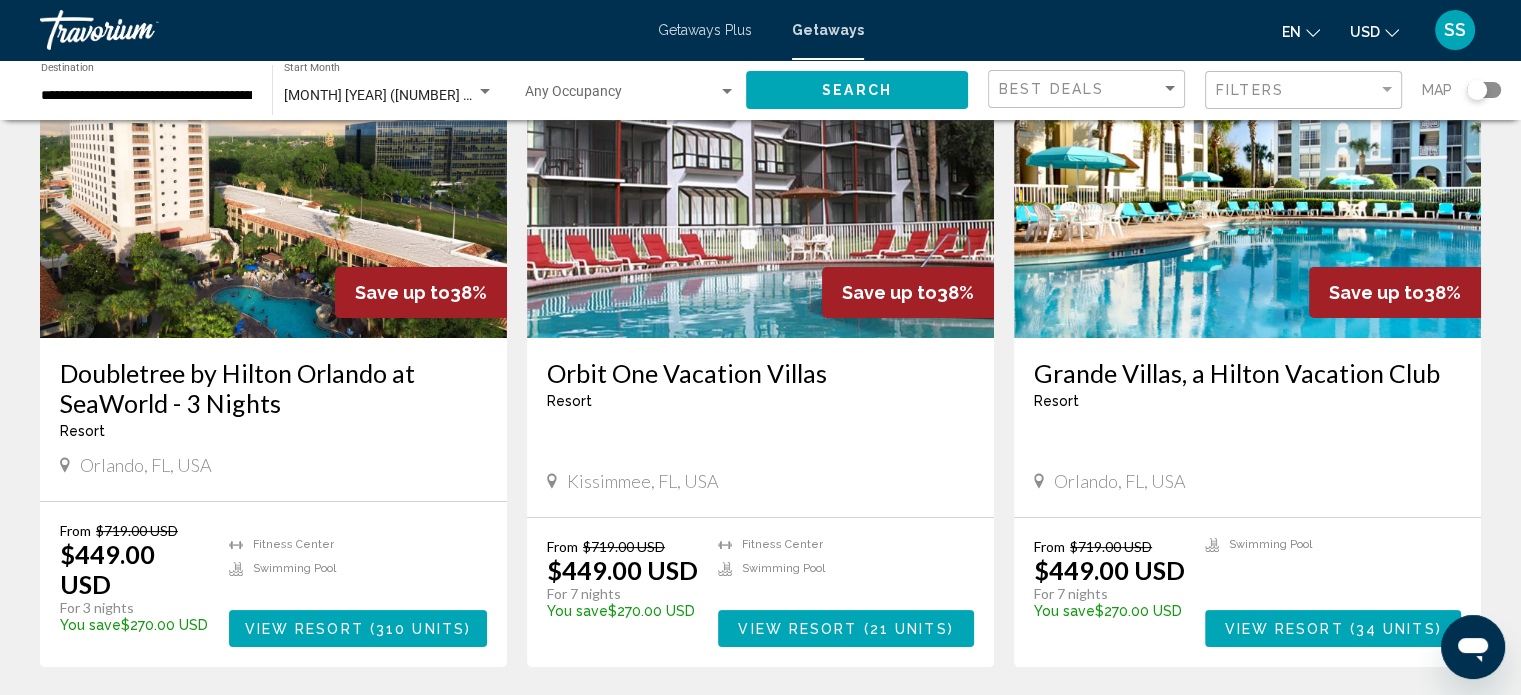 scroll, scrollTop: 300, scrollLeft: 0, axis: vertical 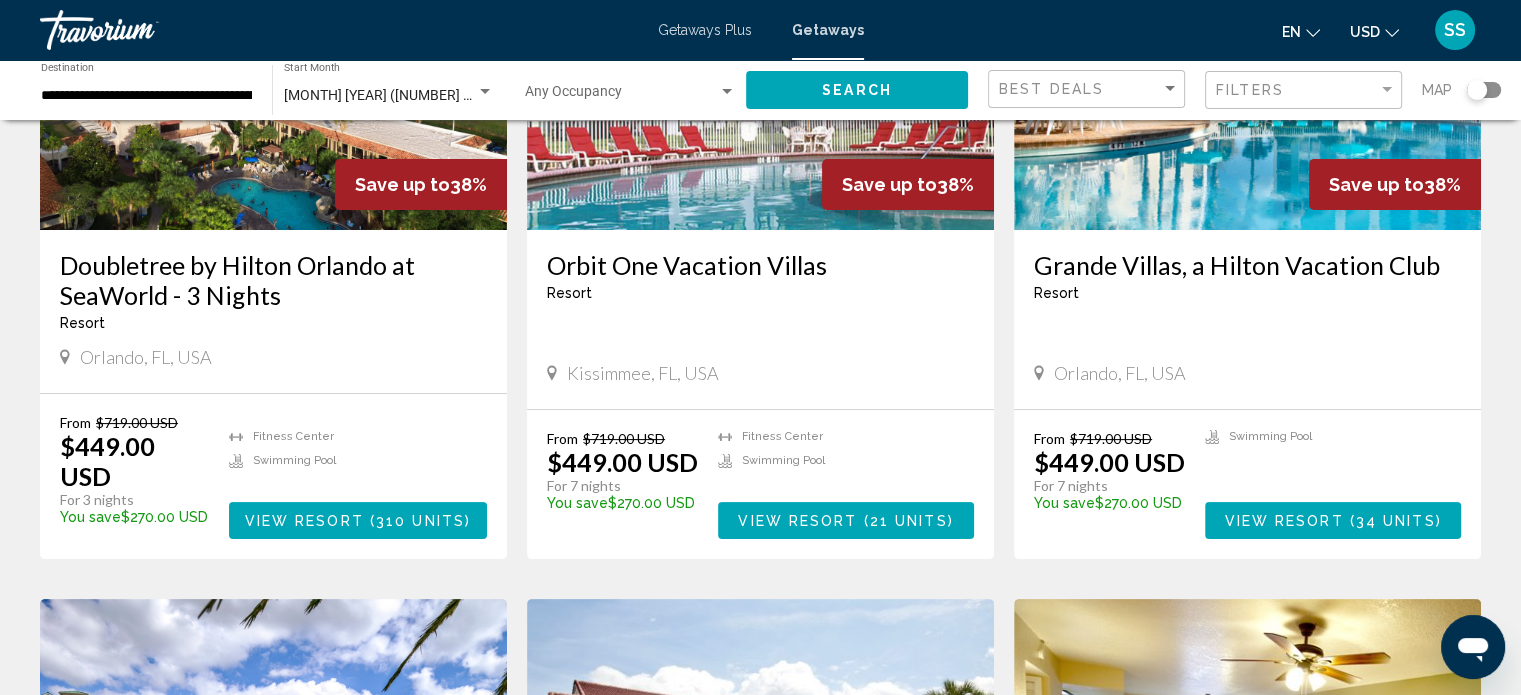 click on "View Resort" at bounding box center (304, 521) 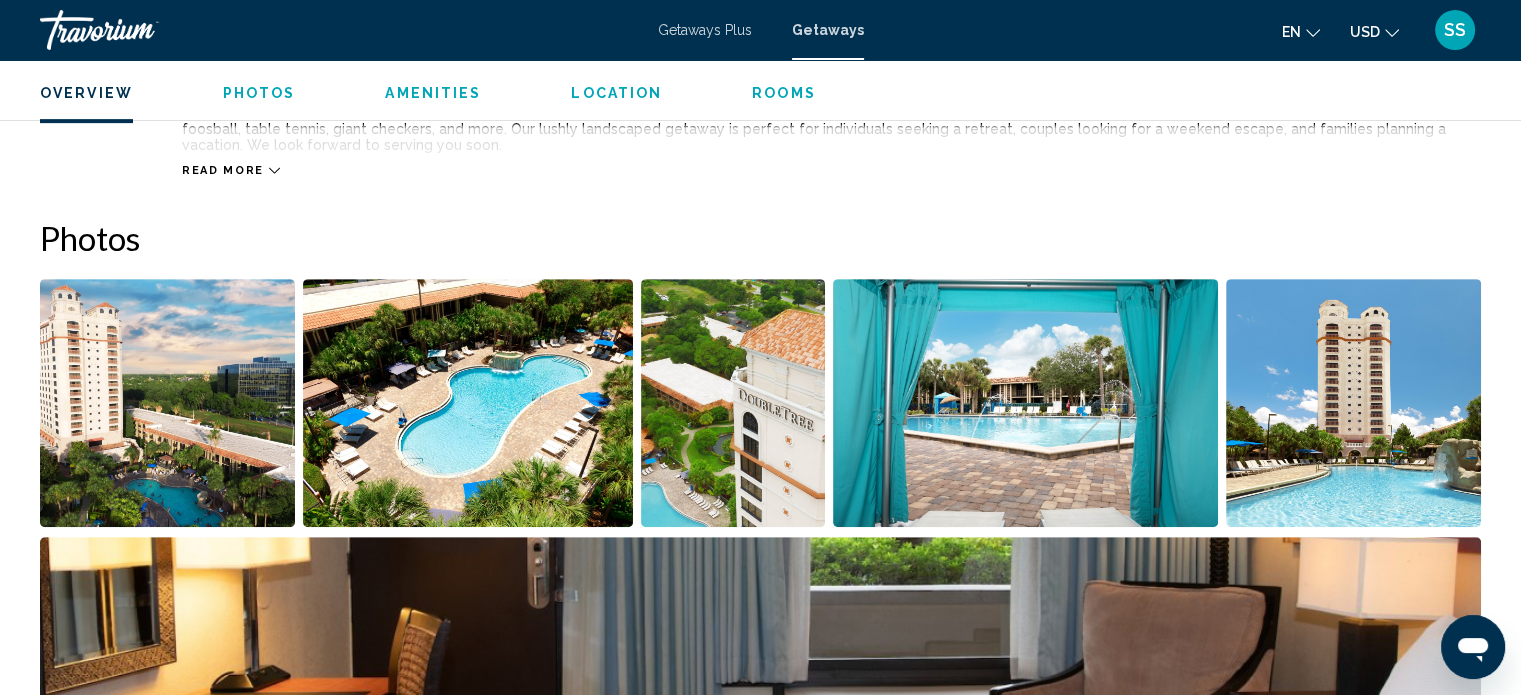 scroll, scrollTop: 812, scrollLeft: 0, axis: vertical 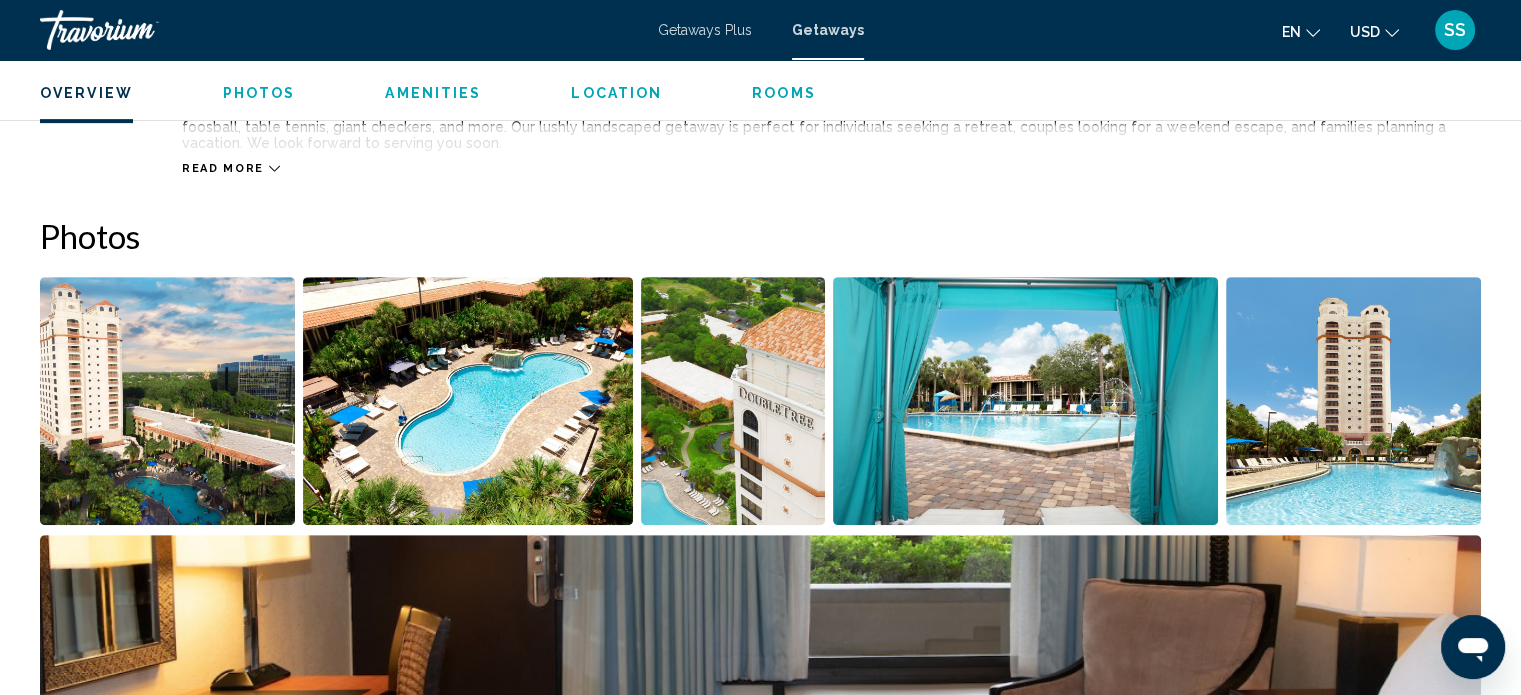click at bounding box center [167, 401] 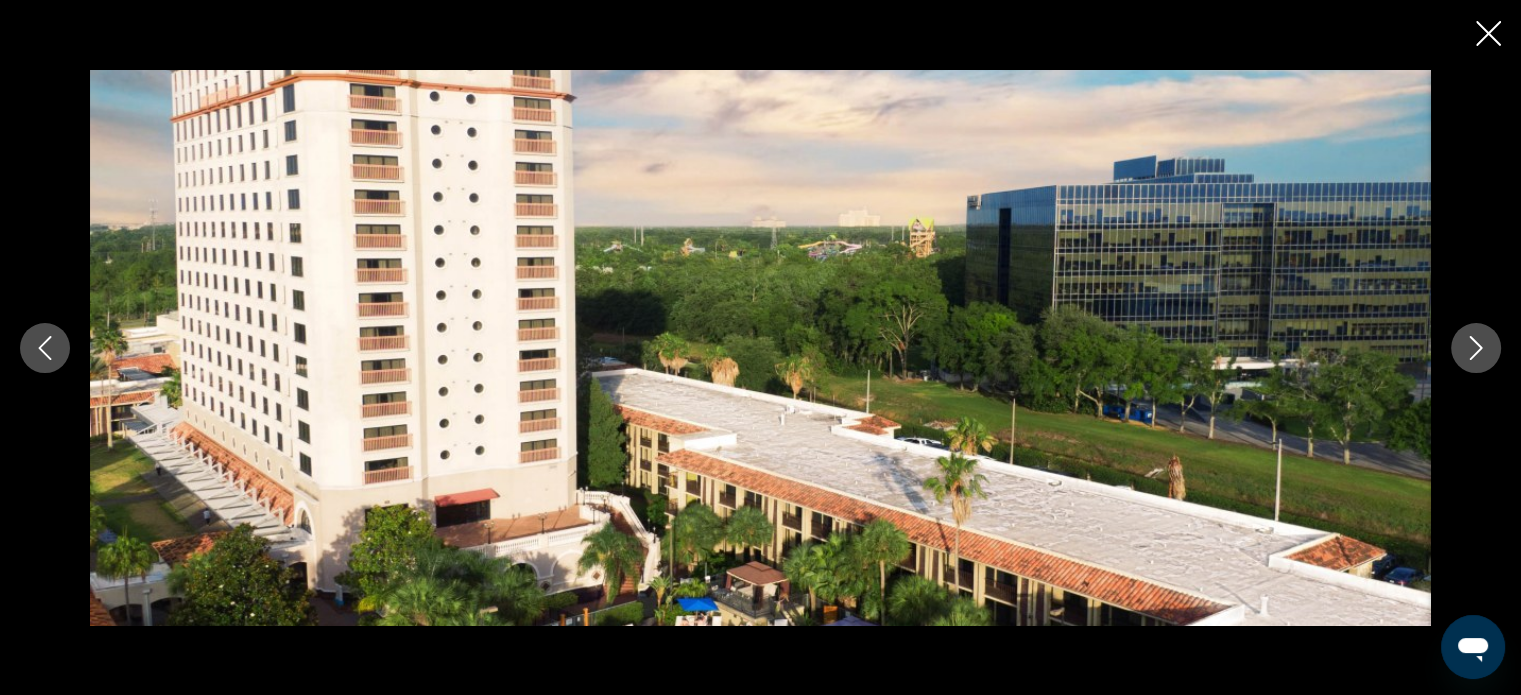 click at bounding box center (760, 348) 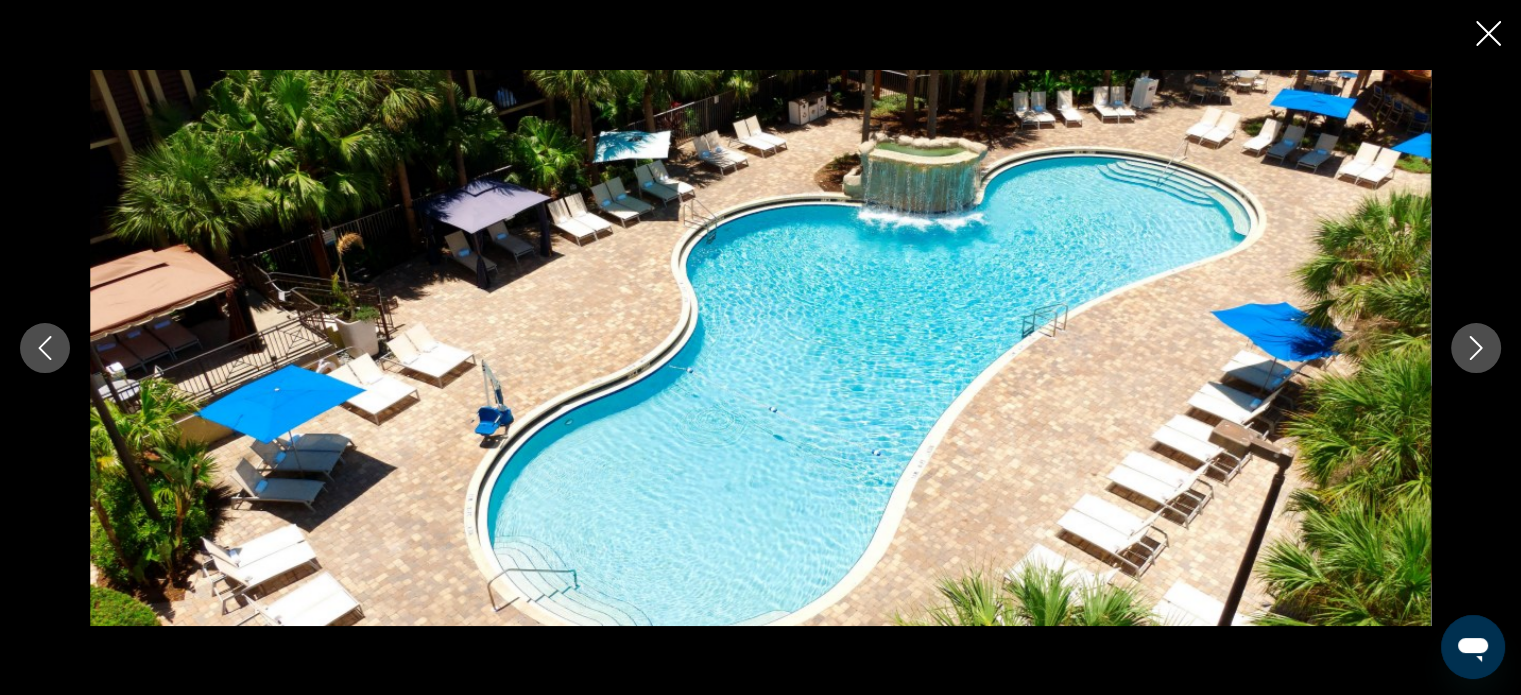 click 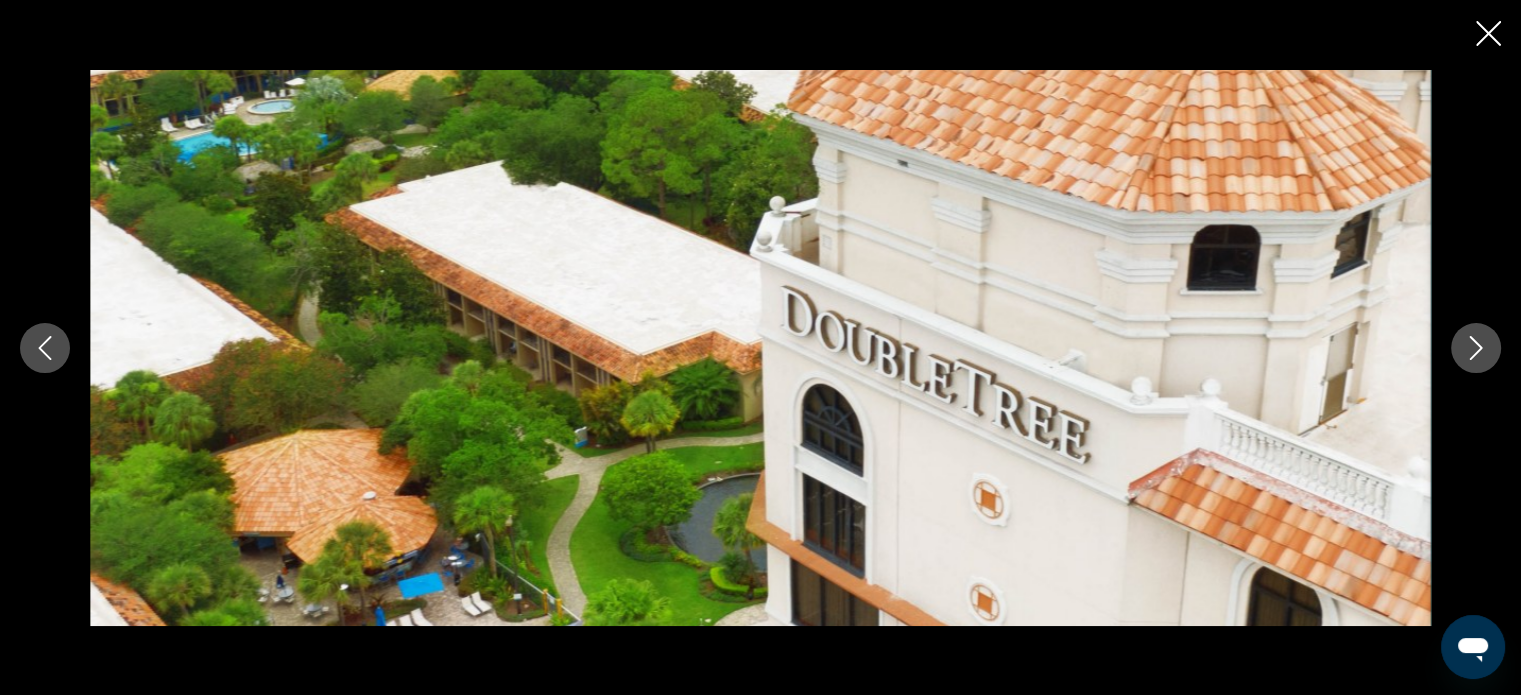 click 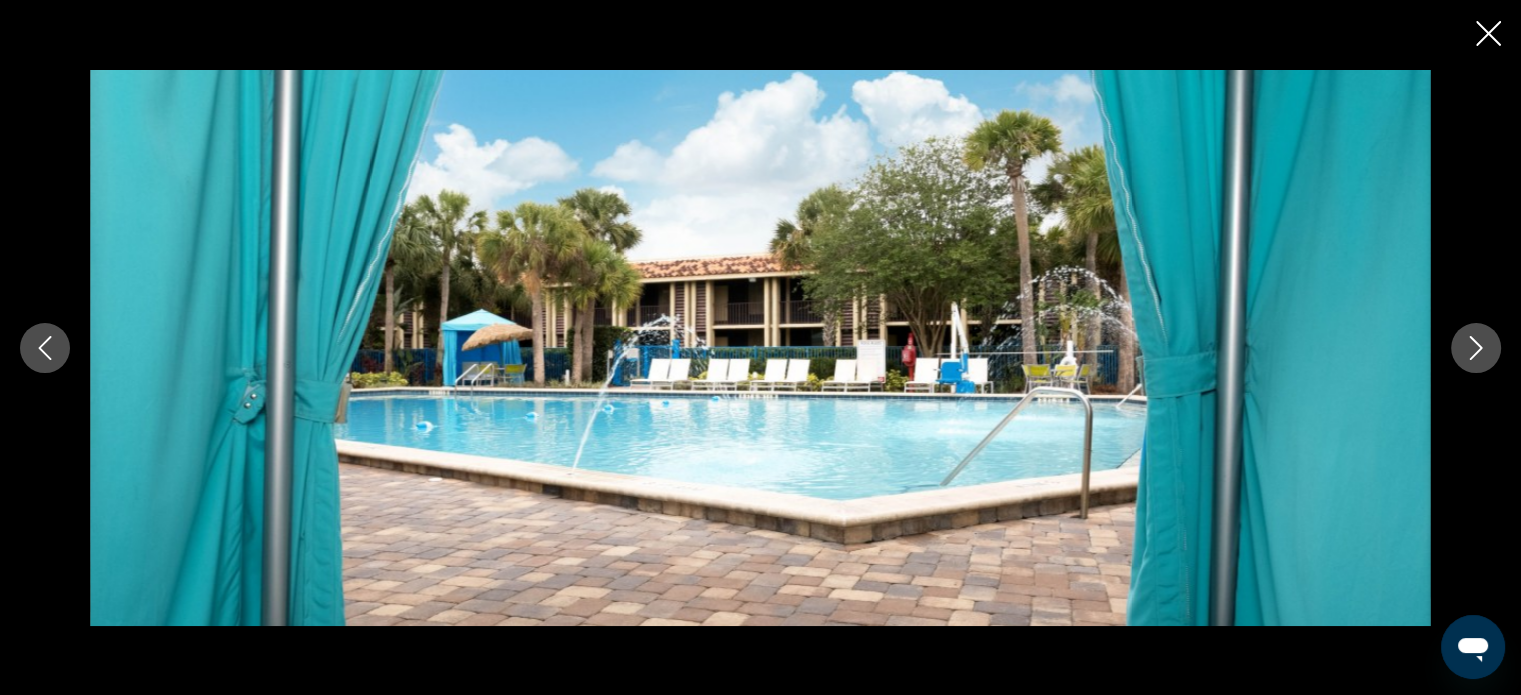 click 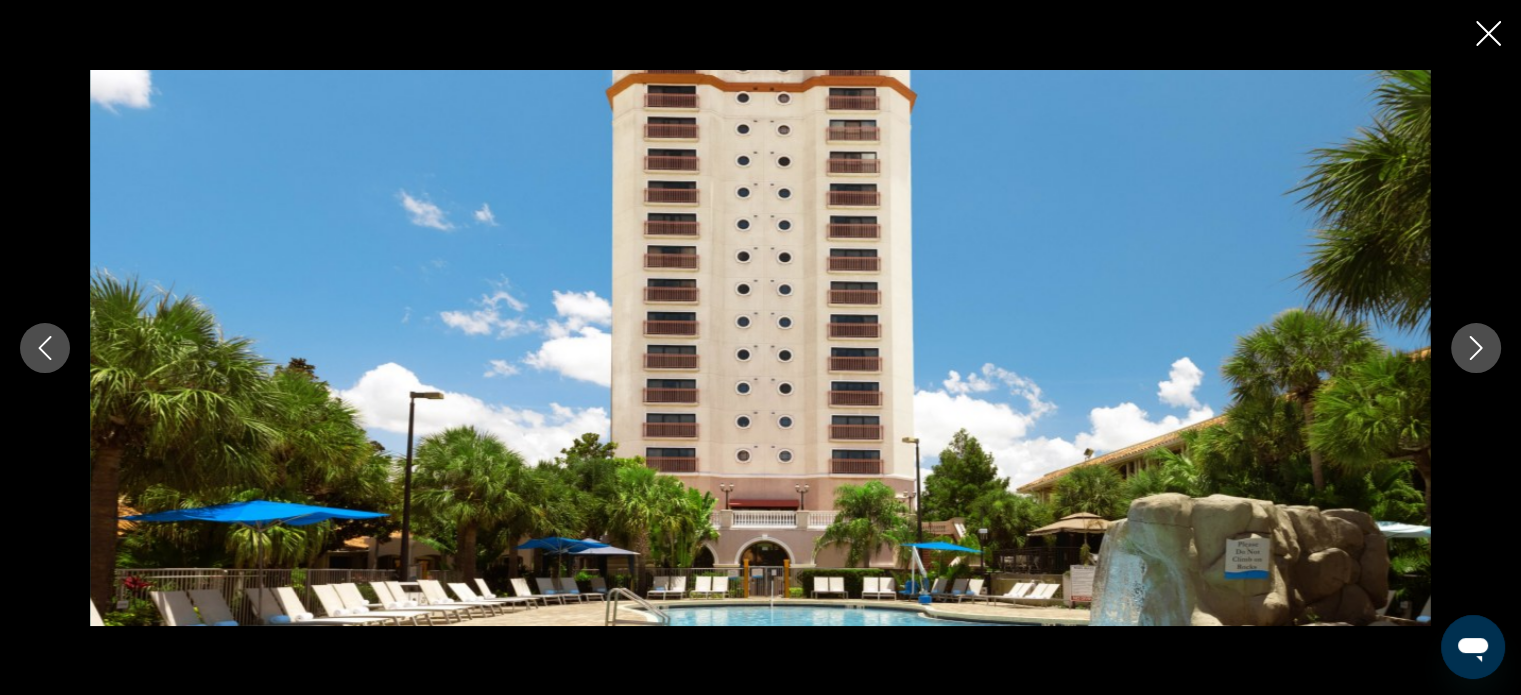 click 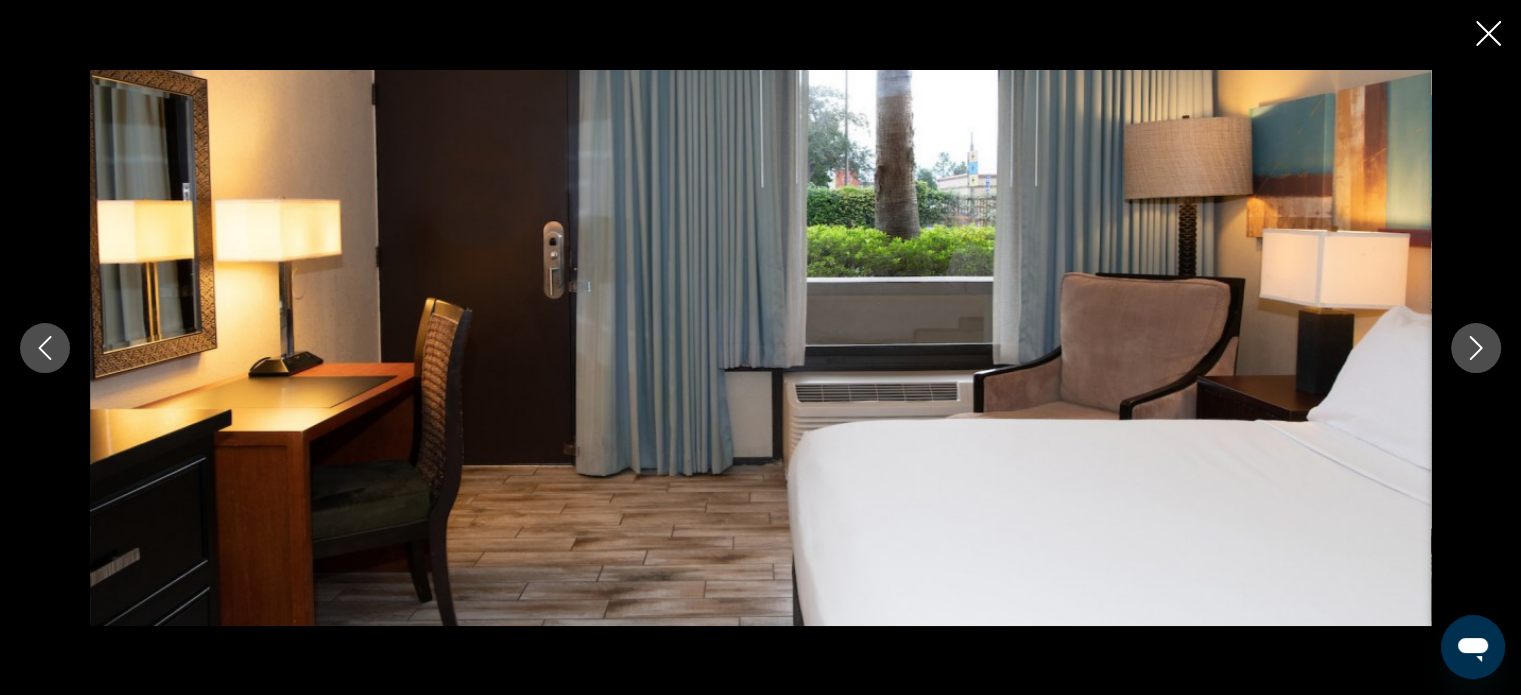 click 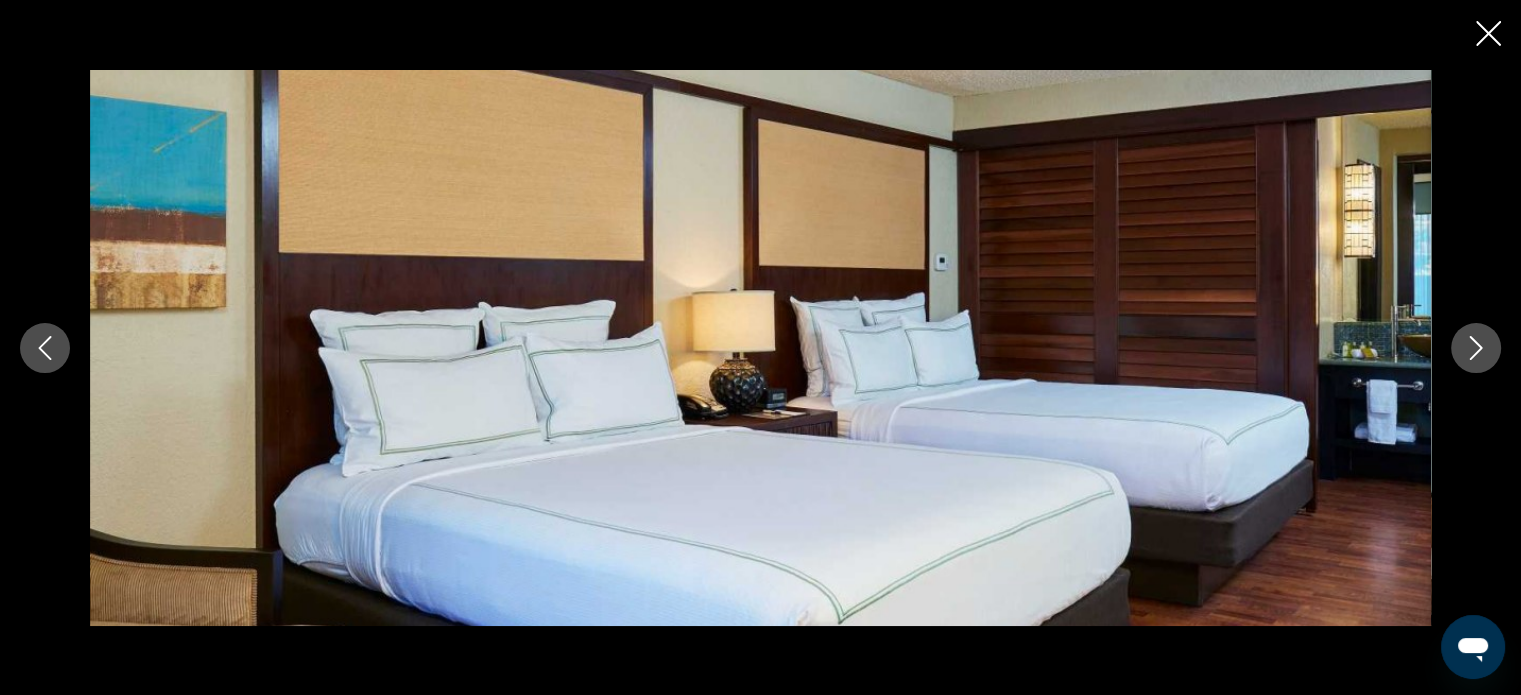 click 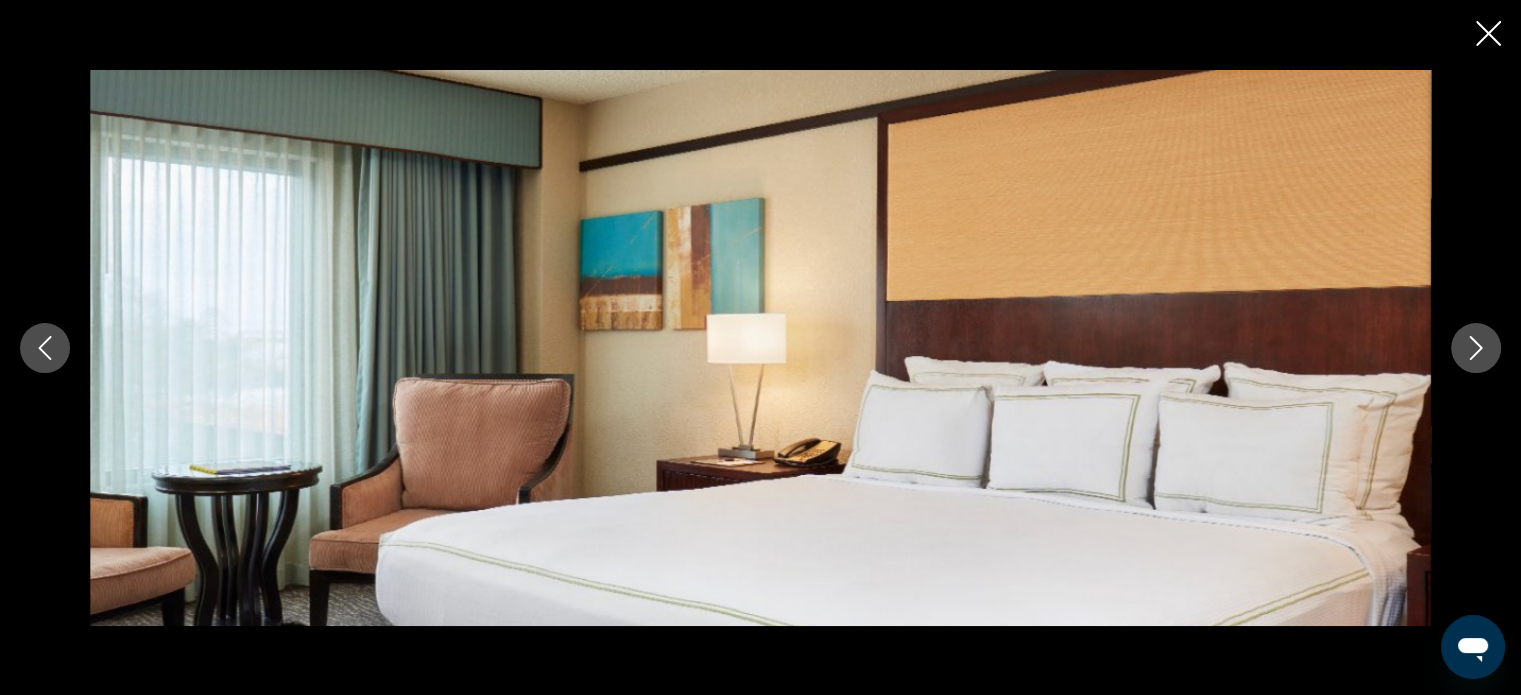 click 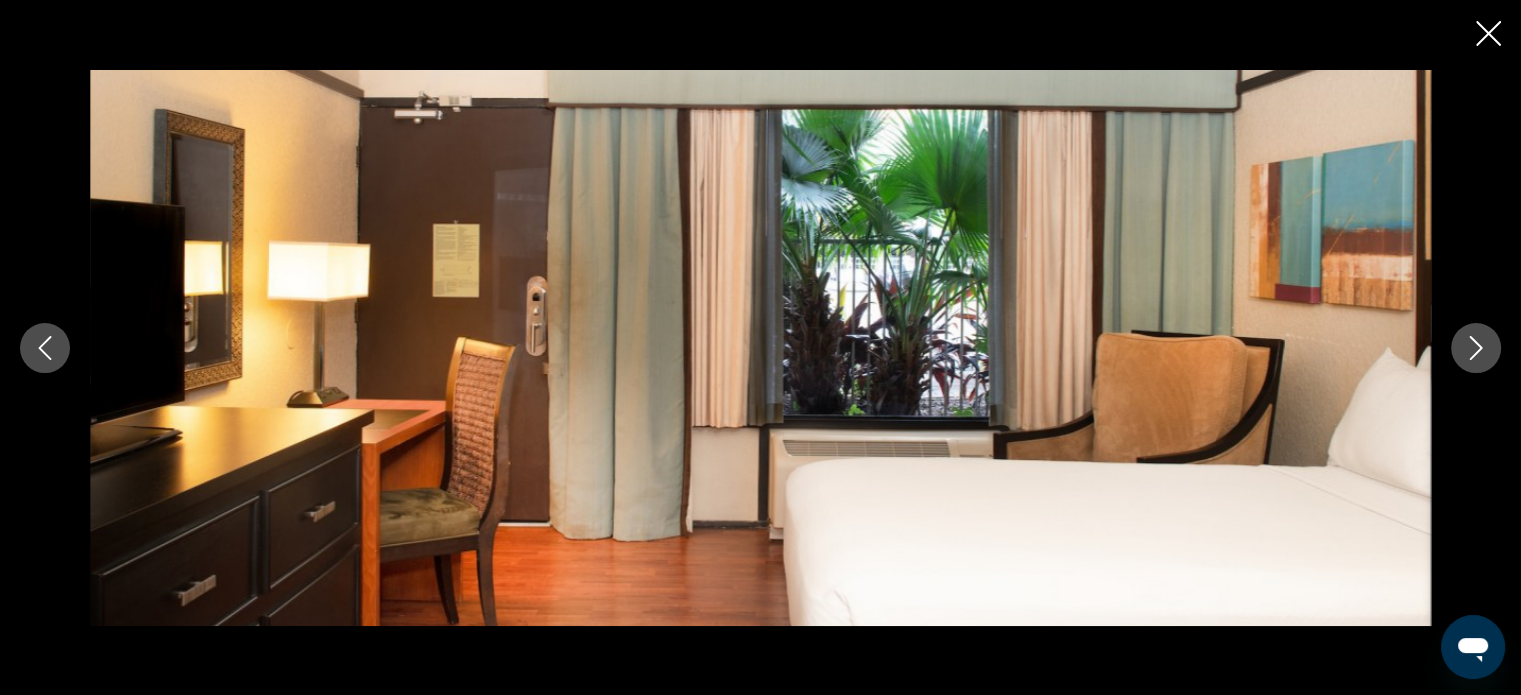 click 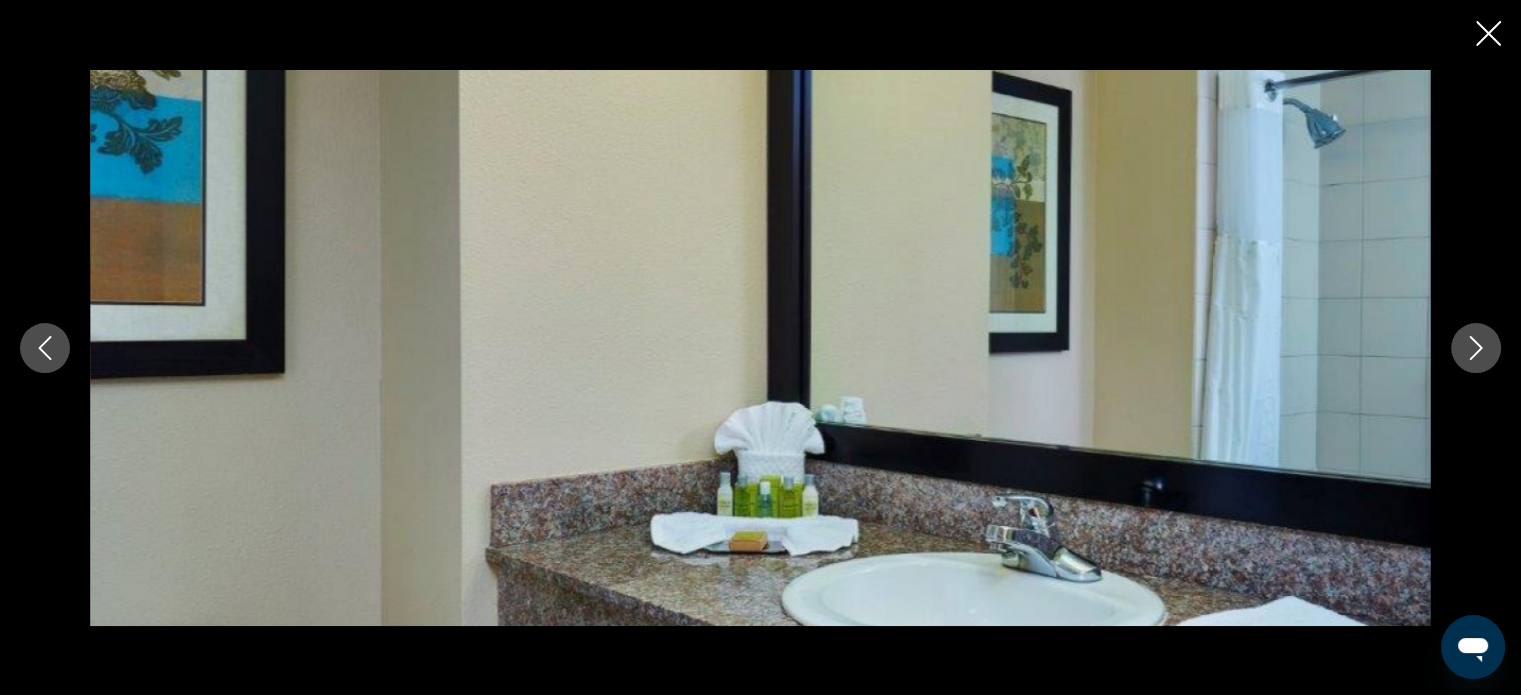 click 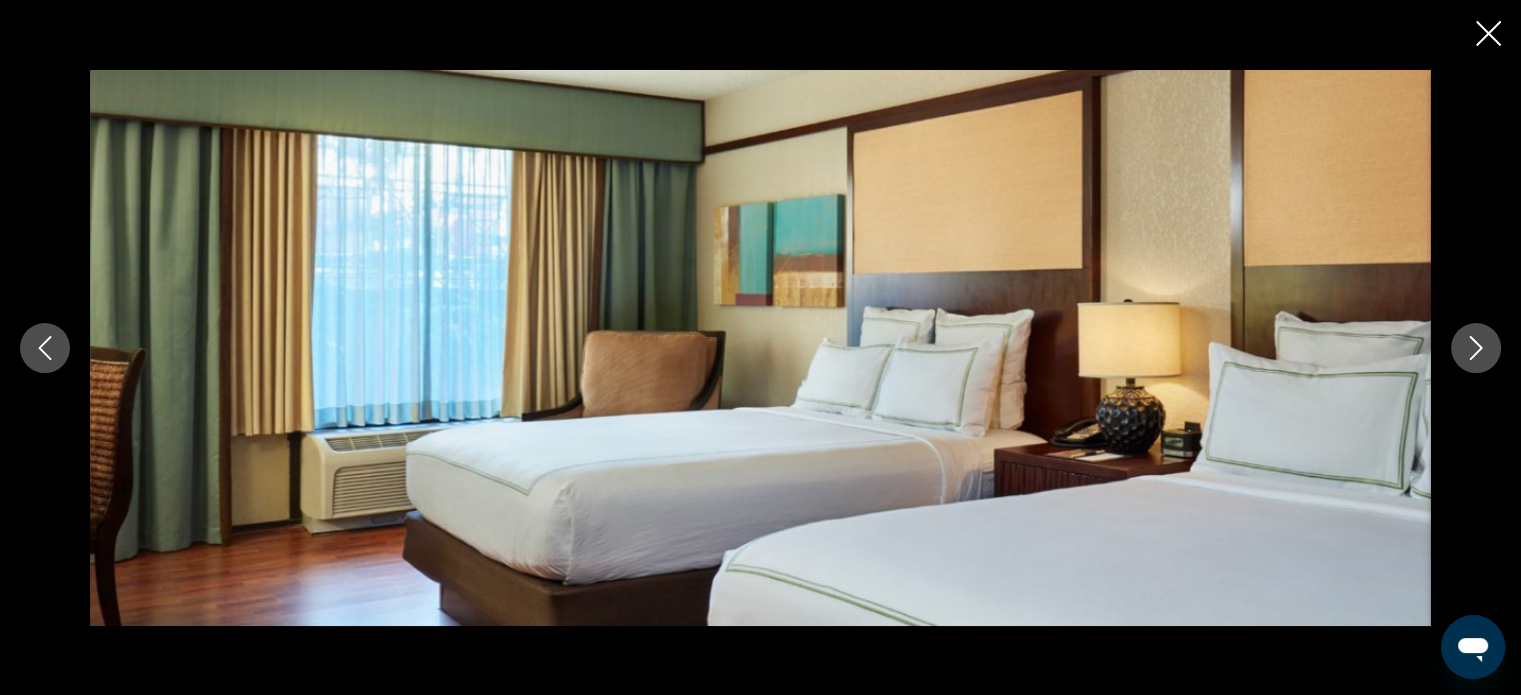 click 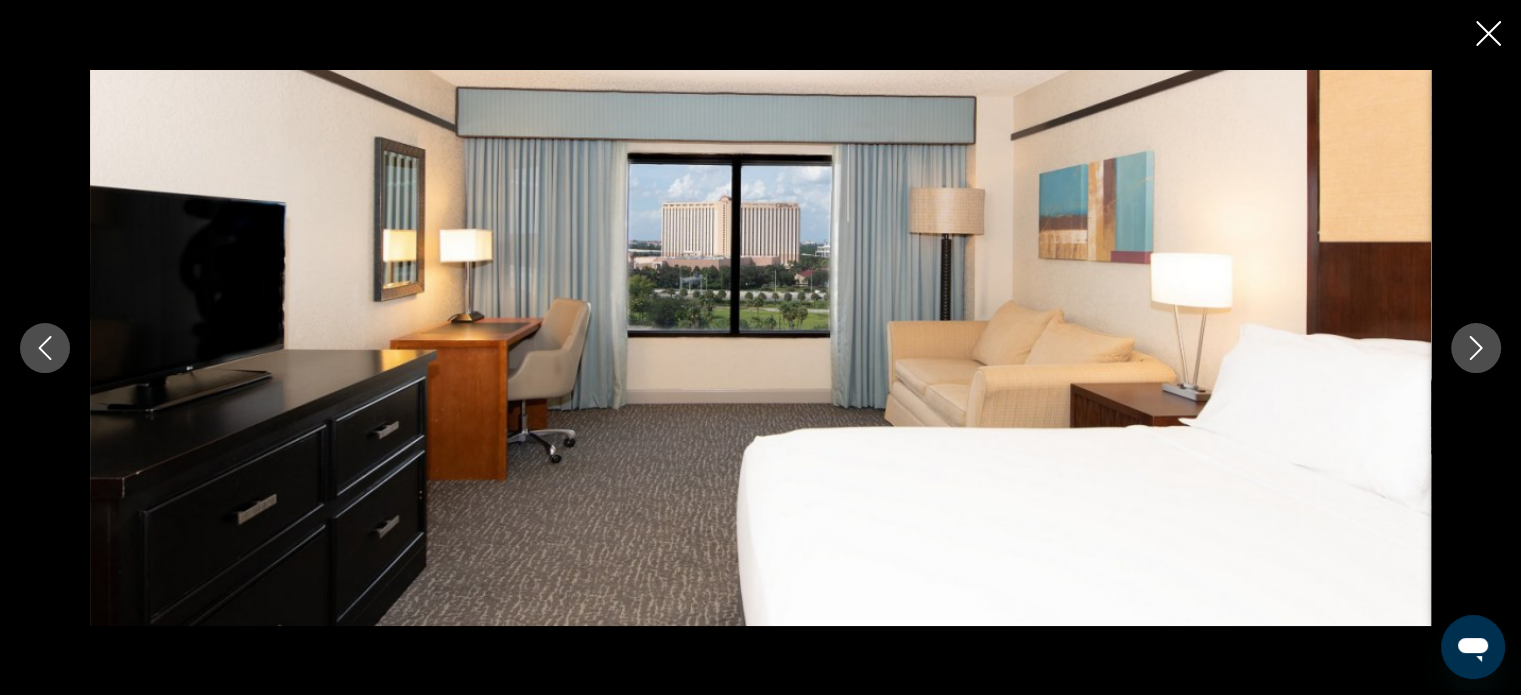 click 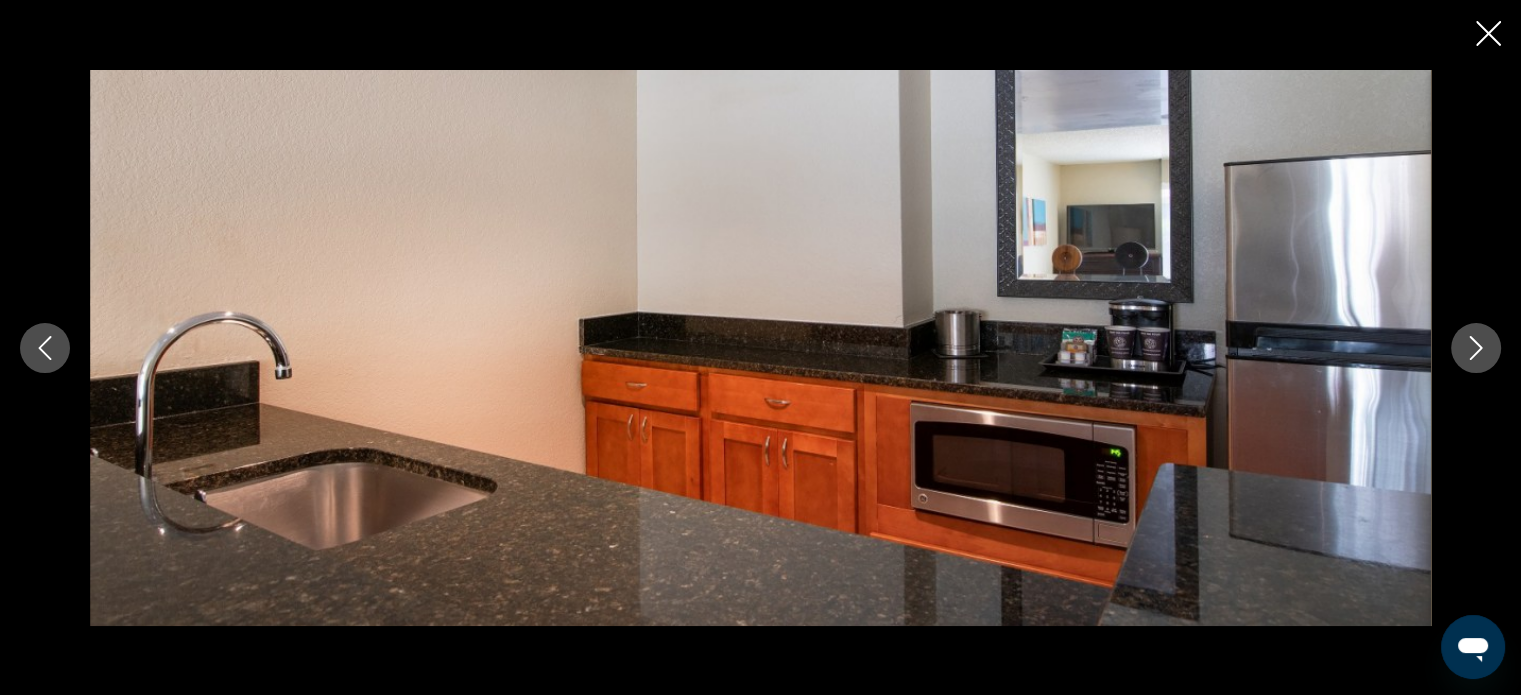 click 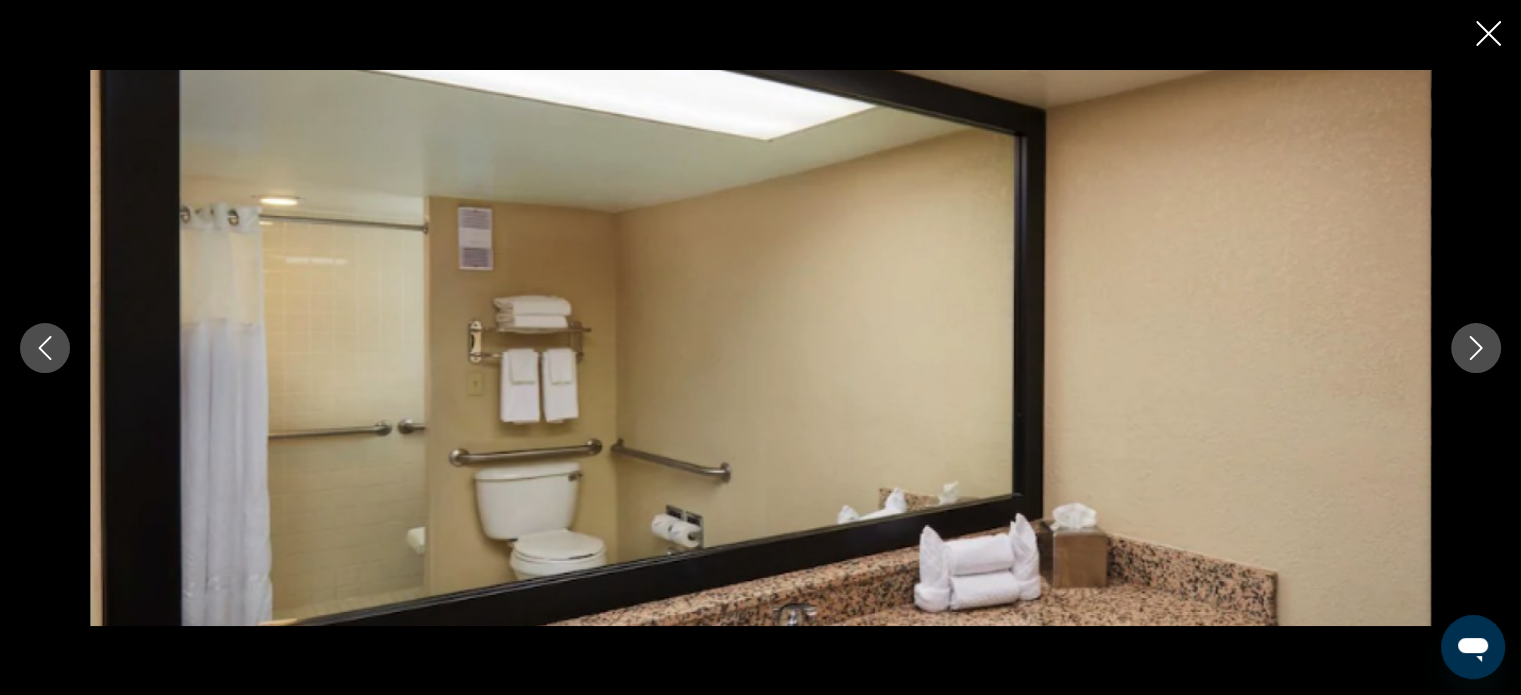 click 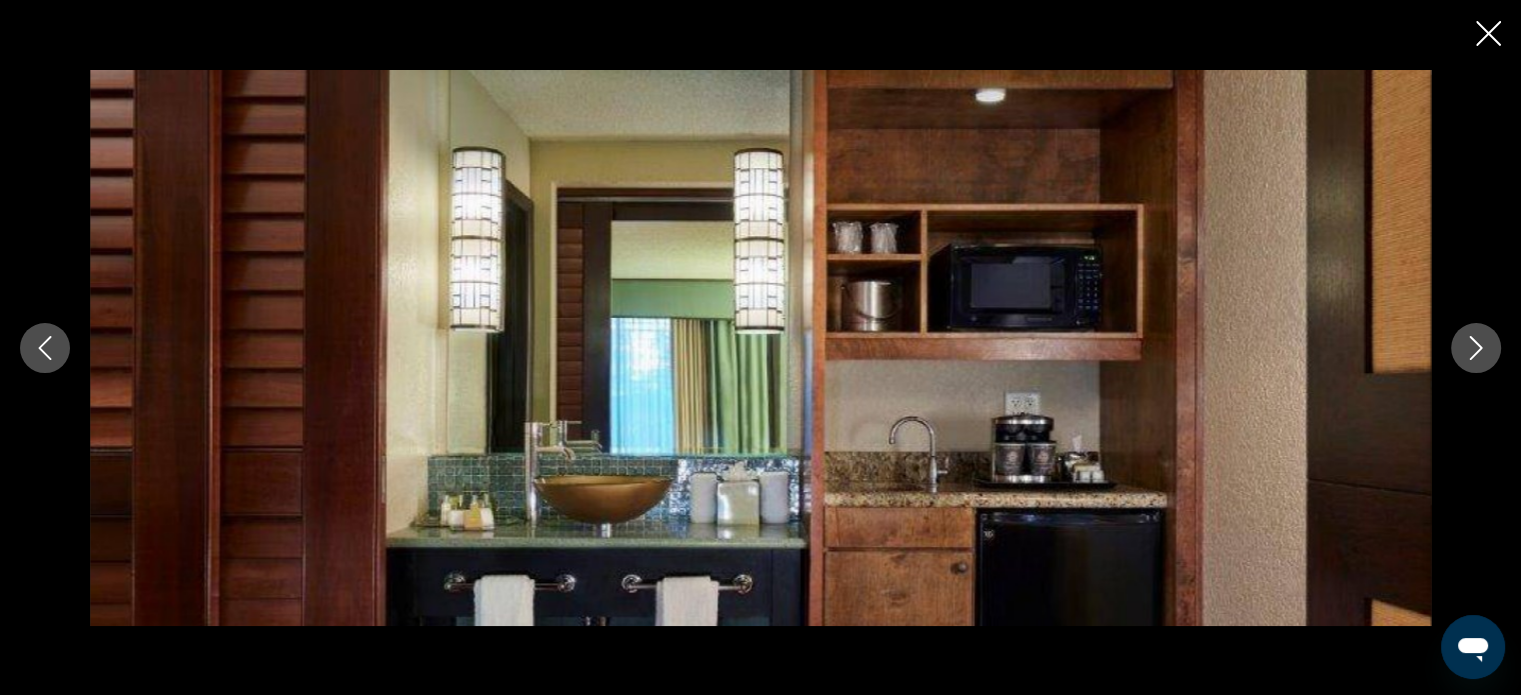click 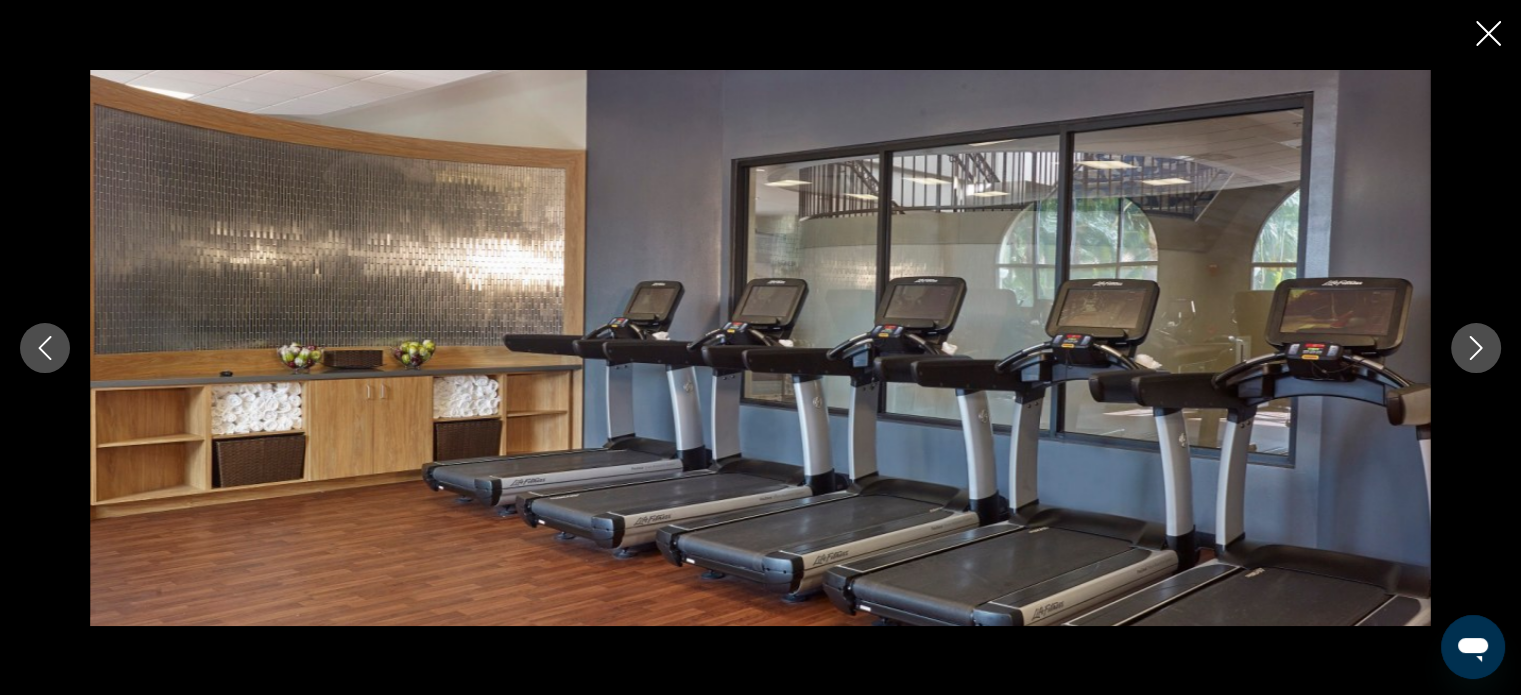 click 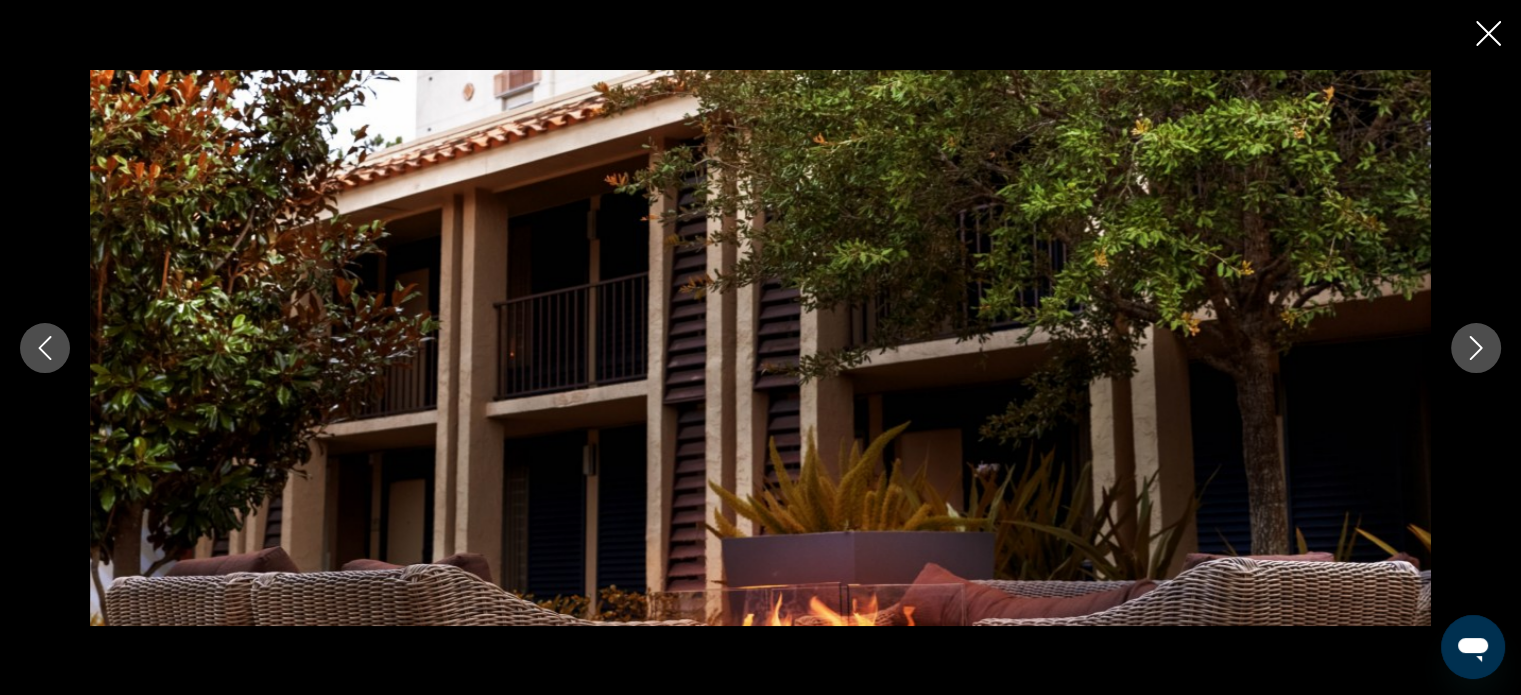 click 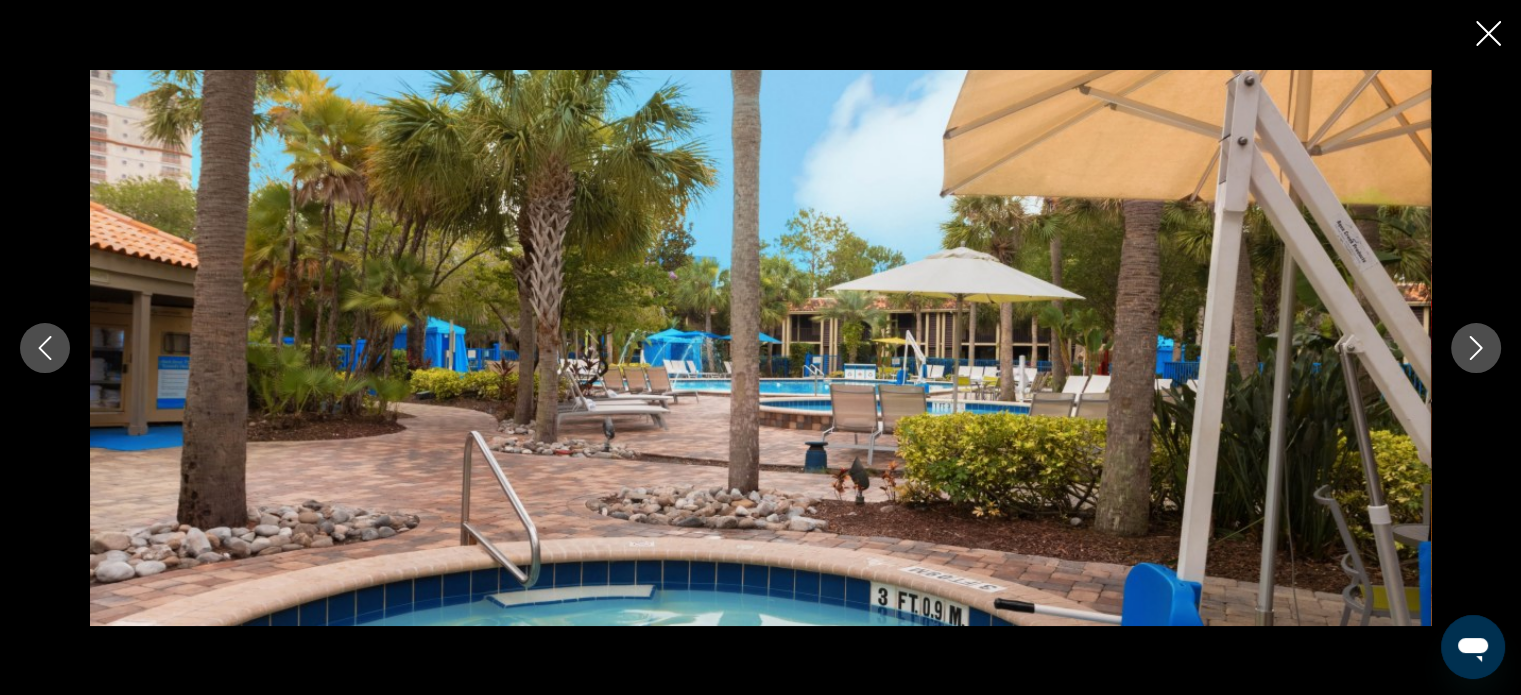click 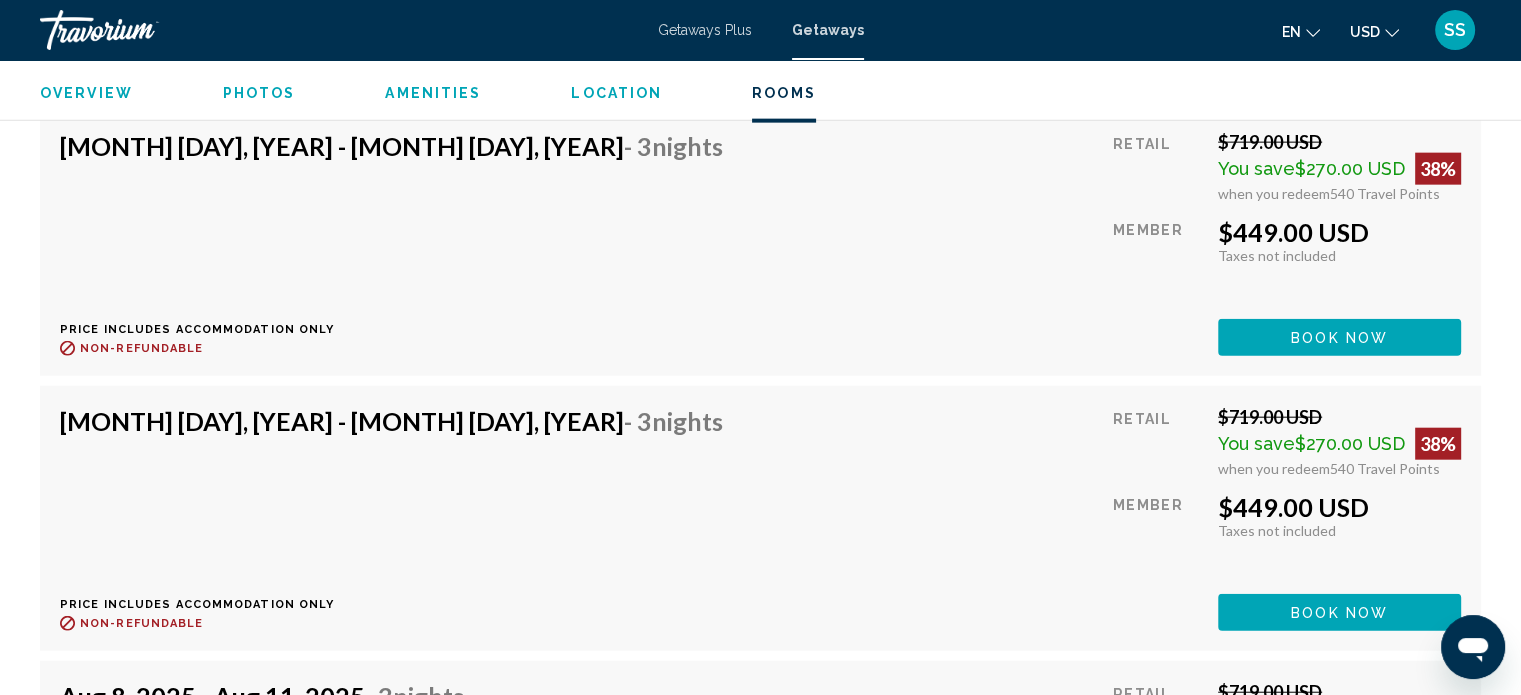 scroll, scrollTop: 4712, scrollLeft: 0, axis: vertical 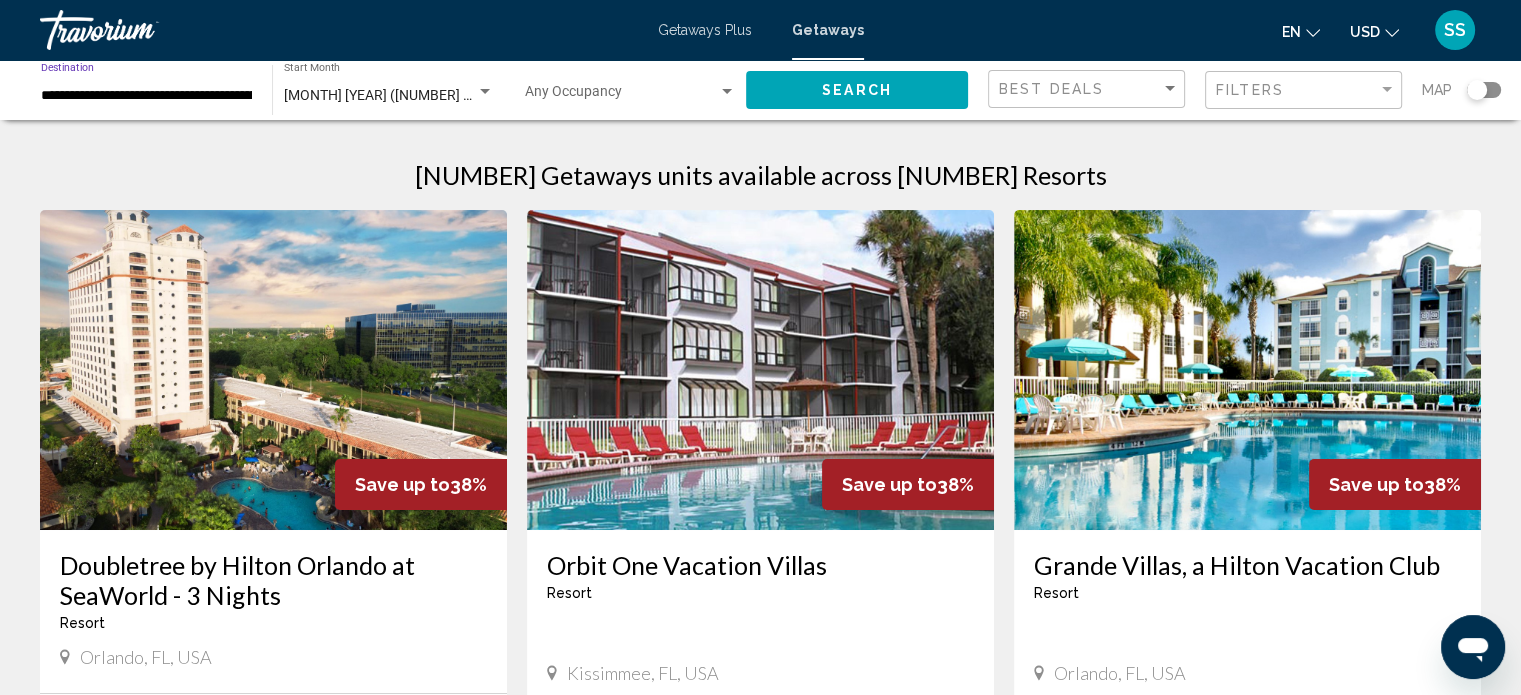 click on "**********" at bounding box center [146, 96] 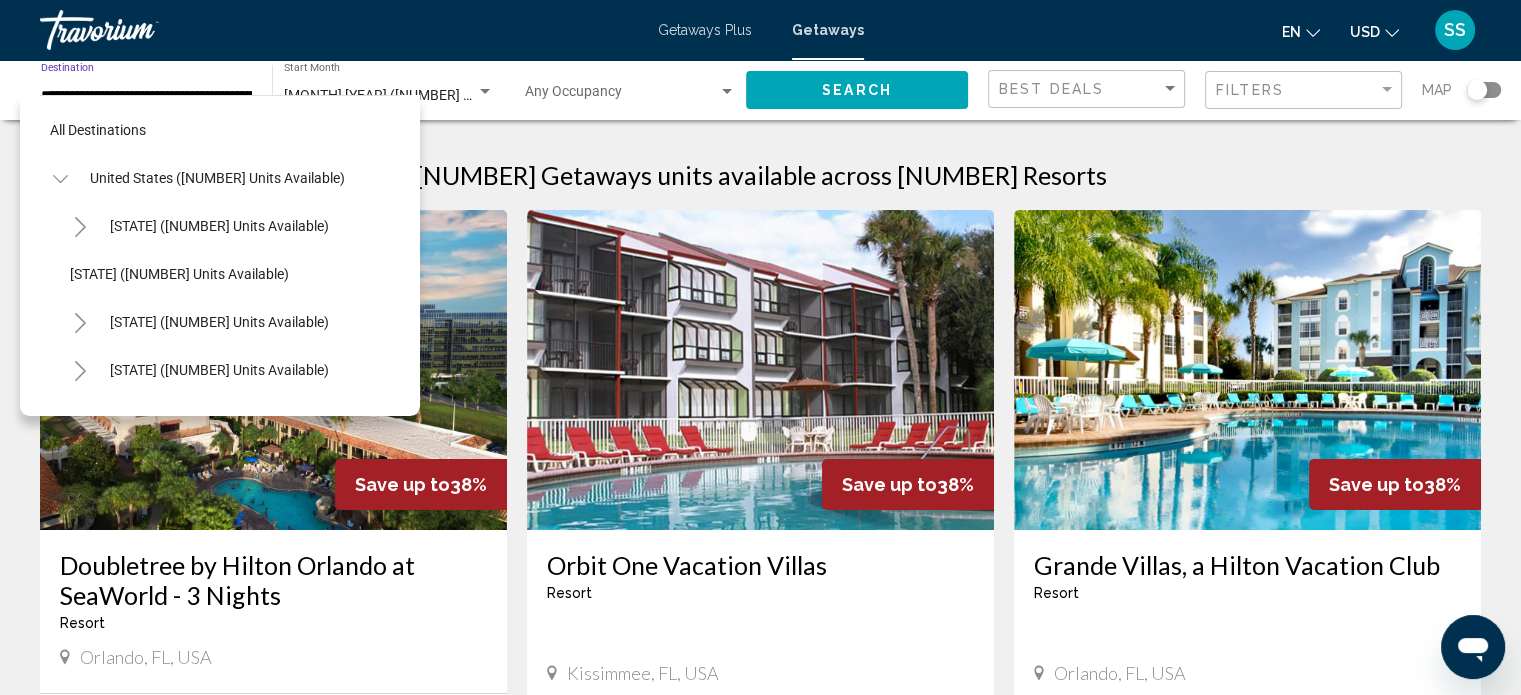 scroll, scrollTop: 222, scrollLeft: 4, axis: both 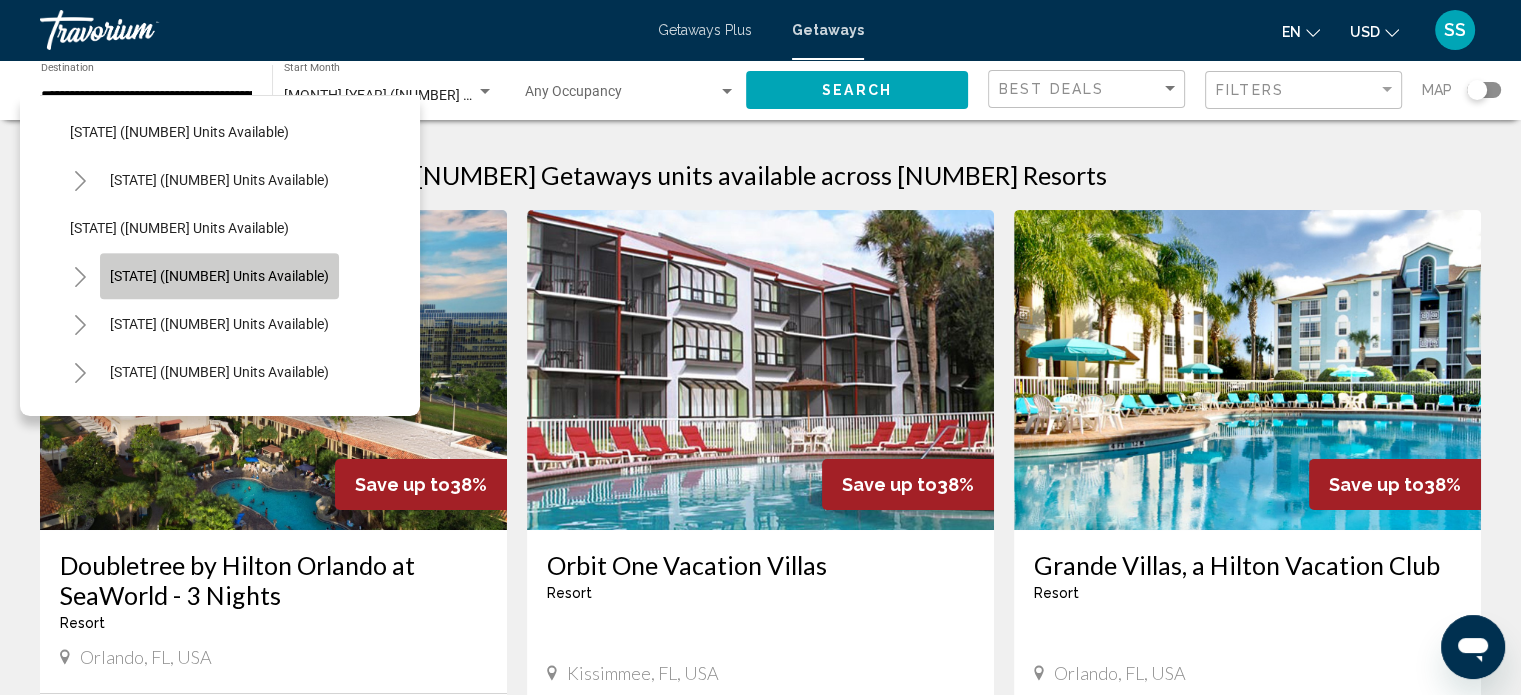 click on "[STATE] ([NUMBER] units available)" 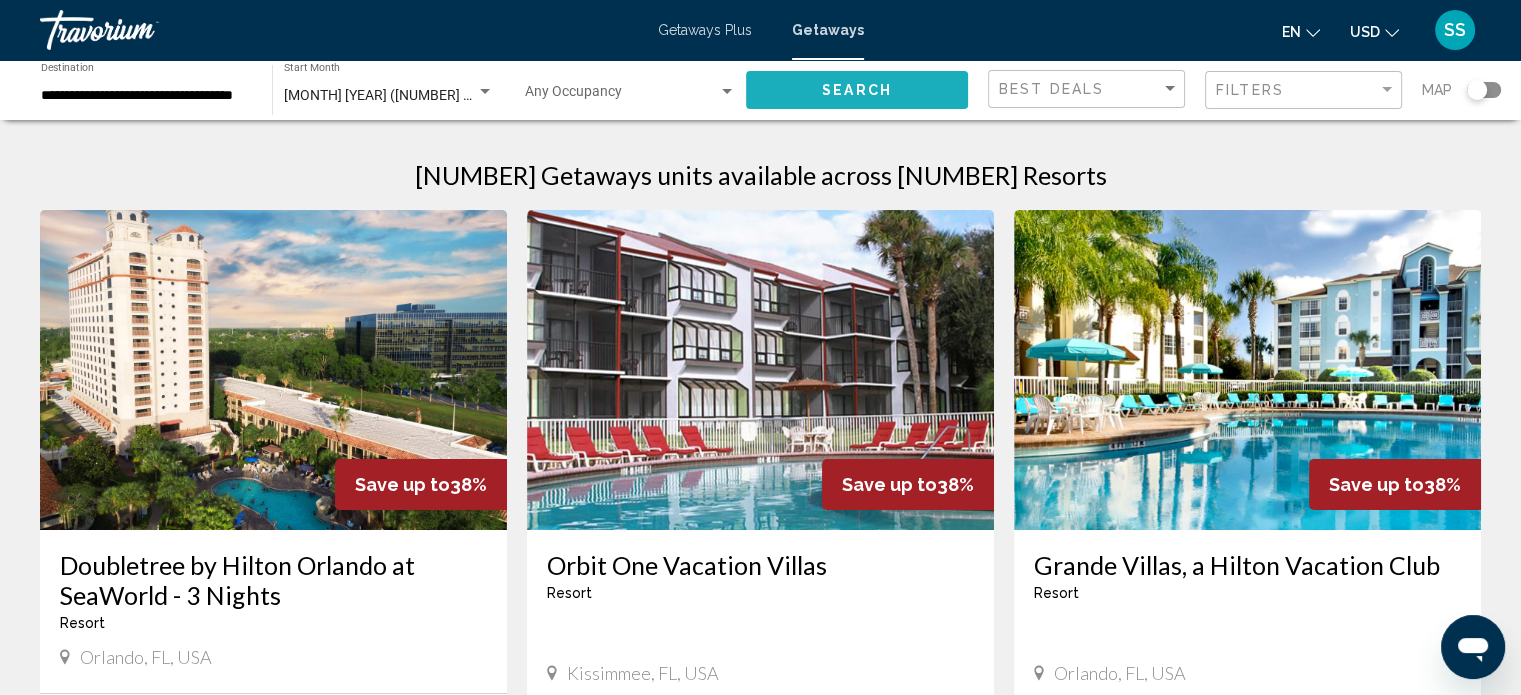 click on "Search" 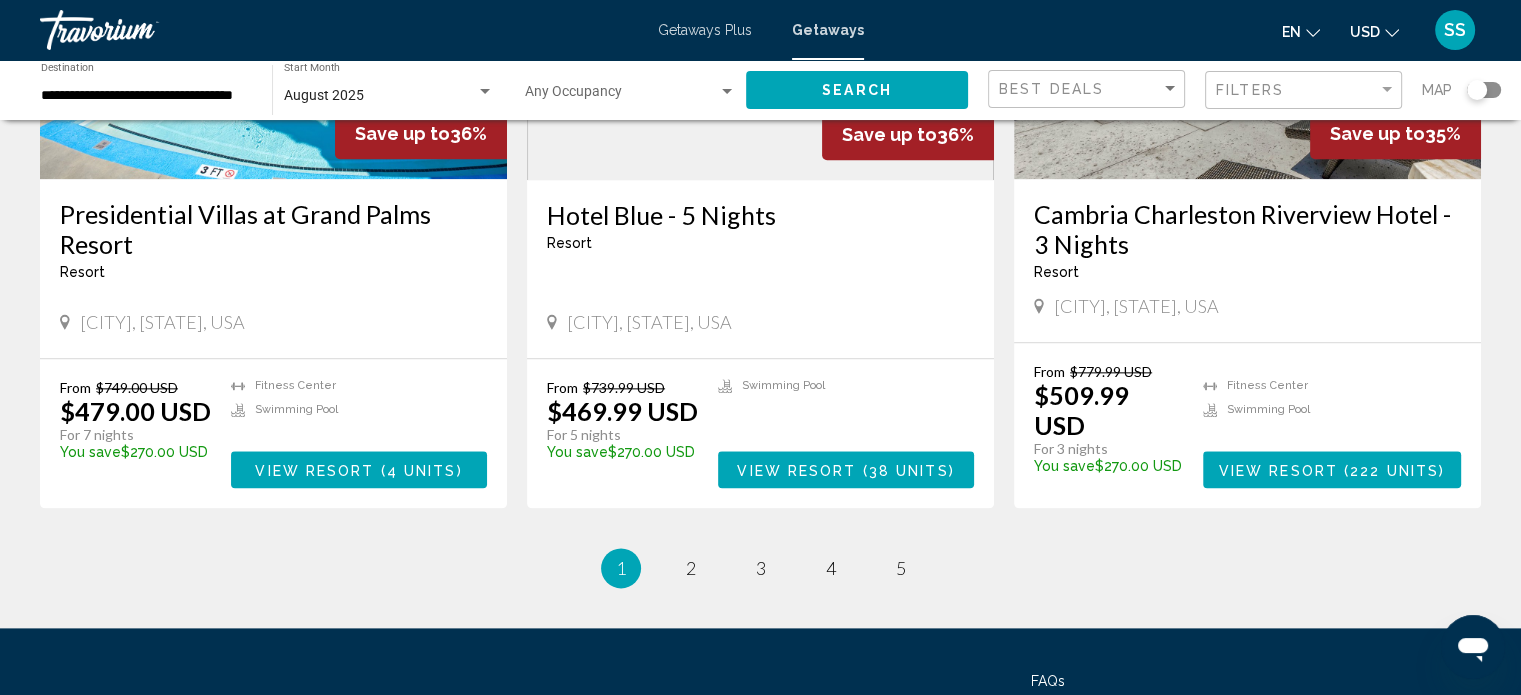 scroll, scrollTop: 2400, scrollLeft: 0, axis: vertical 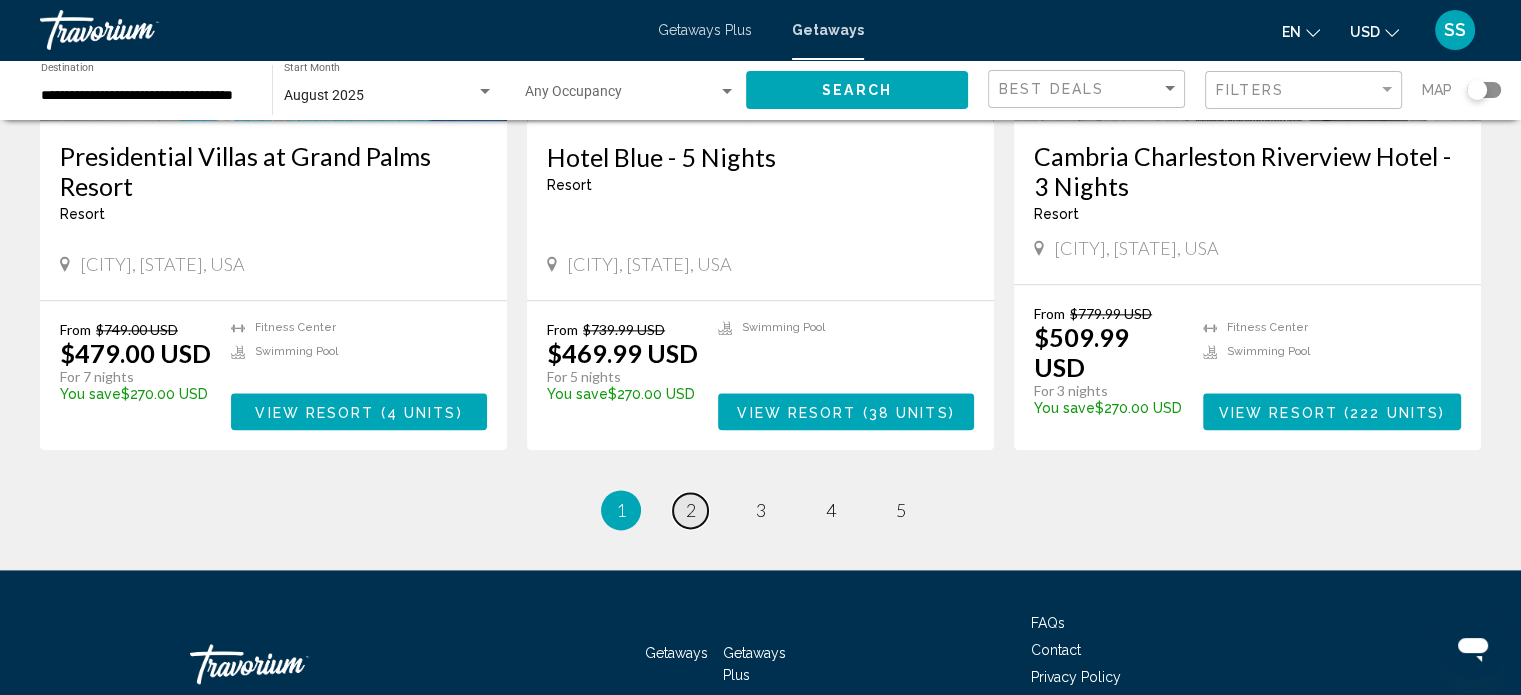 click on "page  2" at bounding box center [690, 510] 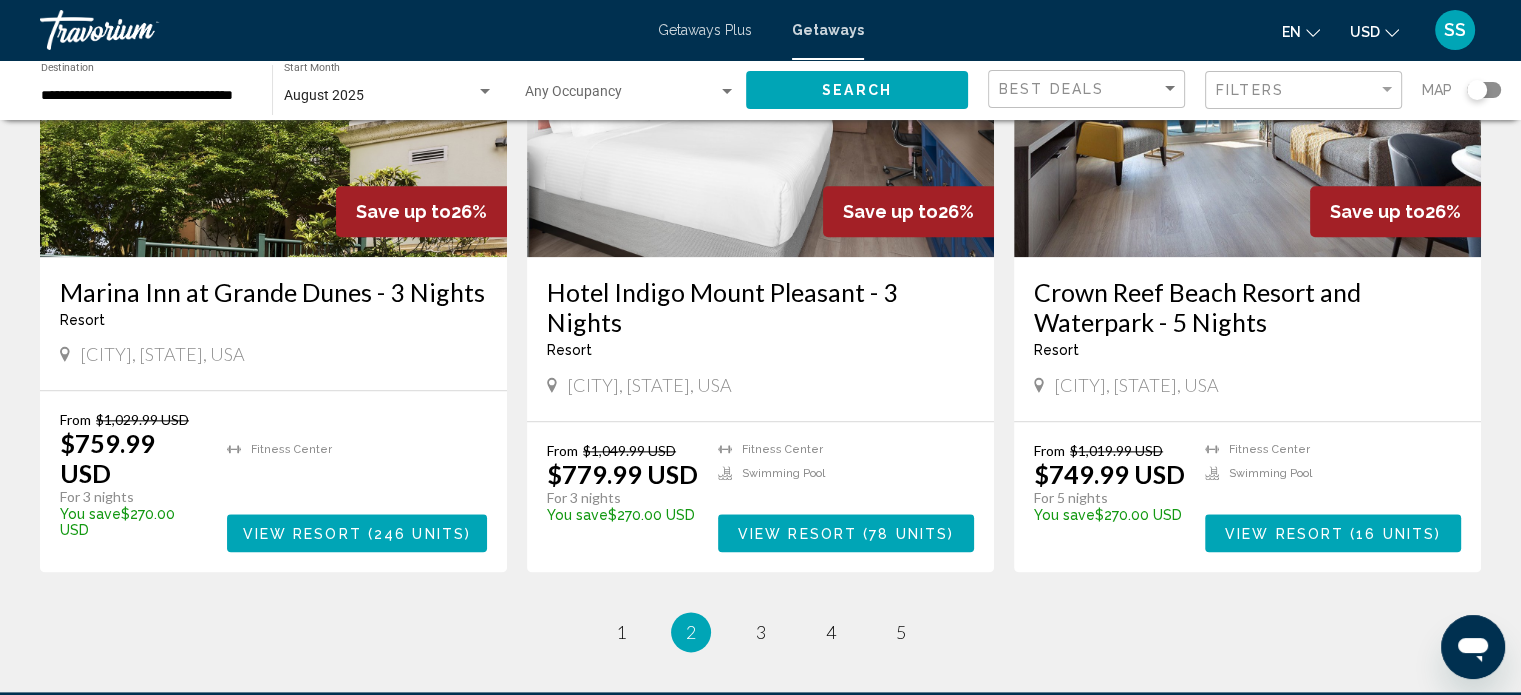 scroll, scrollTop: 2300, scrollLeft: 0, axis: vertical 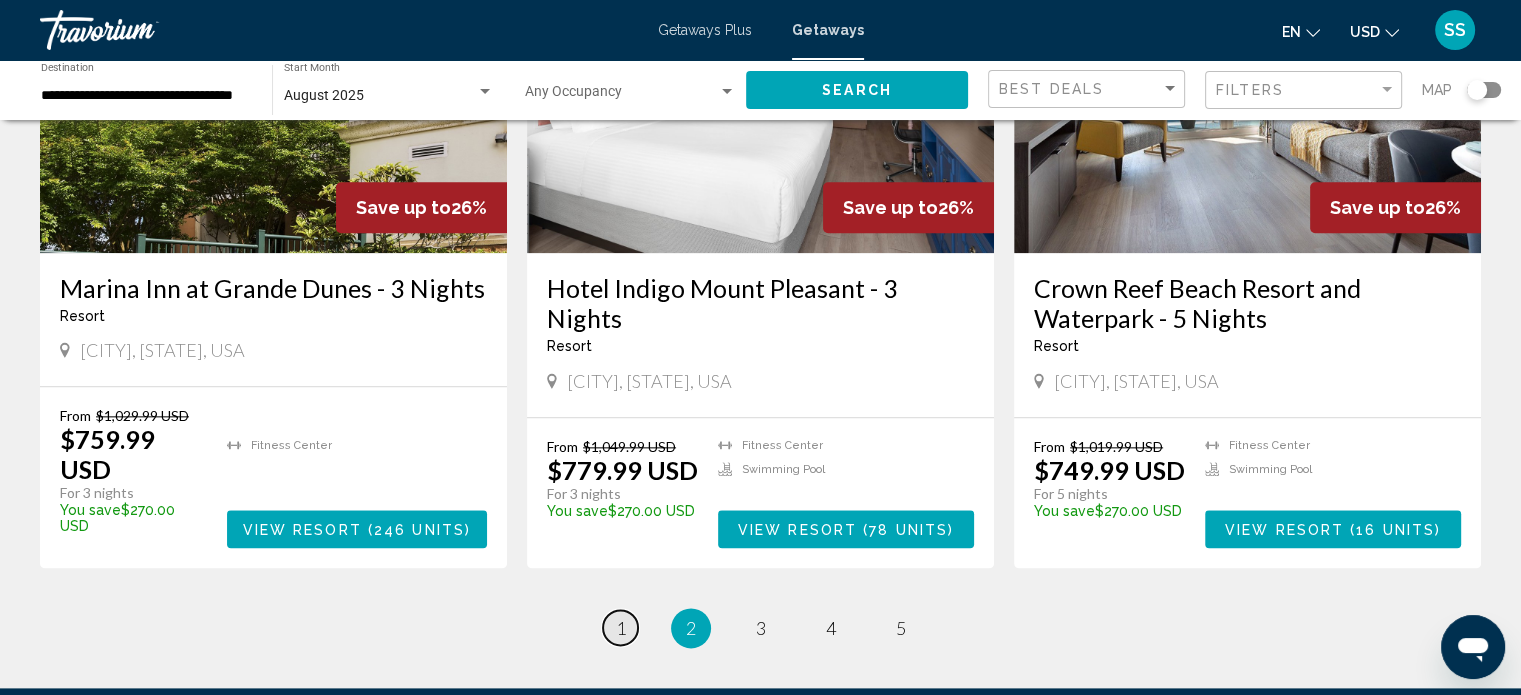 click on "1" at bounding box center (621, 628) 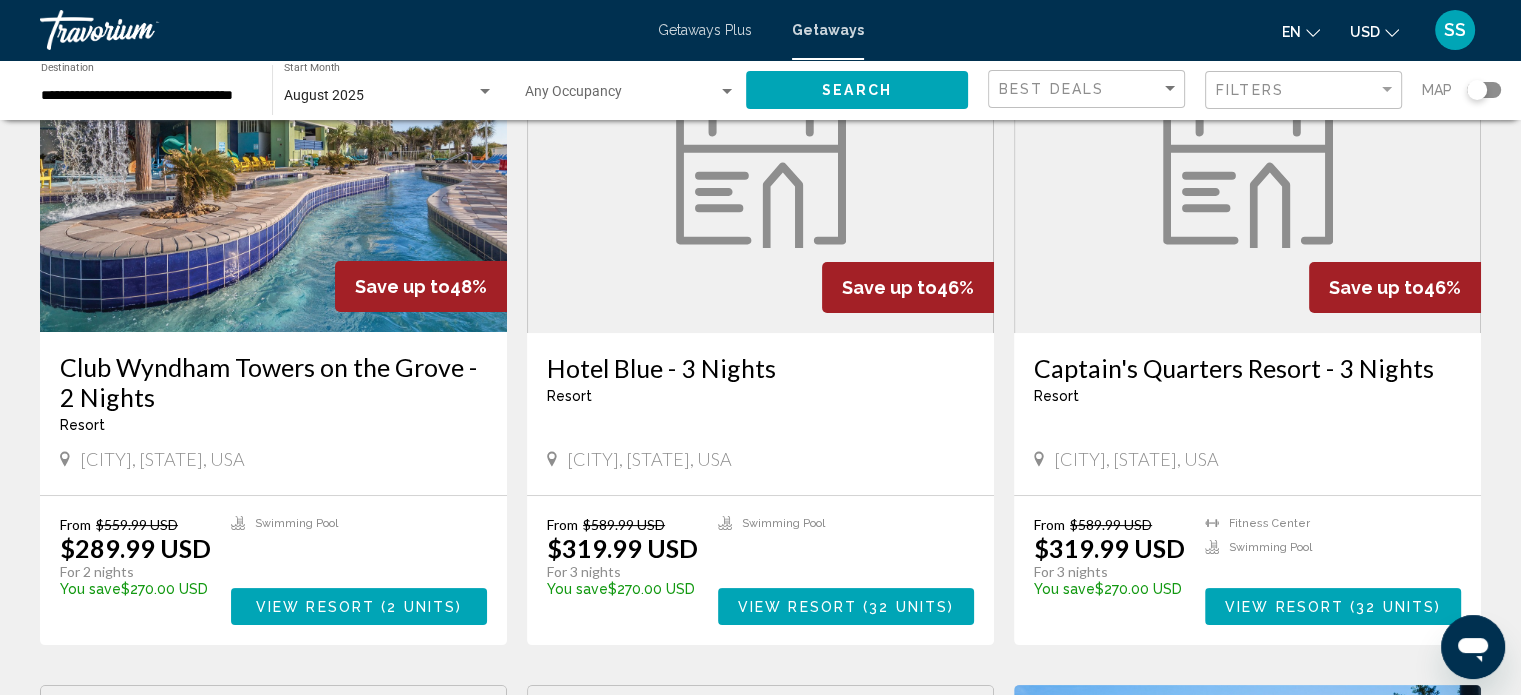 scroll, scrollTop: 200, scrollLeft: 0, axis: vertical 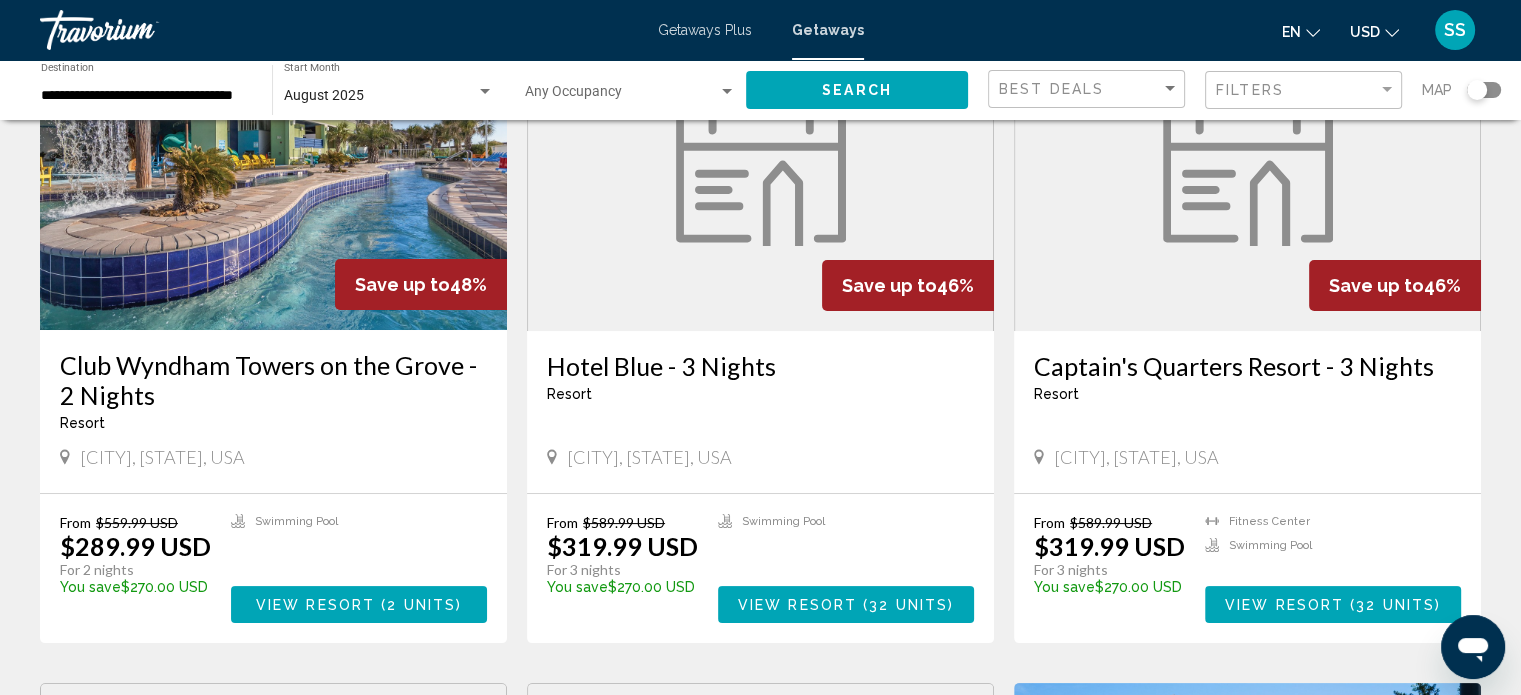 click on "View Resort" at bounding box center (315, 605) 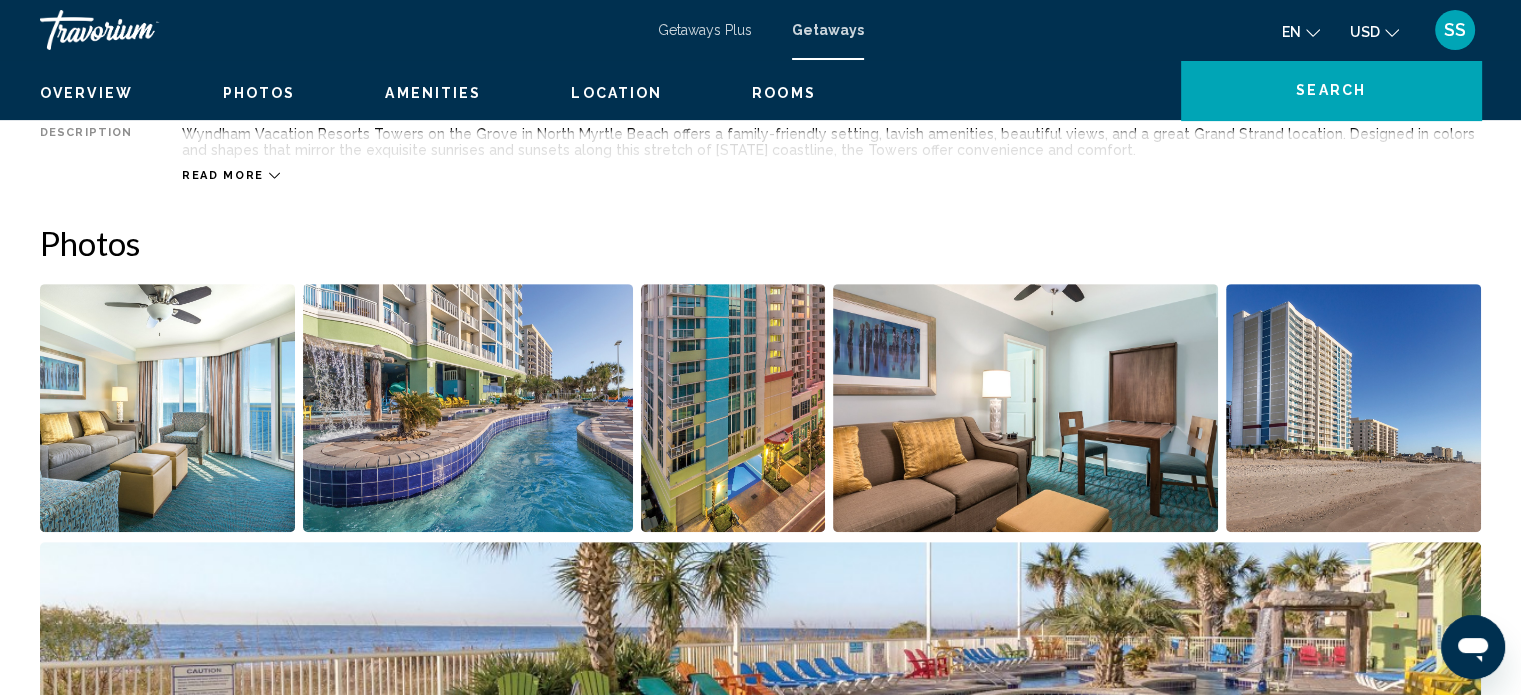 scroll, scrollTop: 812, scrollLeft: 0, axis: vertical 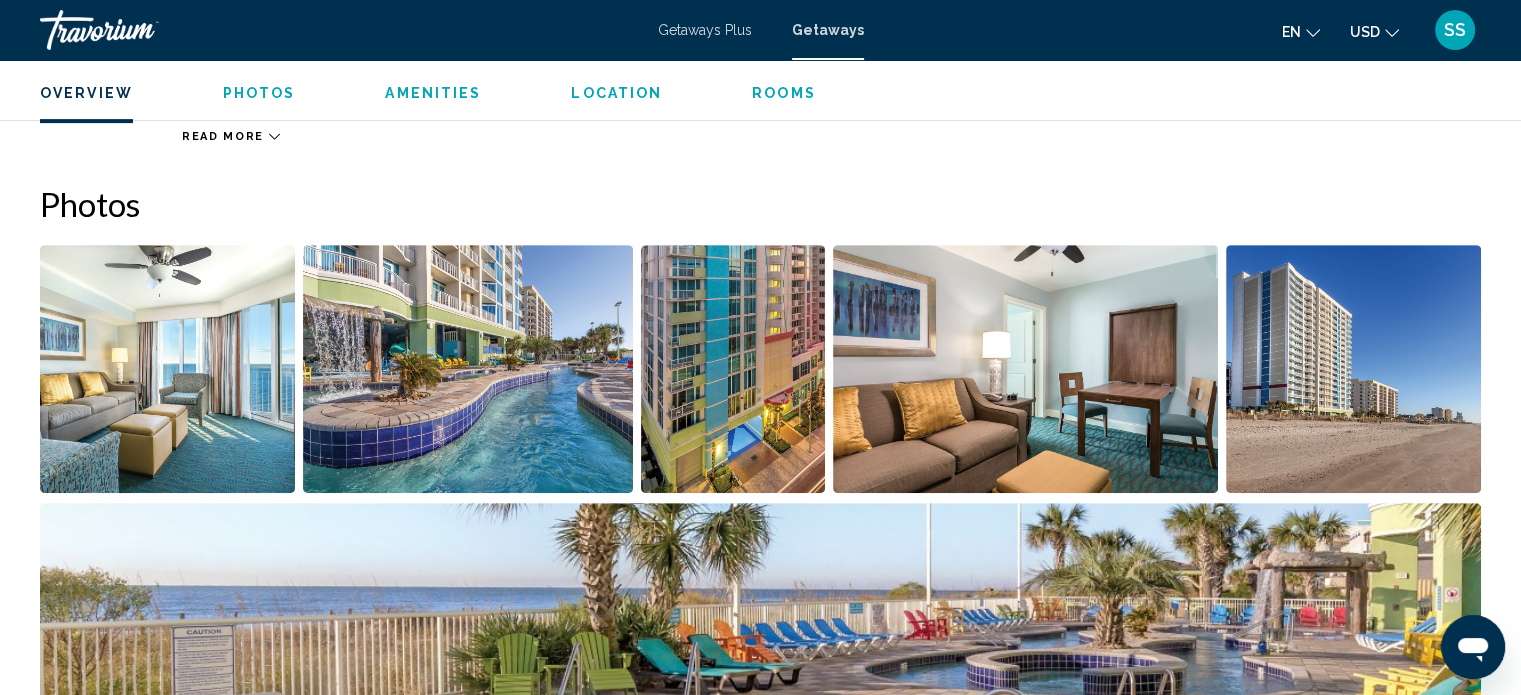 click at bounding box center (167, 369) 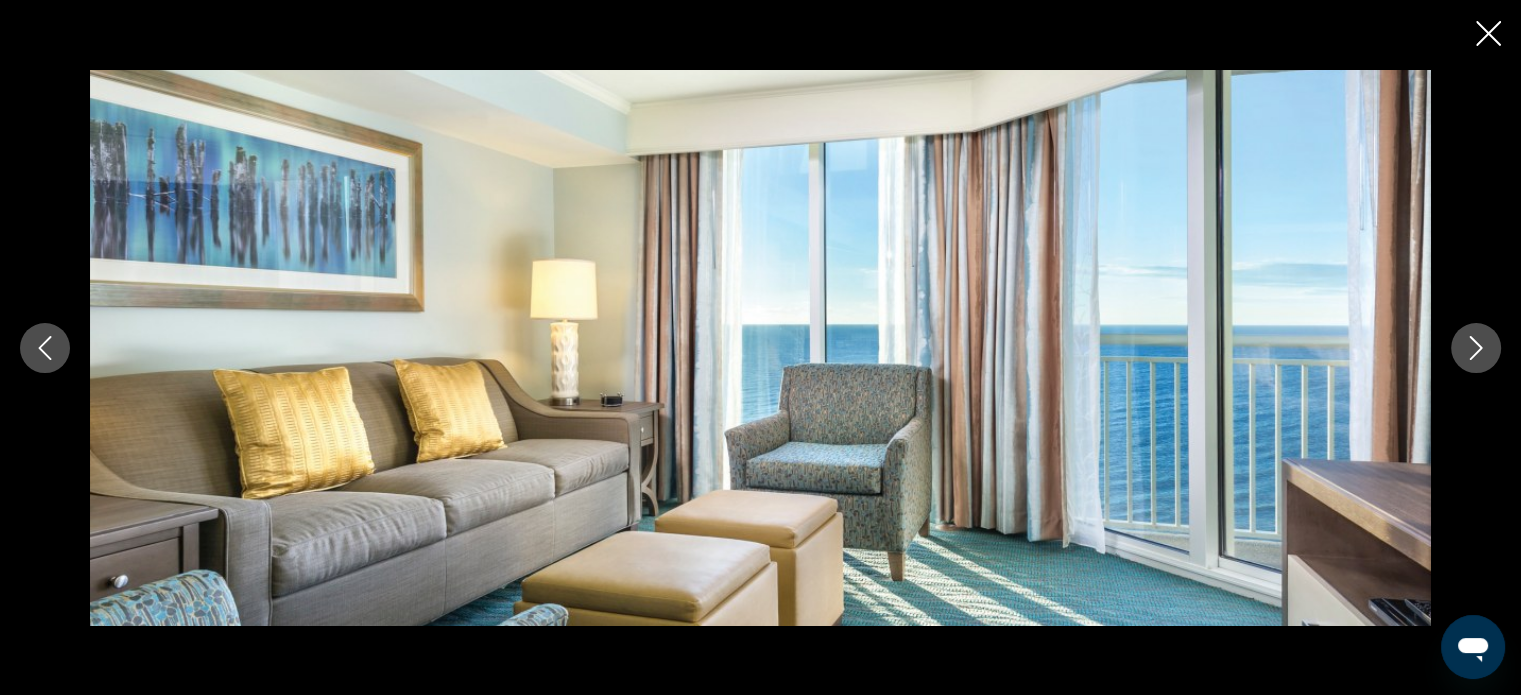 click at bounding box center [1476, 348] 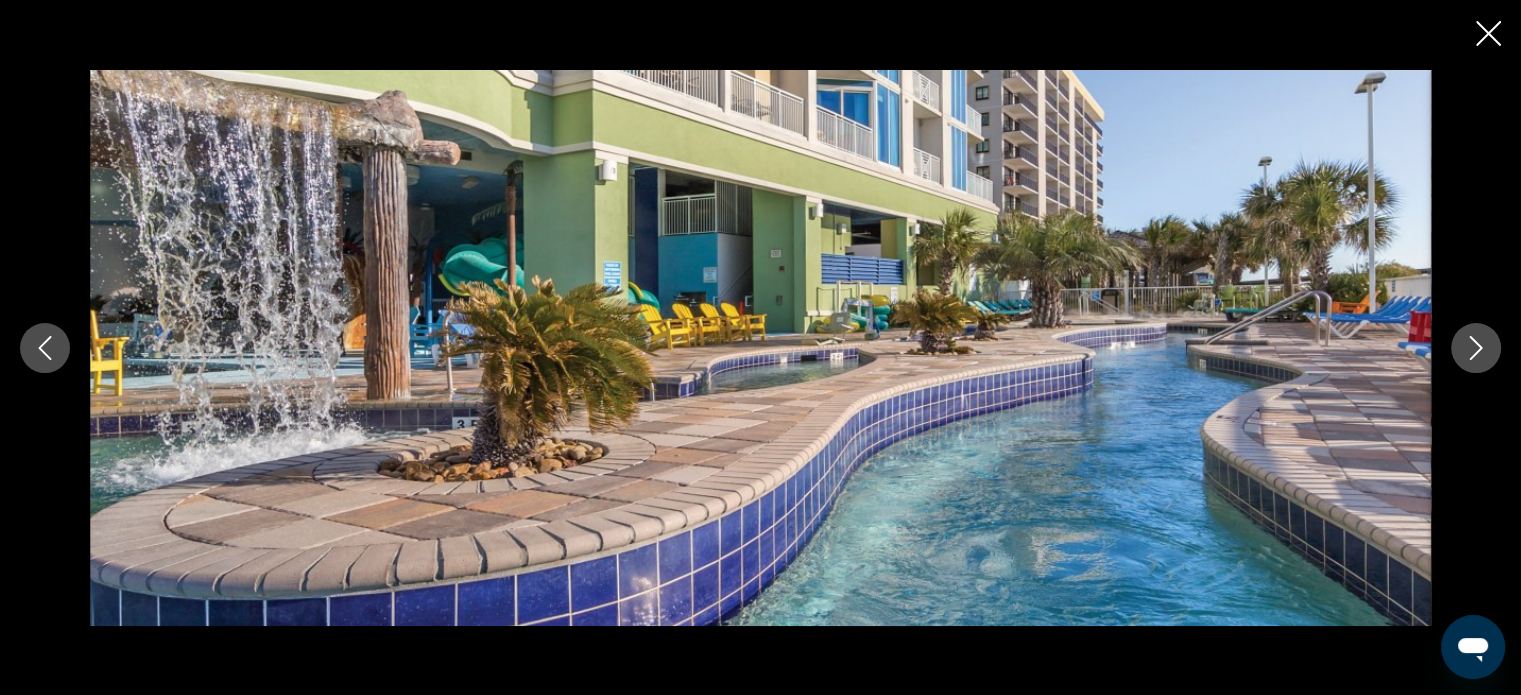 click at bounding box center (1476, 348) 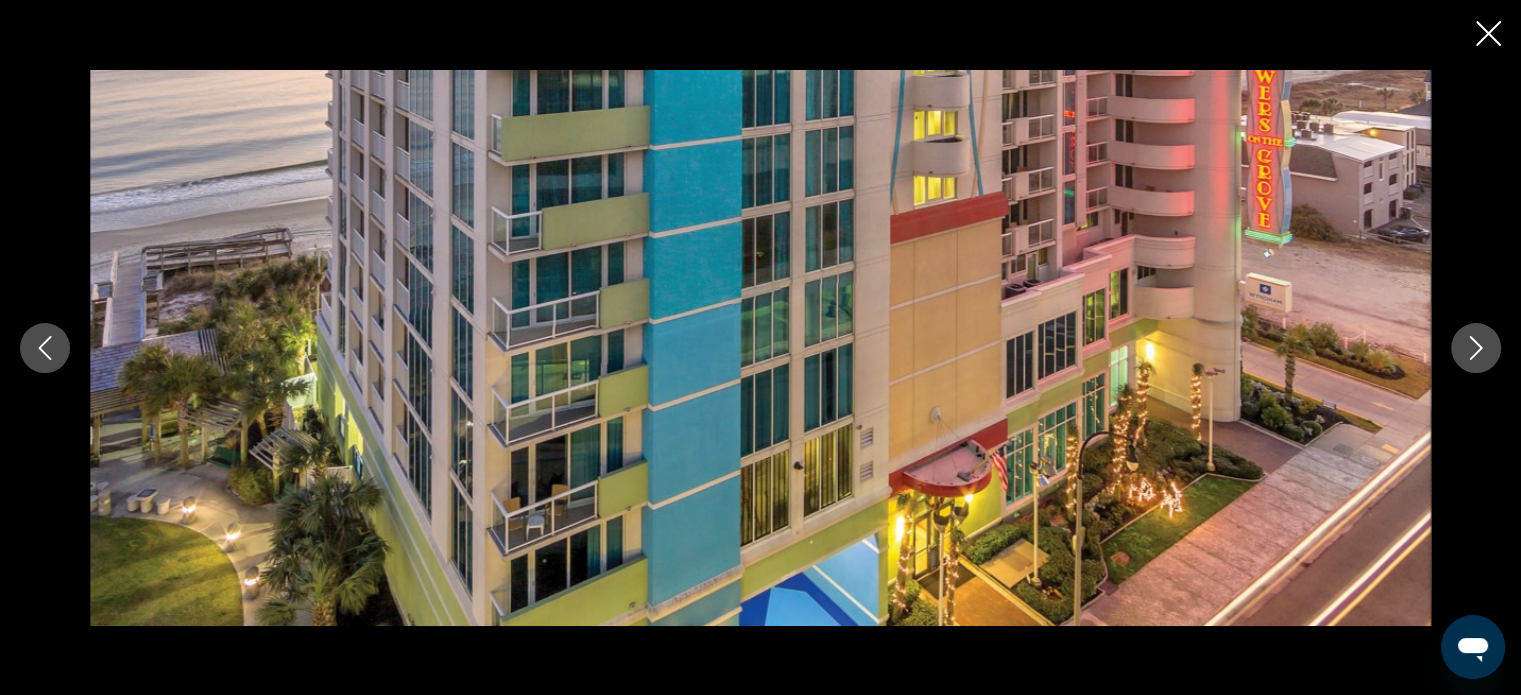 click at bounding box center [1476, 348] 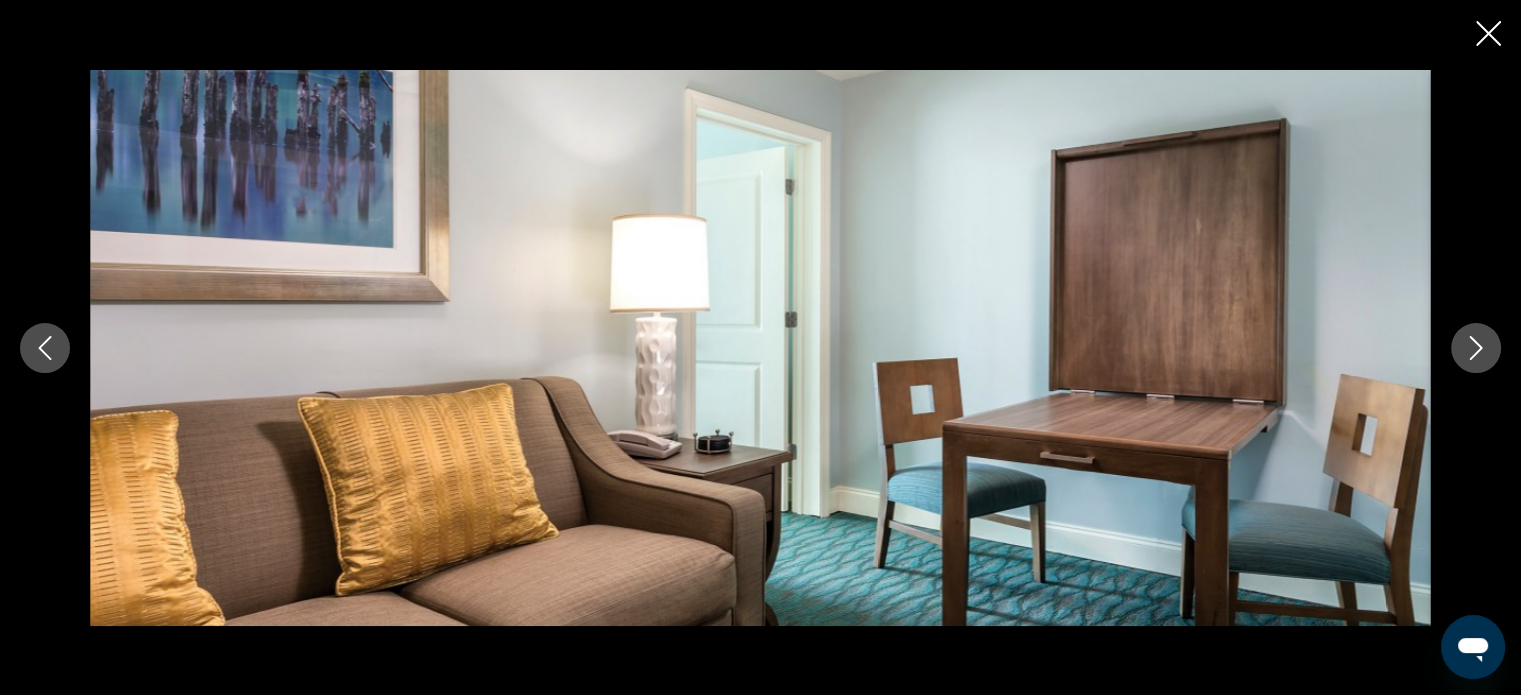 click at bounding box center (1476, 348) 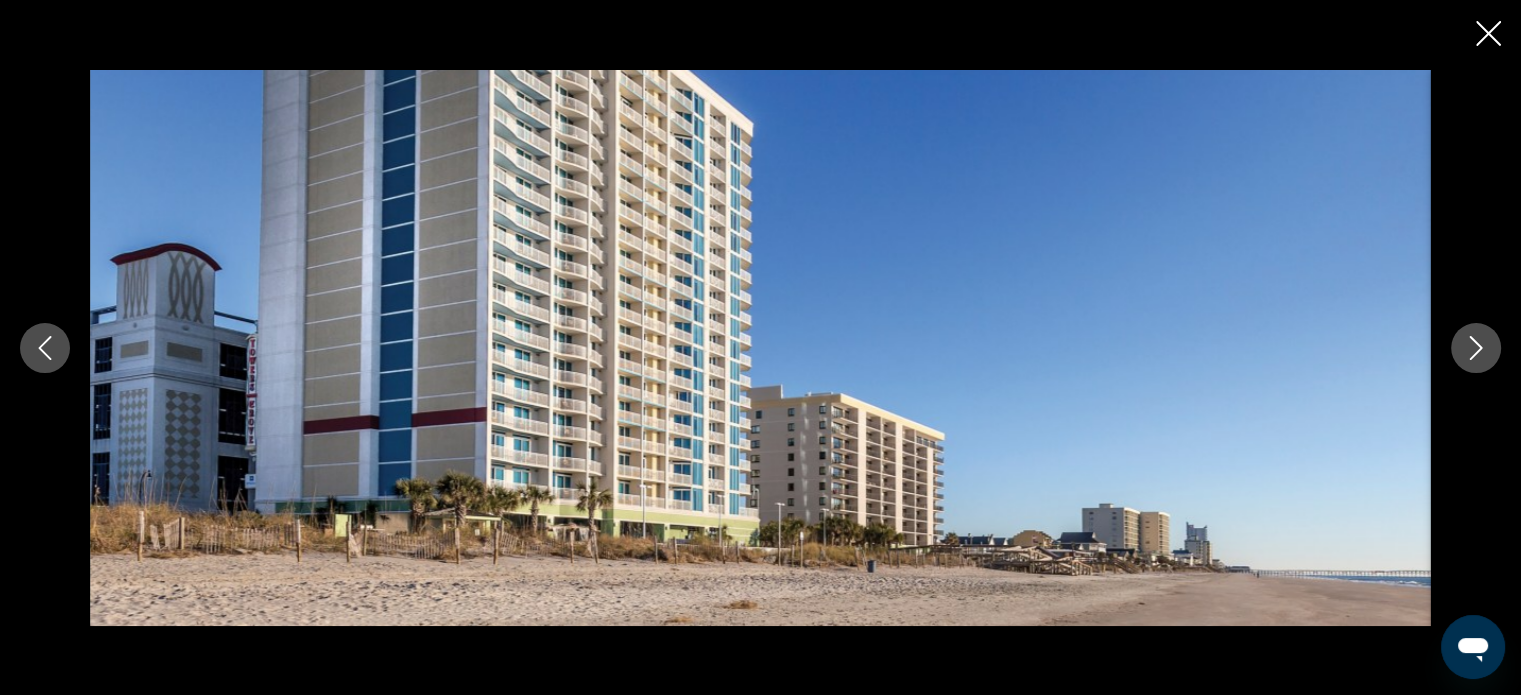 click at bounding box center [1476, 348] 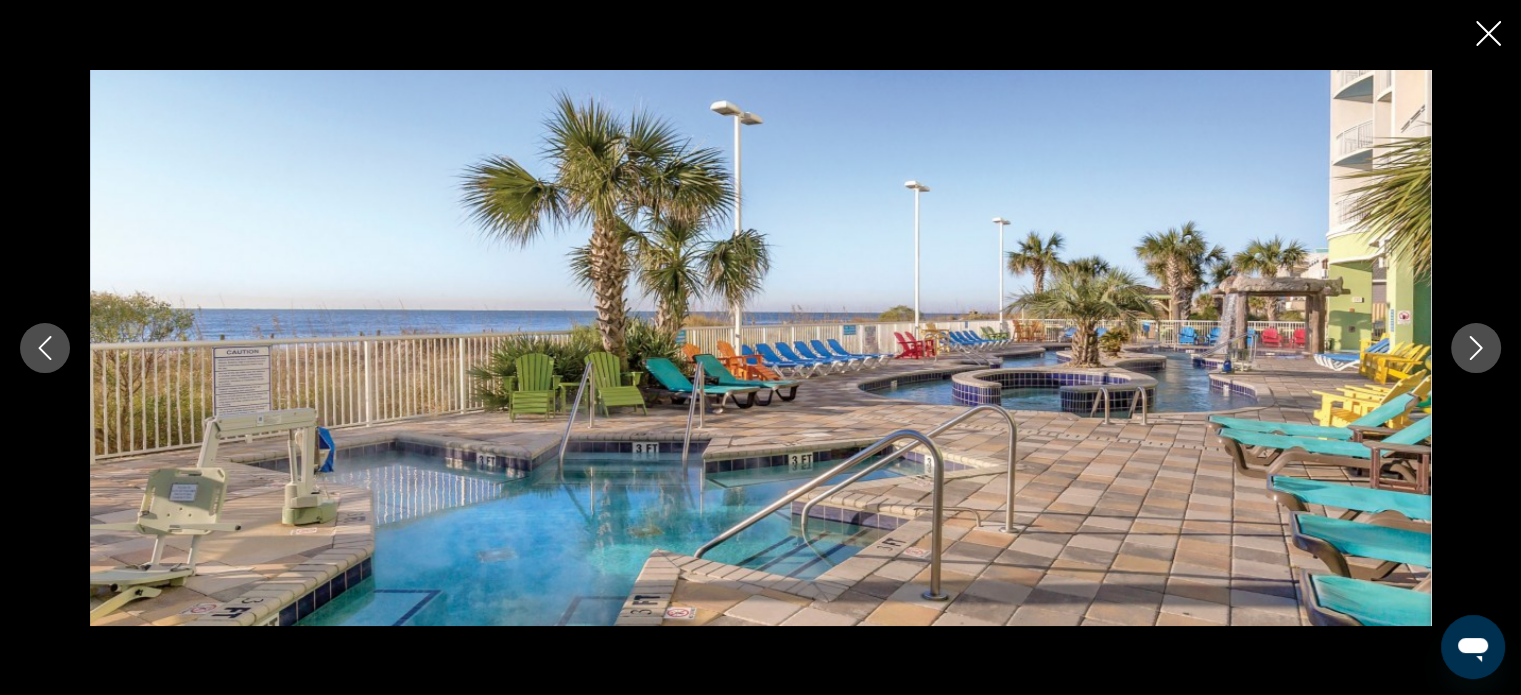 click at bounding box center (1476, 348) 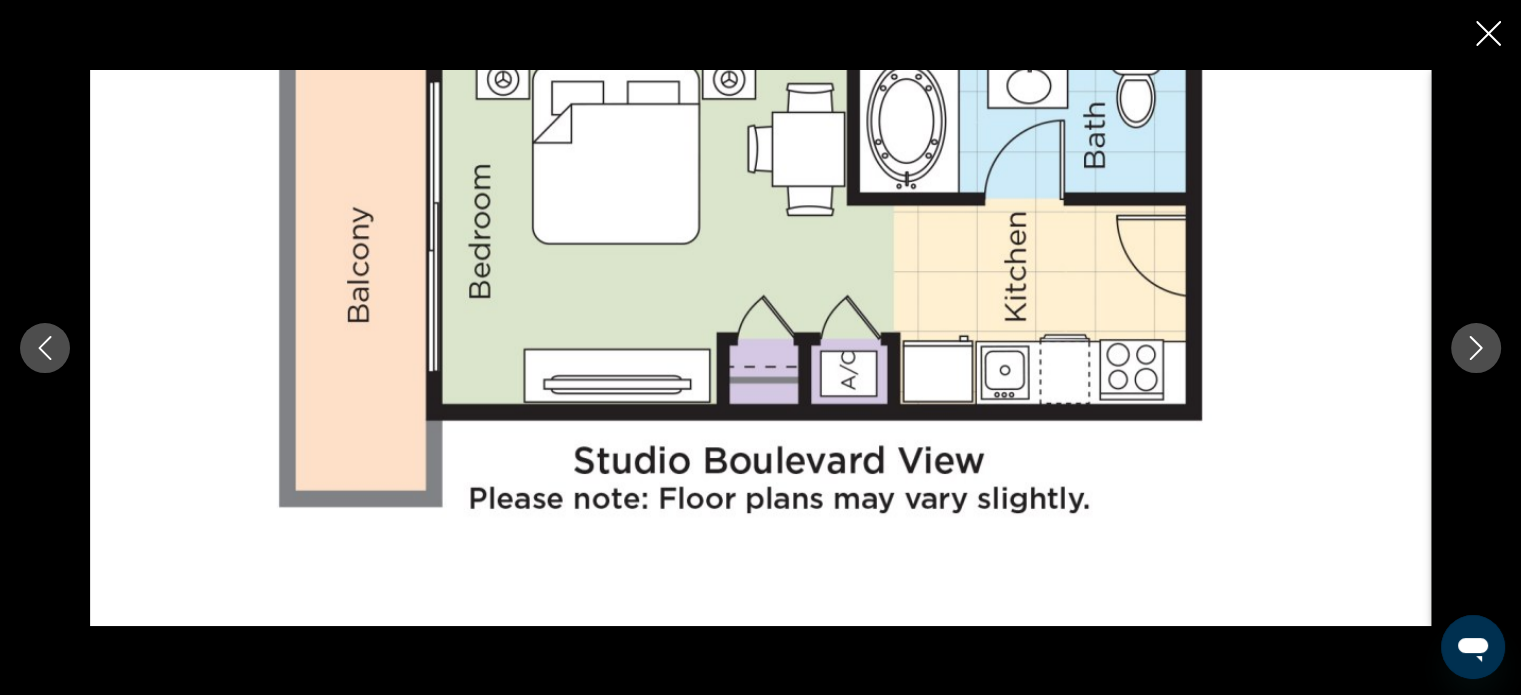scroll, scrollTop: 412, scrollLeft: 0, axis: vertical 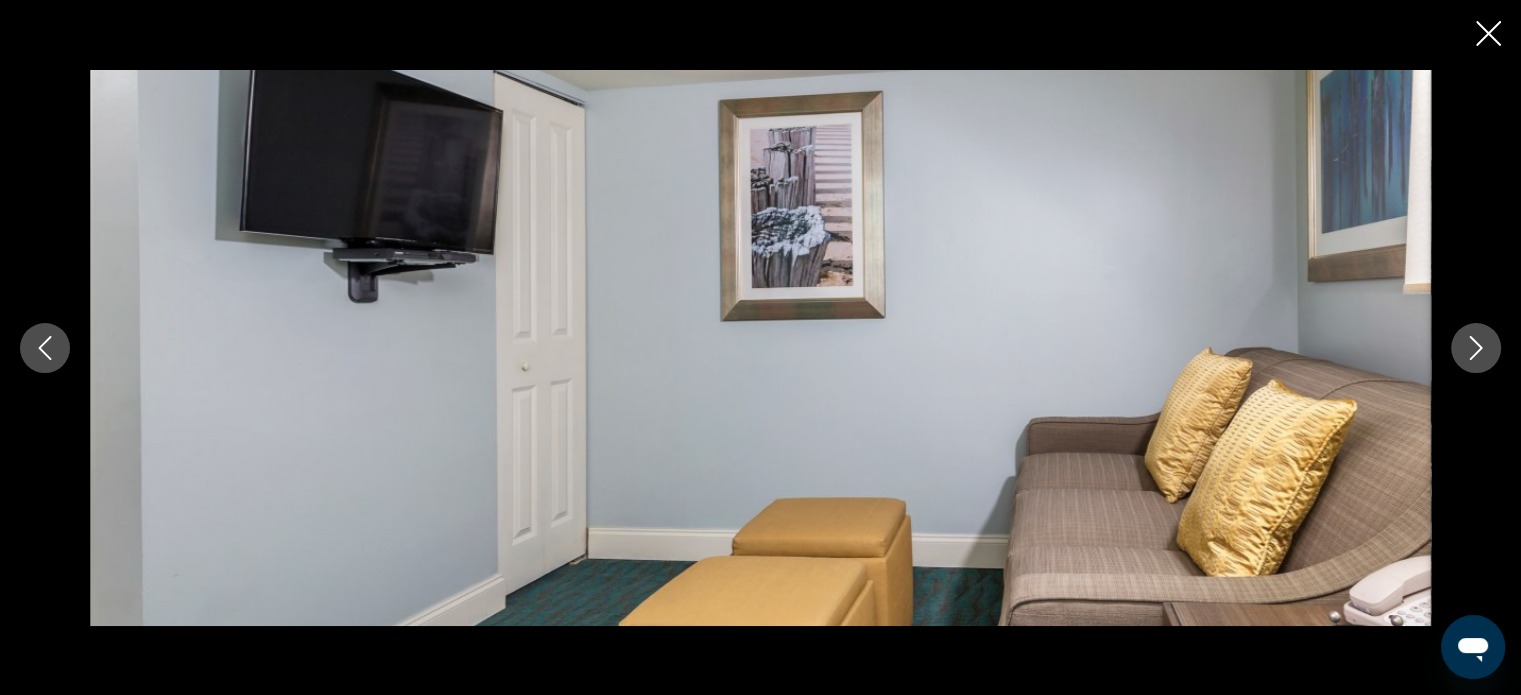 click at bounding box center [1476, 348] 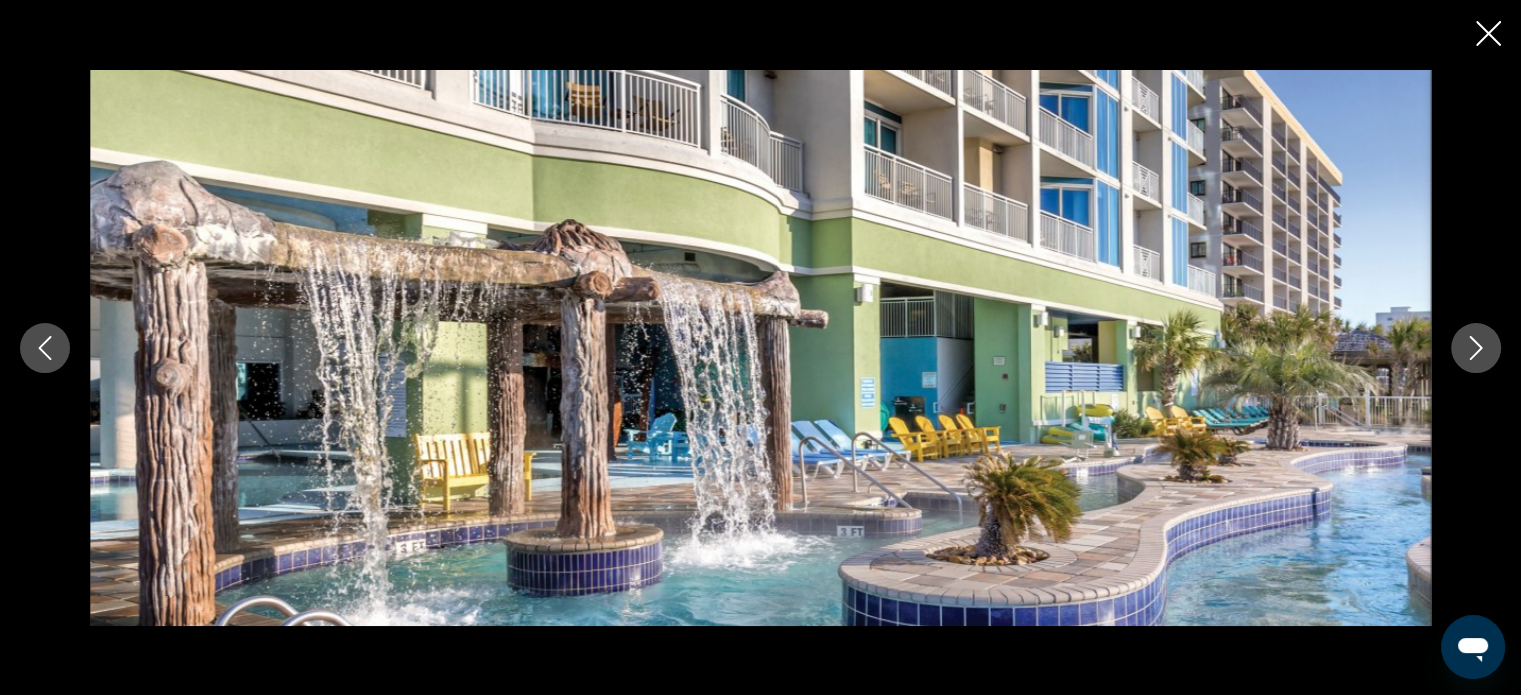 click at bounding box center (1476, 348) 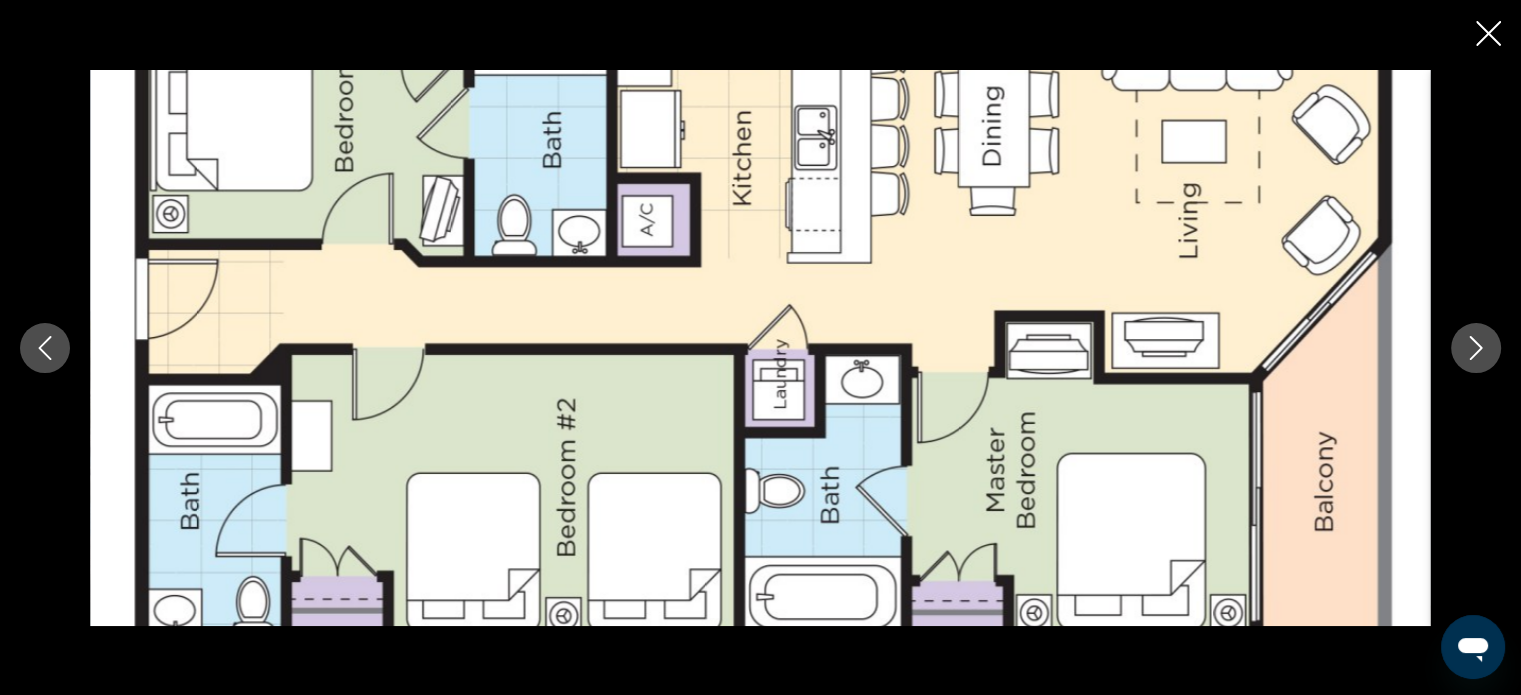 click at bounding box center [1476, 348] 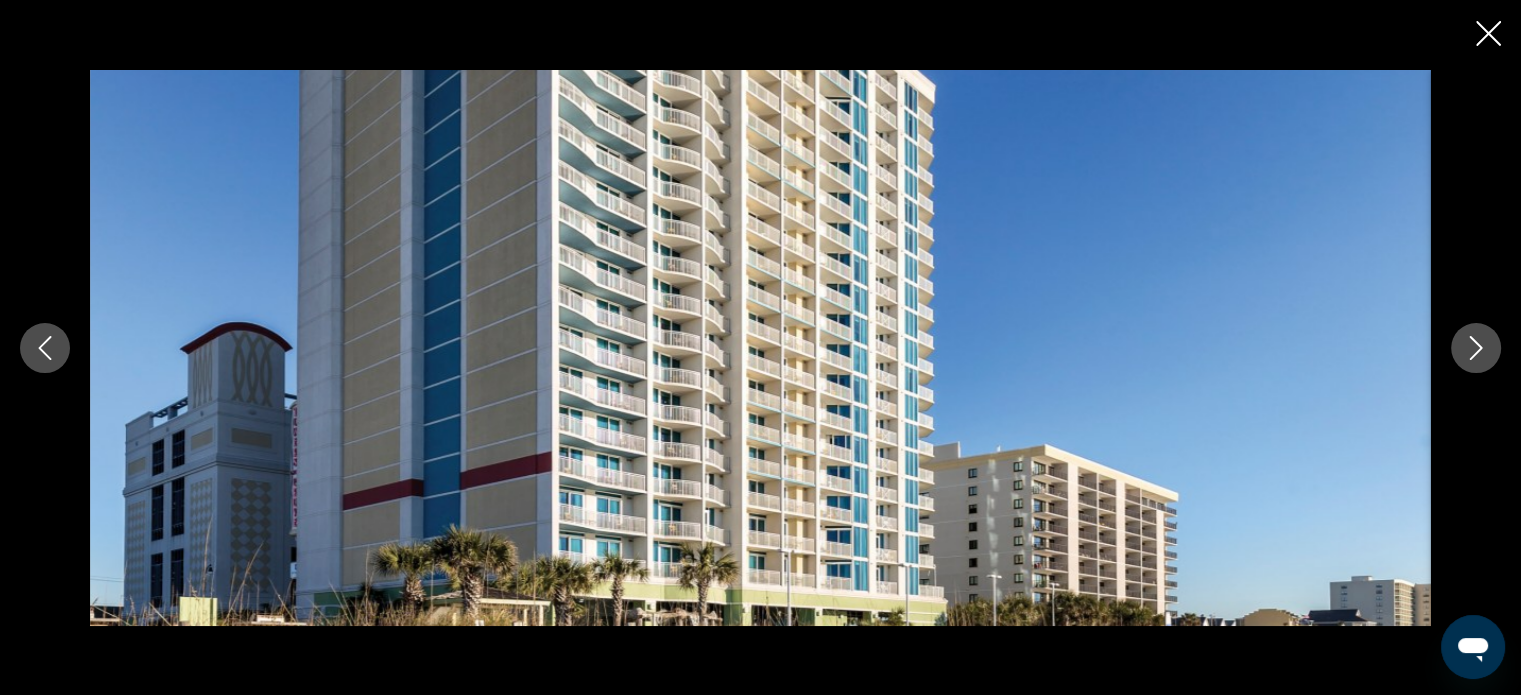 click at bounding box center [1476, 348] 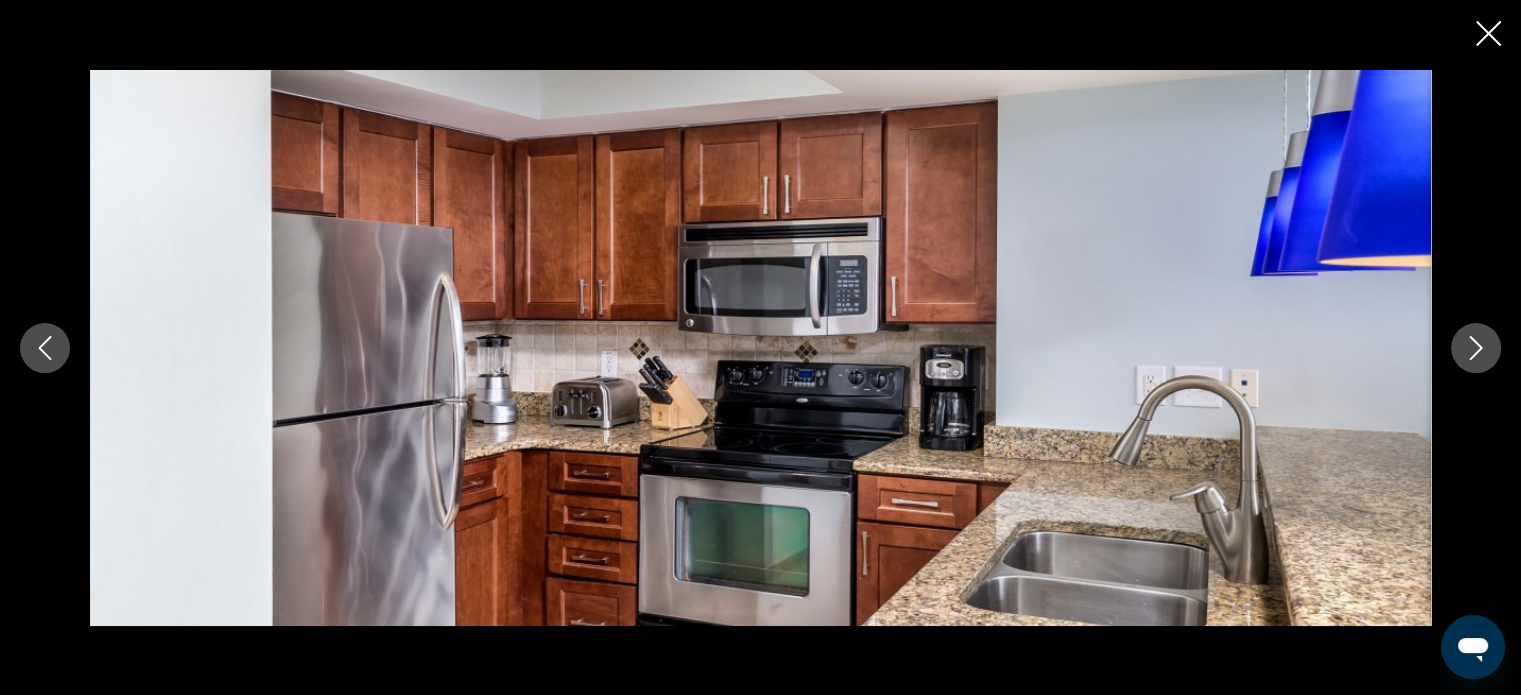 click at bounding box center (1476, 348) 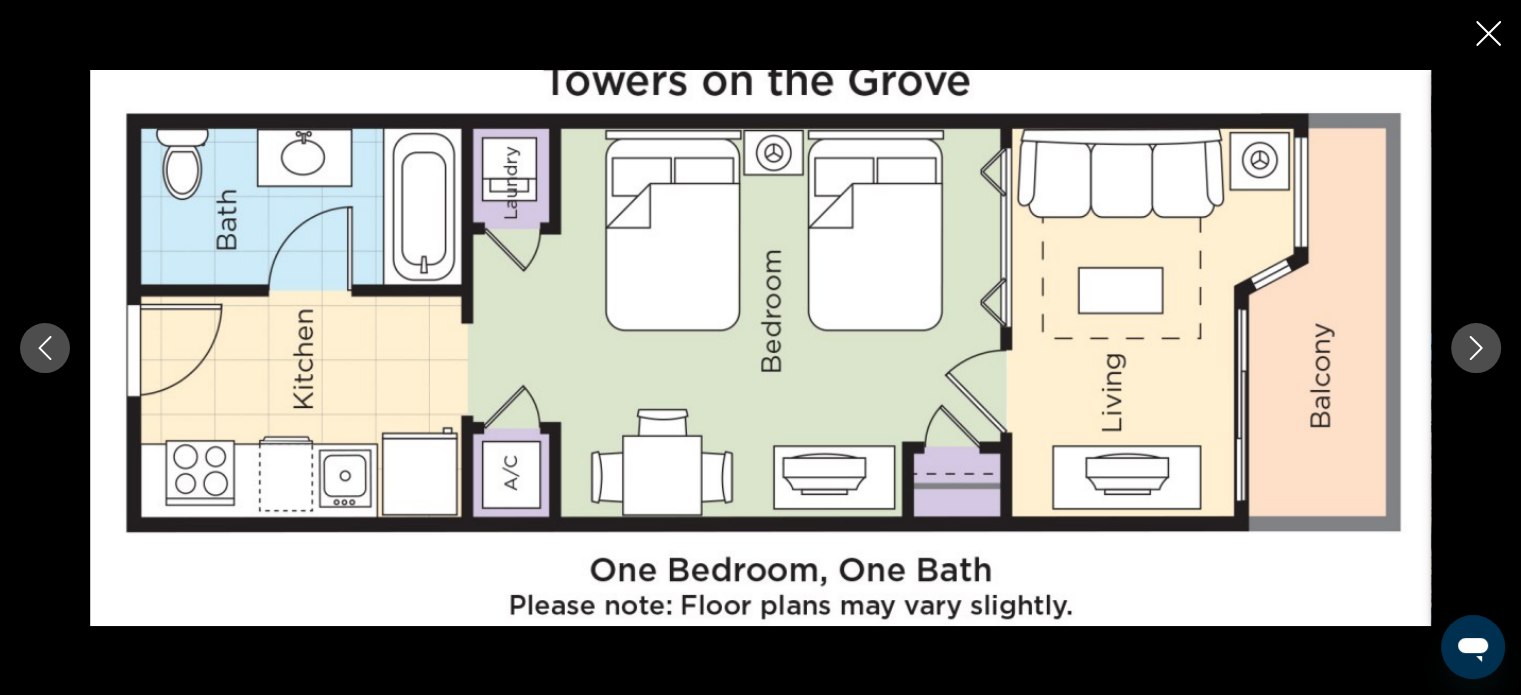 click at bounding box center [1476, 348] 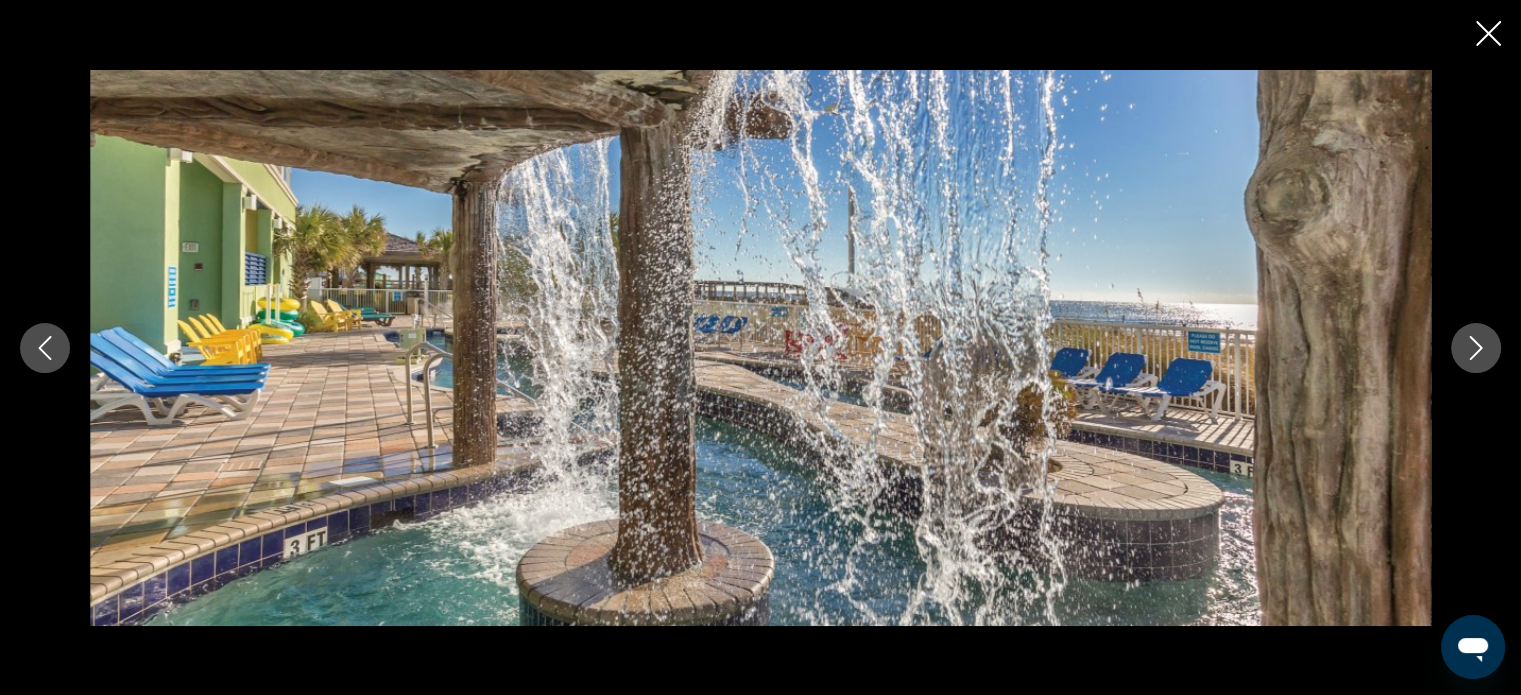 click at bounding box center (1476, 348) 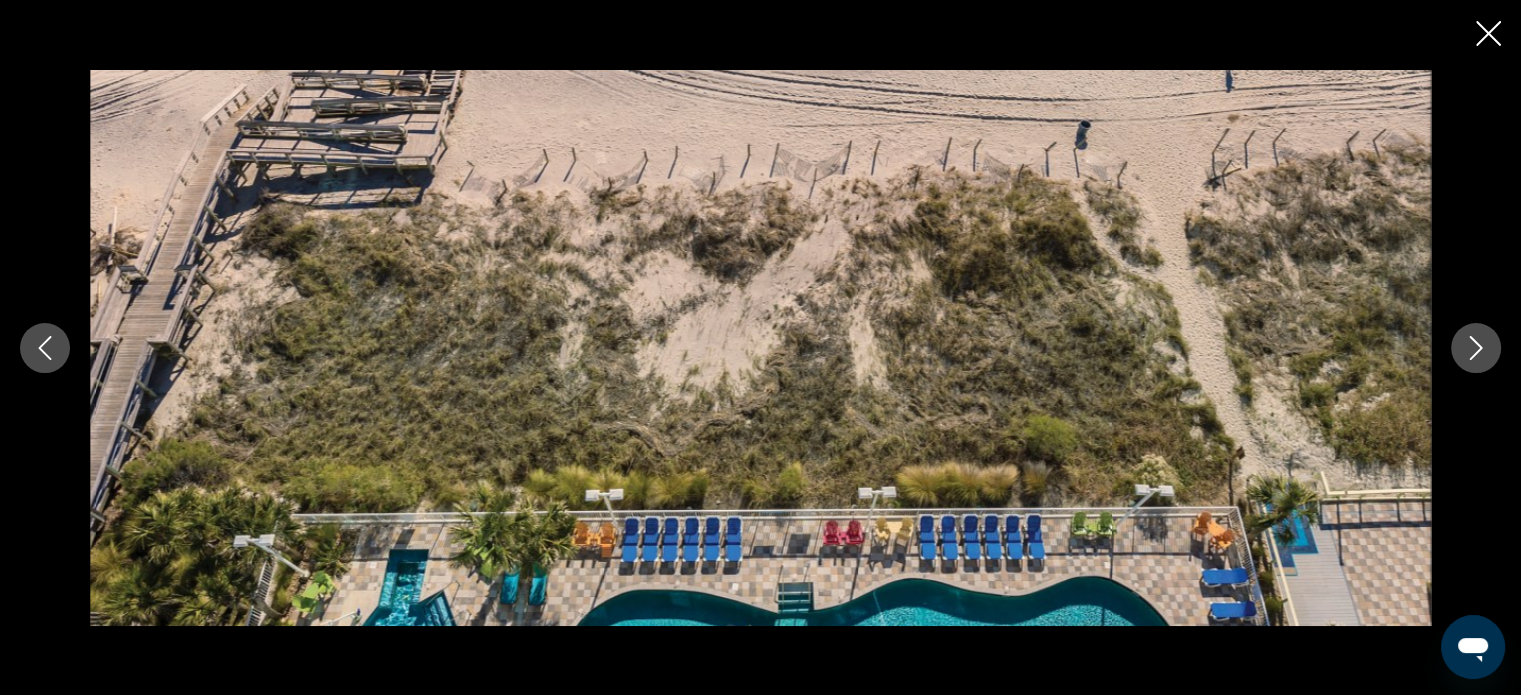 click at bounding box center (1476, 348) 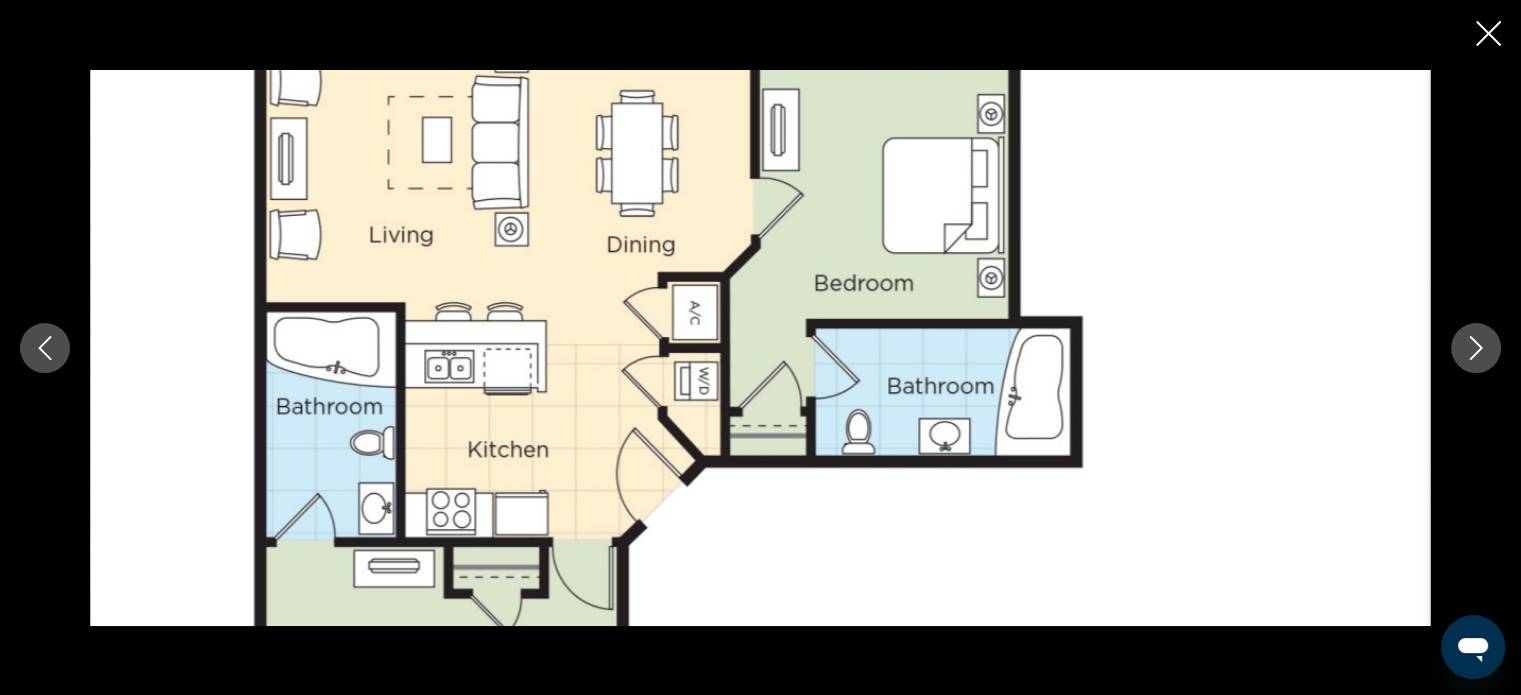 click at bounding box center (1476, 348) 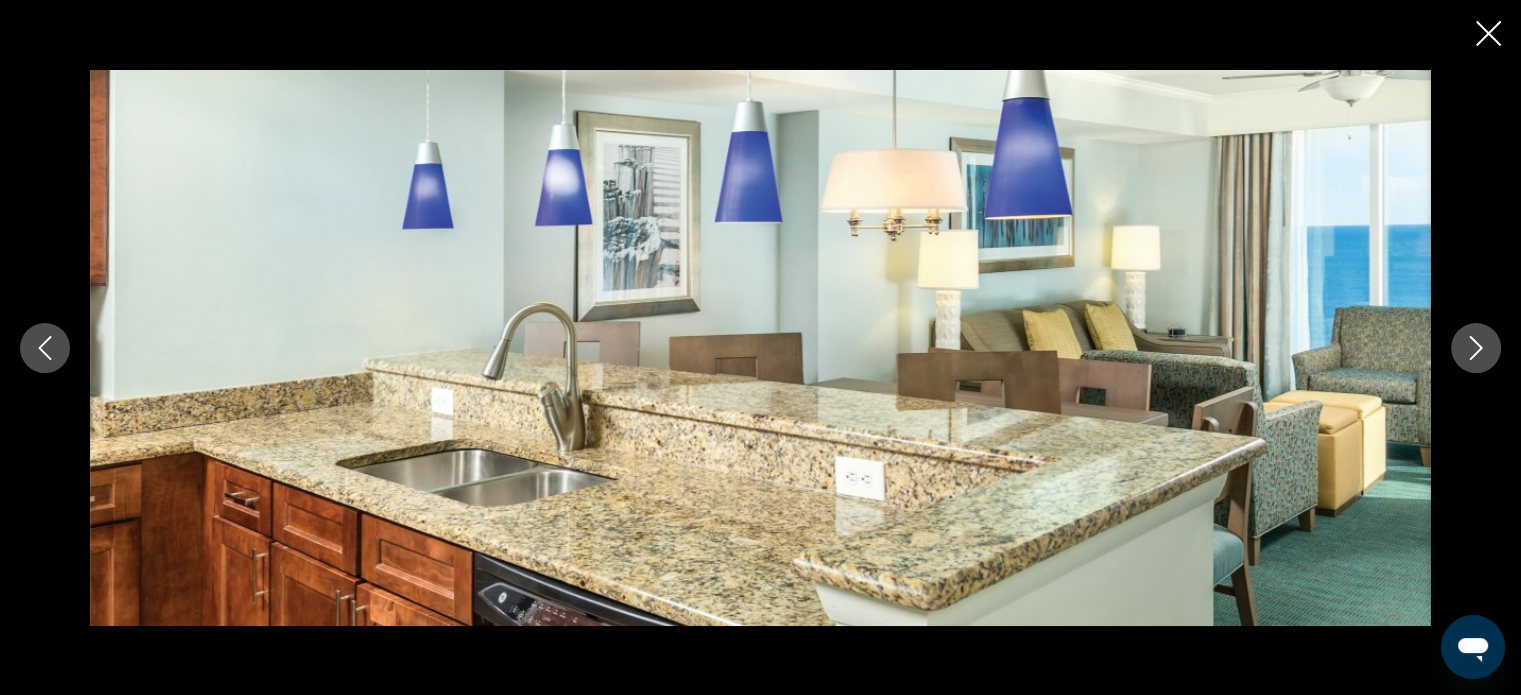 click at bounding box center [1476, 348] 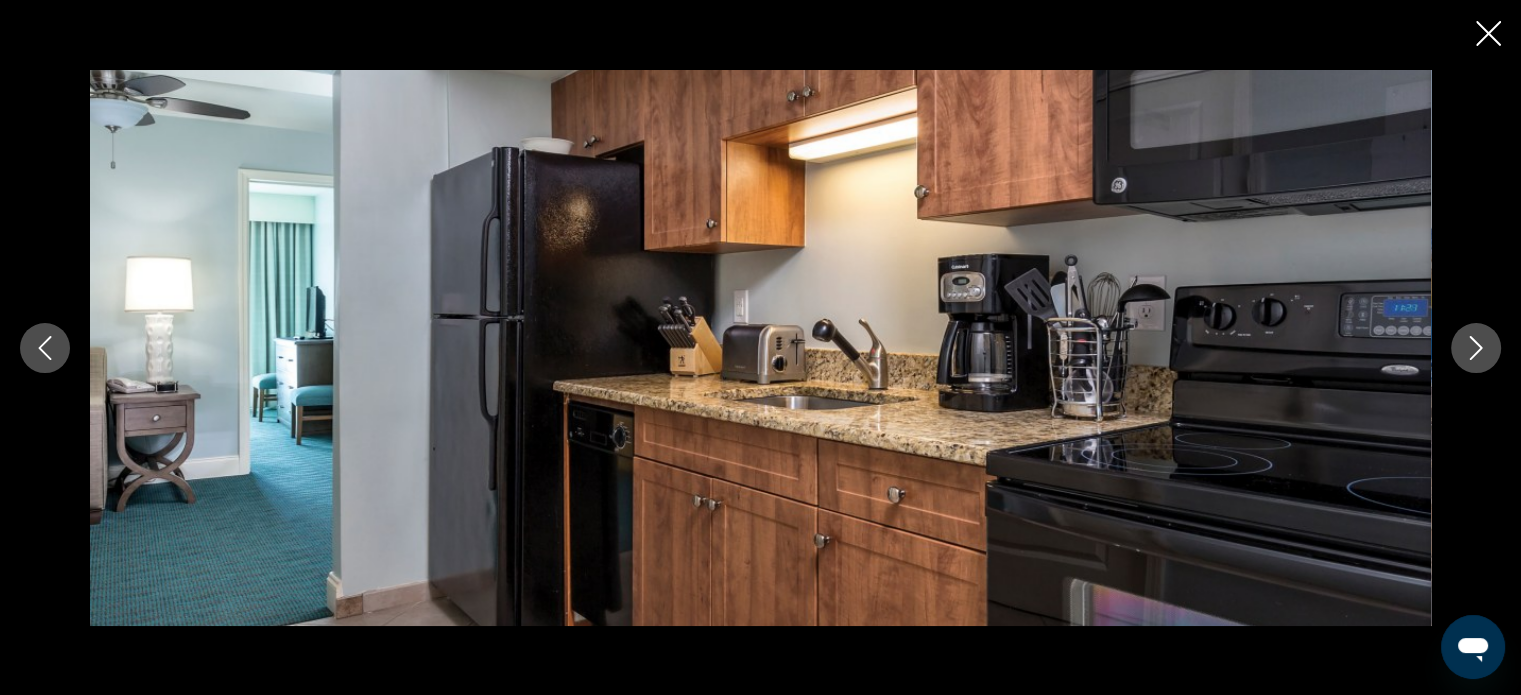 click at bounding box center [1476, 348] 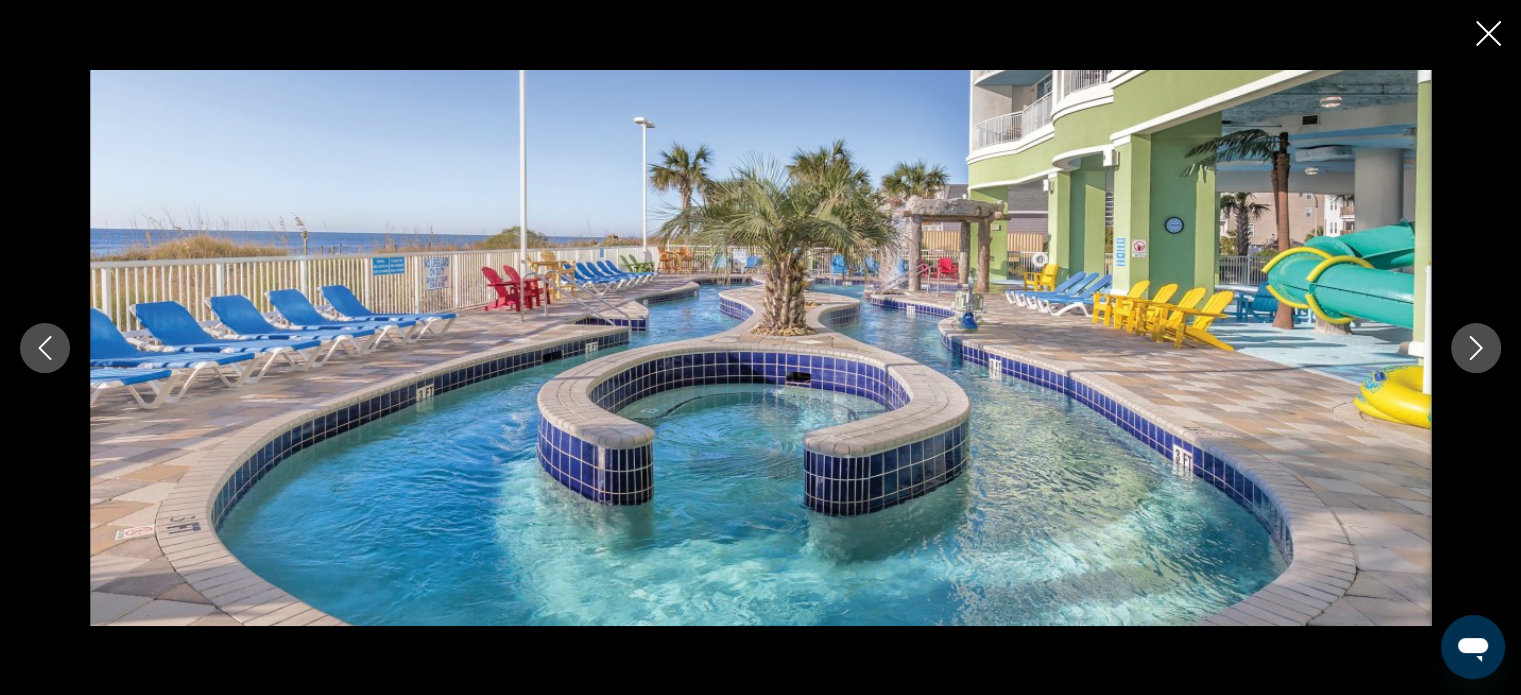 click at bounding box center [1476, 348] 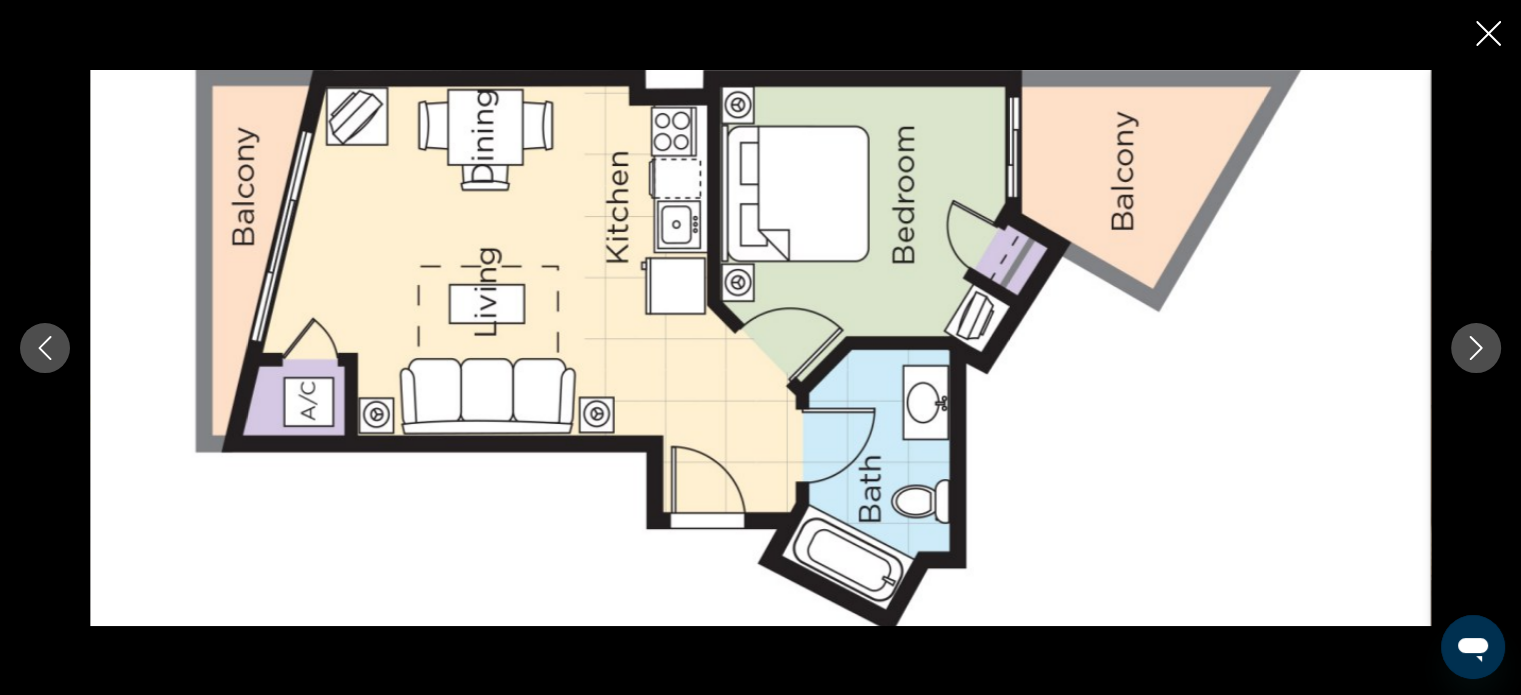 click at bounding box center [1476, 348] 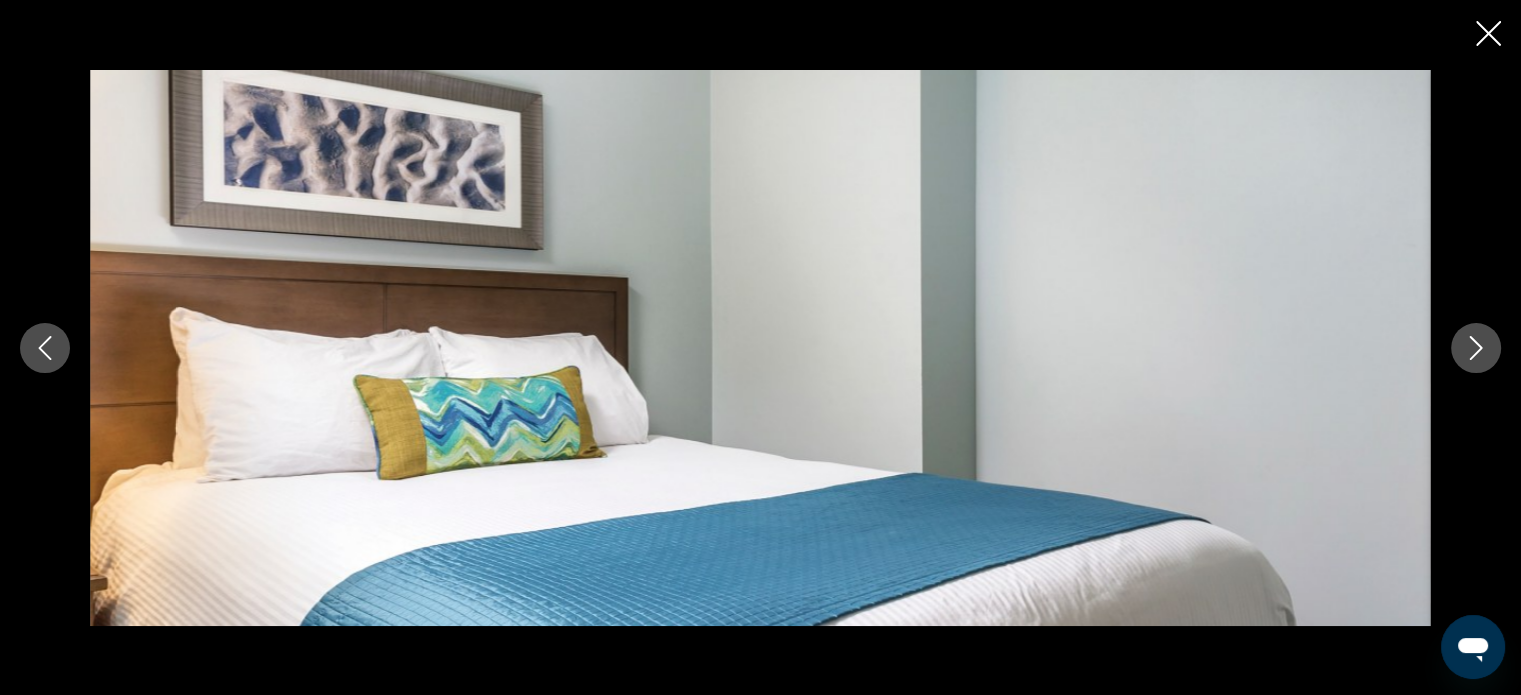 click at bounding box center [1476, 348] 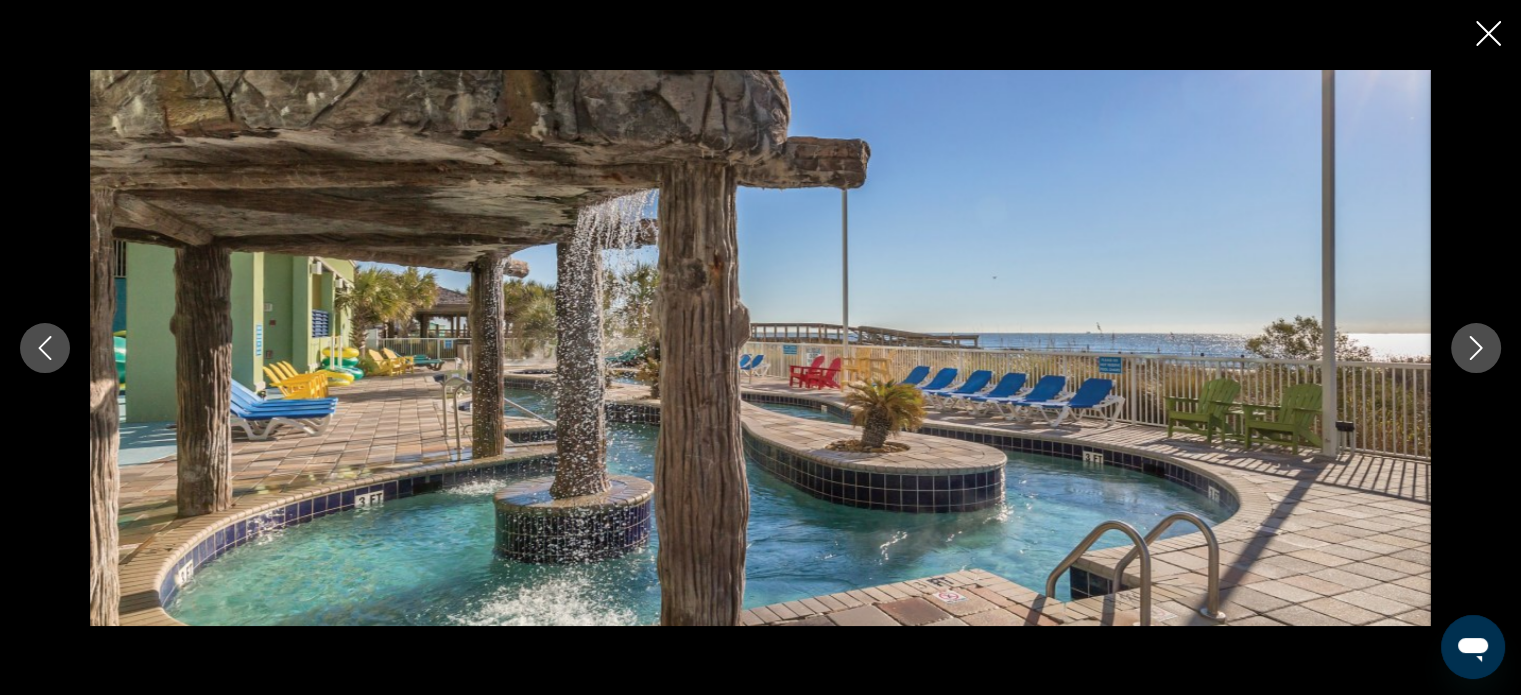 click at bounding box center (1476, 348) 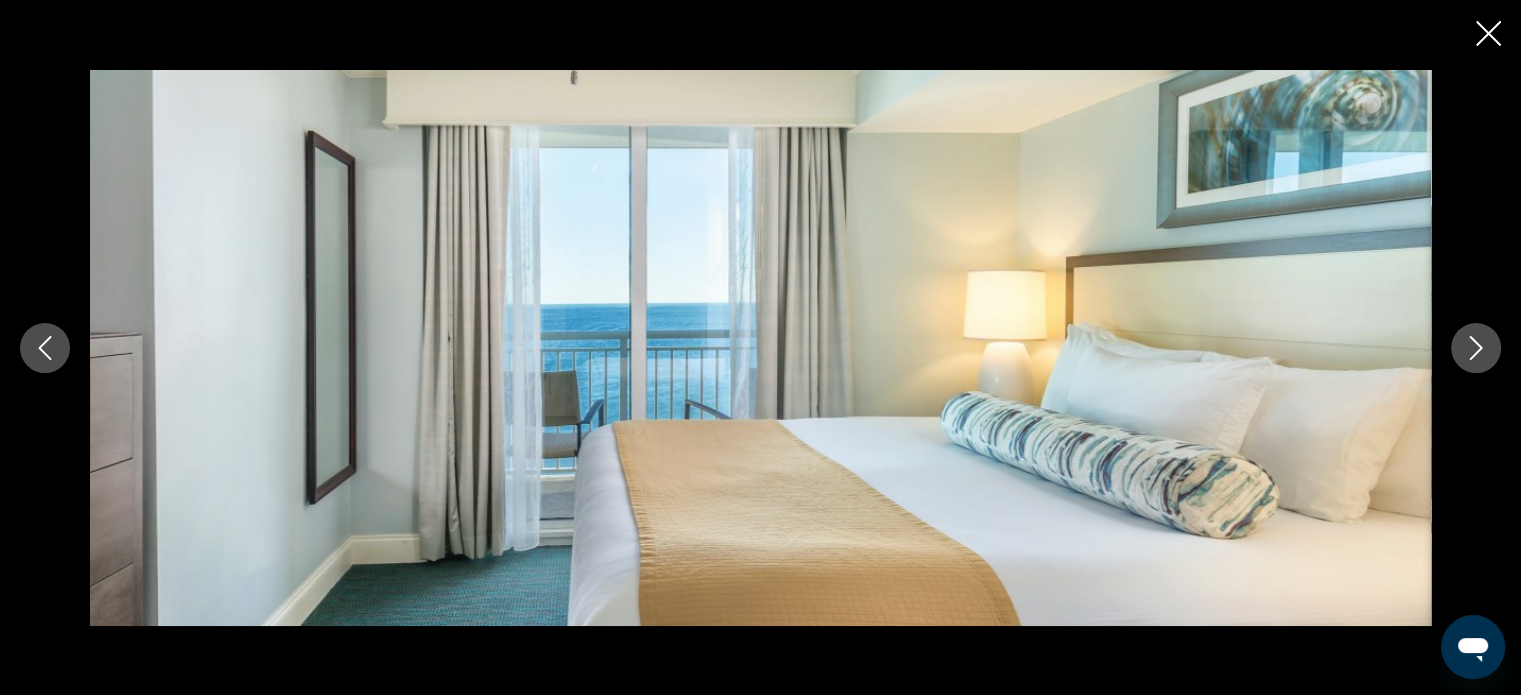 click at bounding box center [1476, 348] 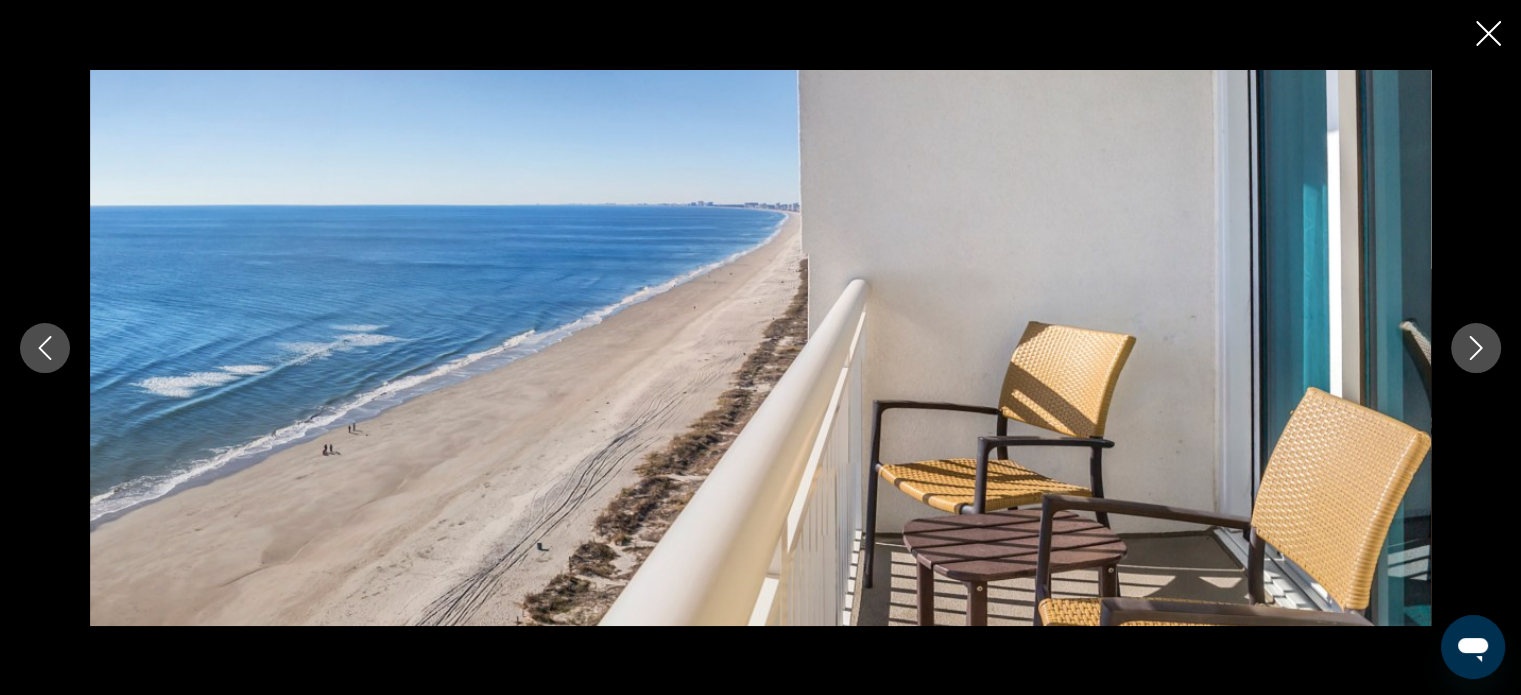 click 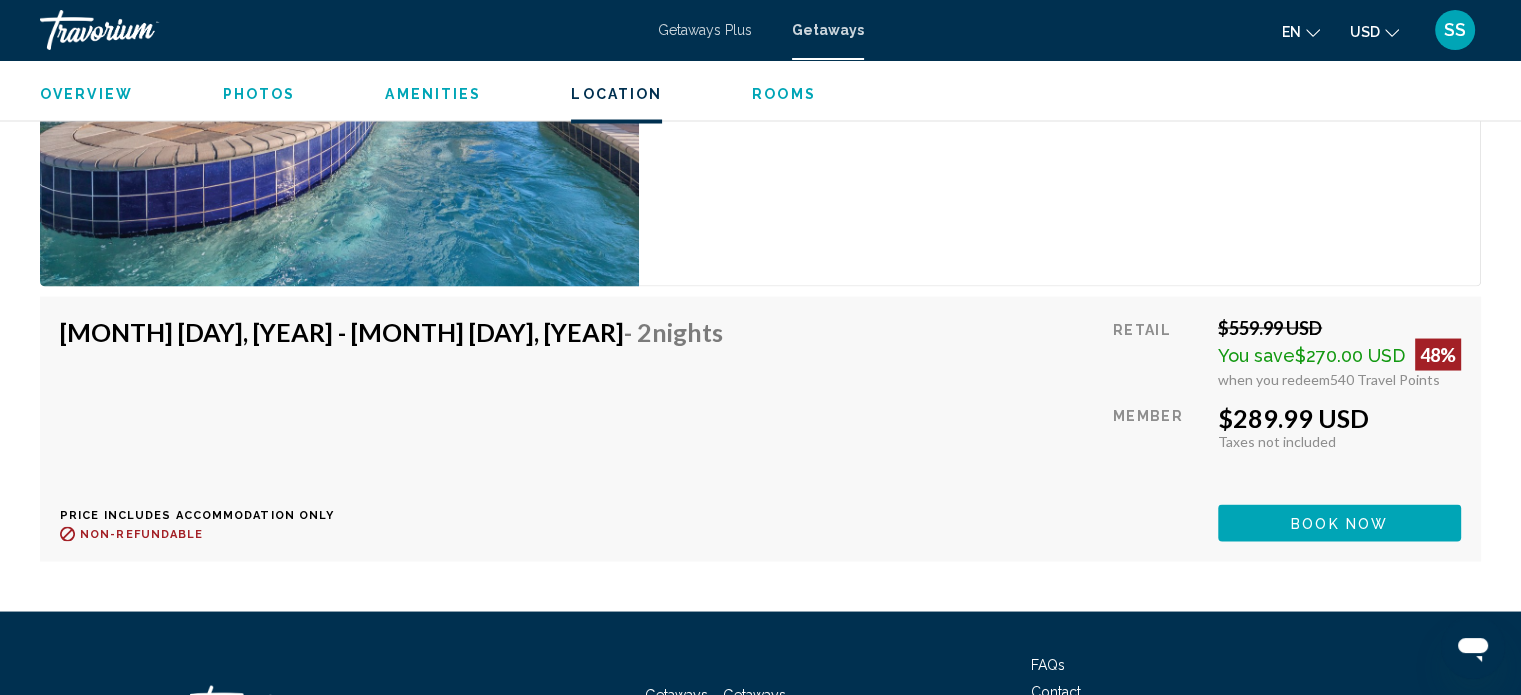 scroll, scrollTop: 3584, scrollLeft: 0, axis: vertical 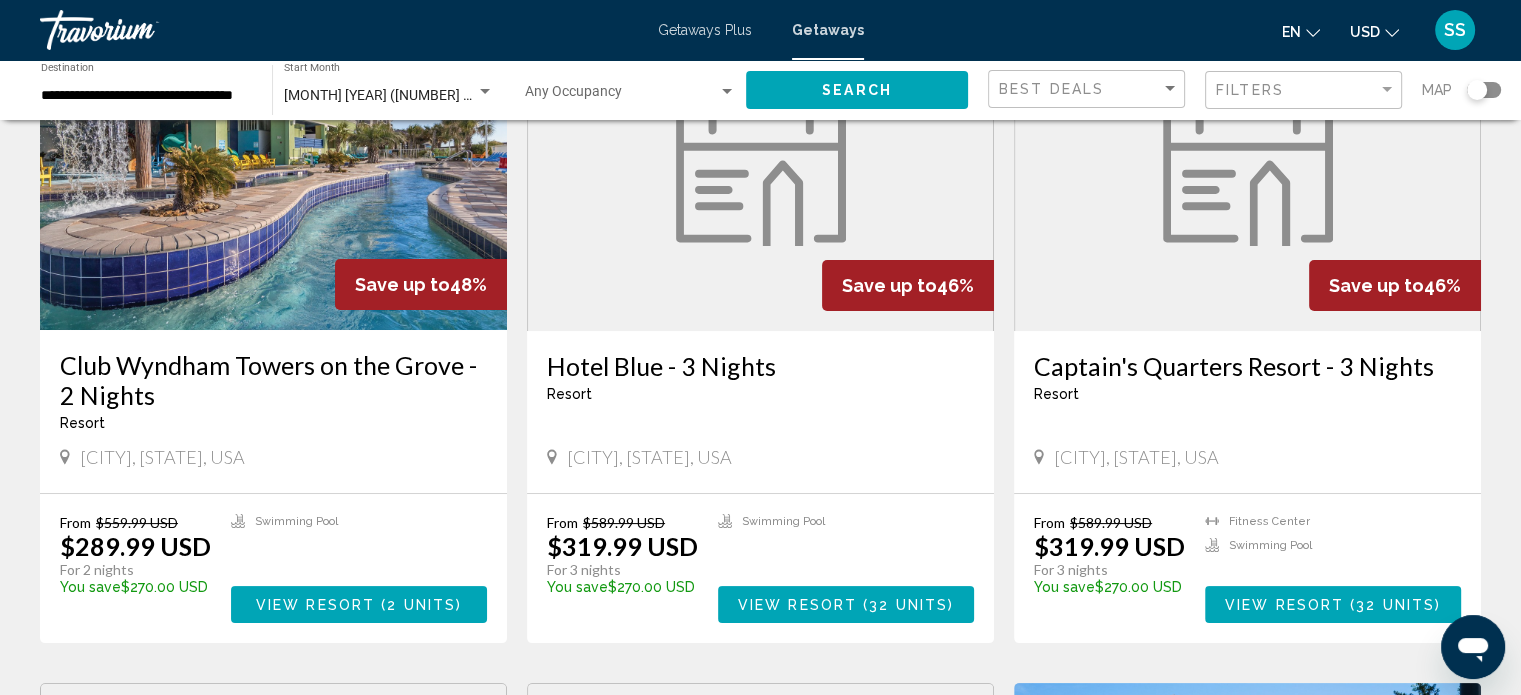 click on "View Resort" at bounding box center (797, 605) 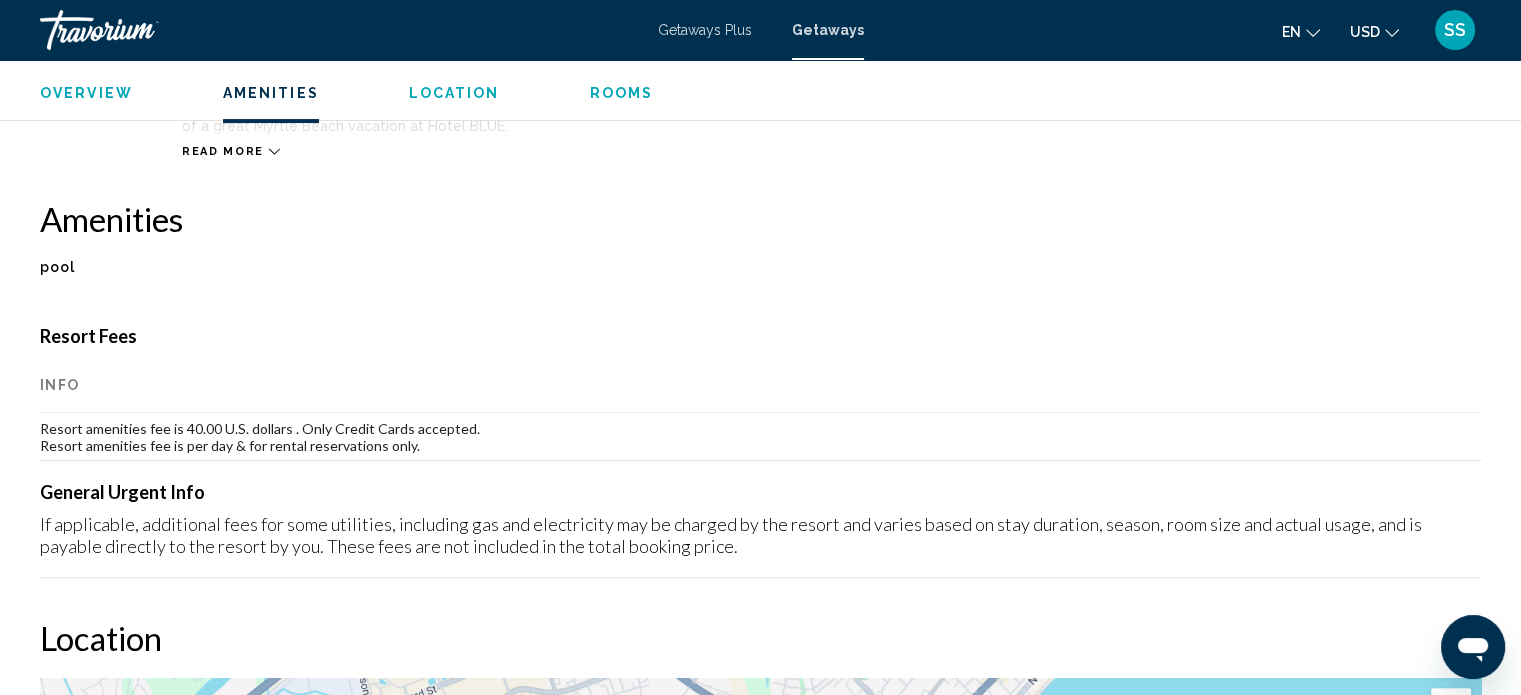 scroll, scrollTop: 400, scrollLeft: 0, axis: vertical 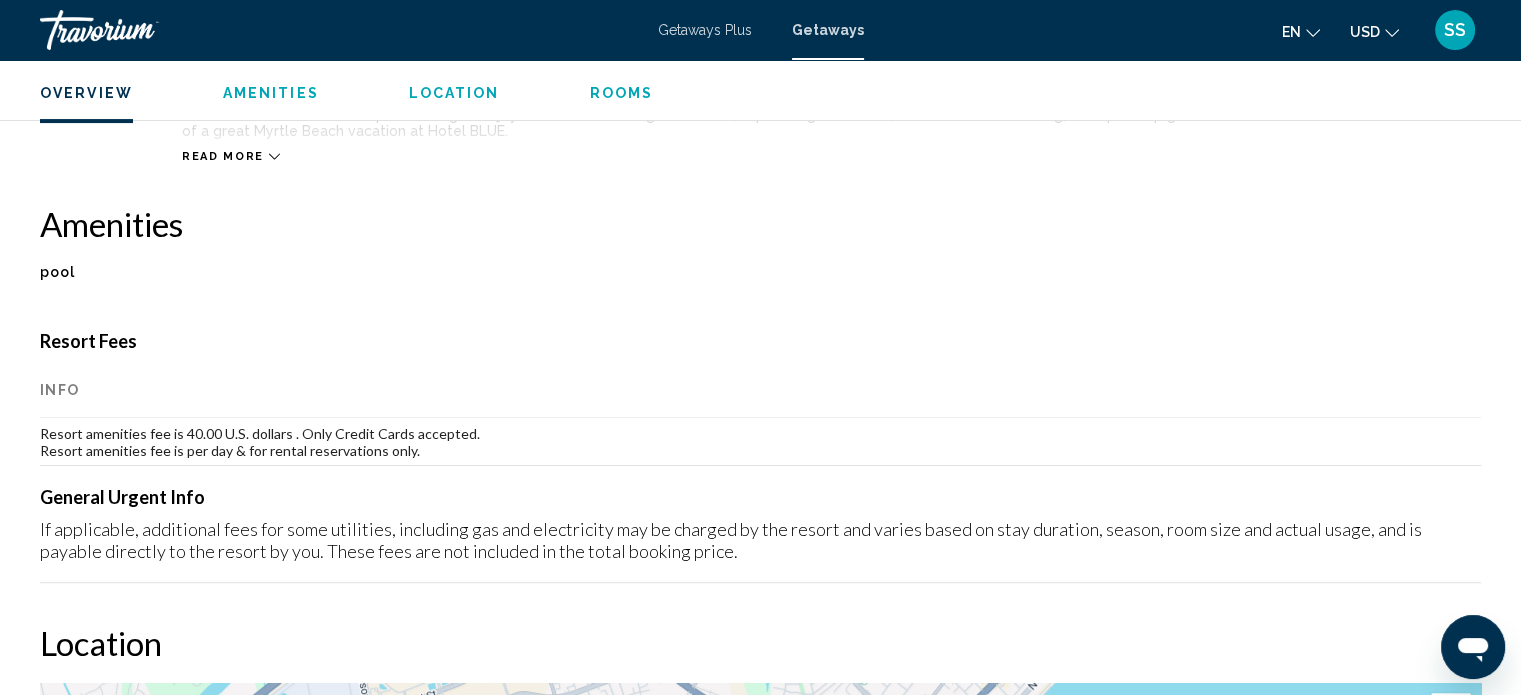 click on "Amenities" at bounding box center (271, 93) 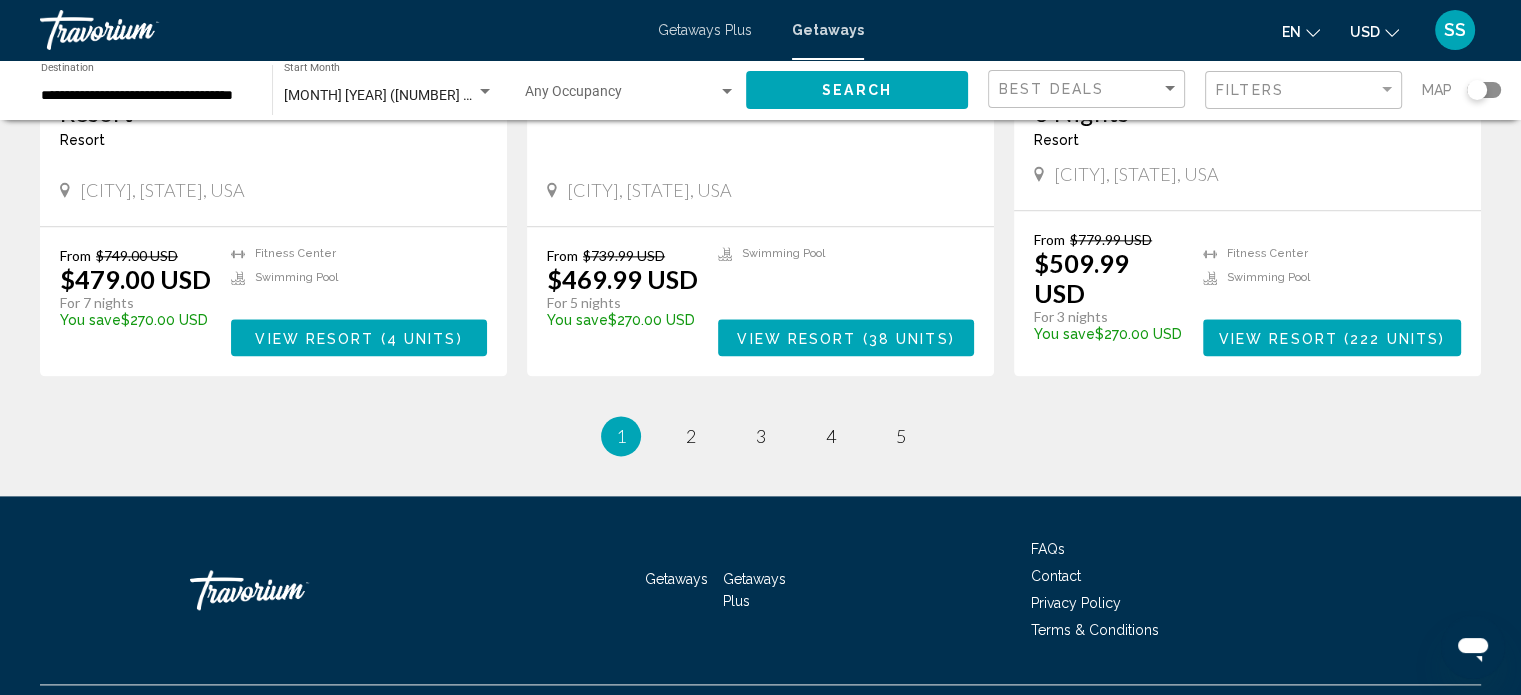 scroll, scrollTop: 2500, scrollLeft: 0, axis: vertical 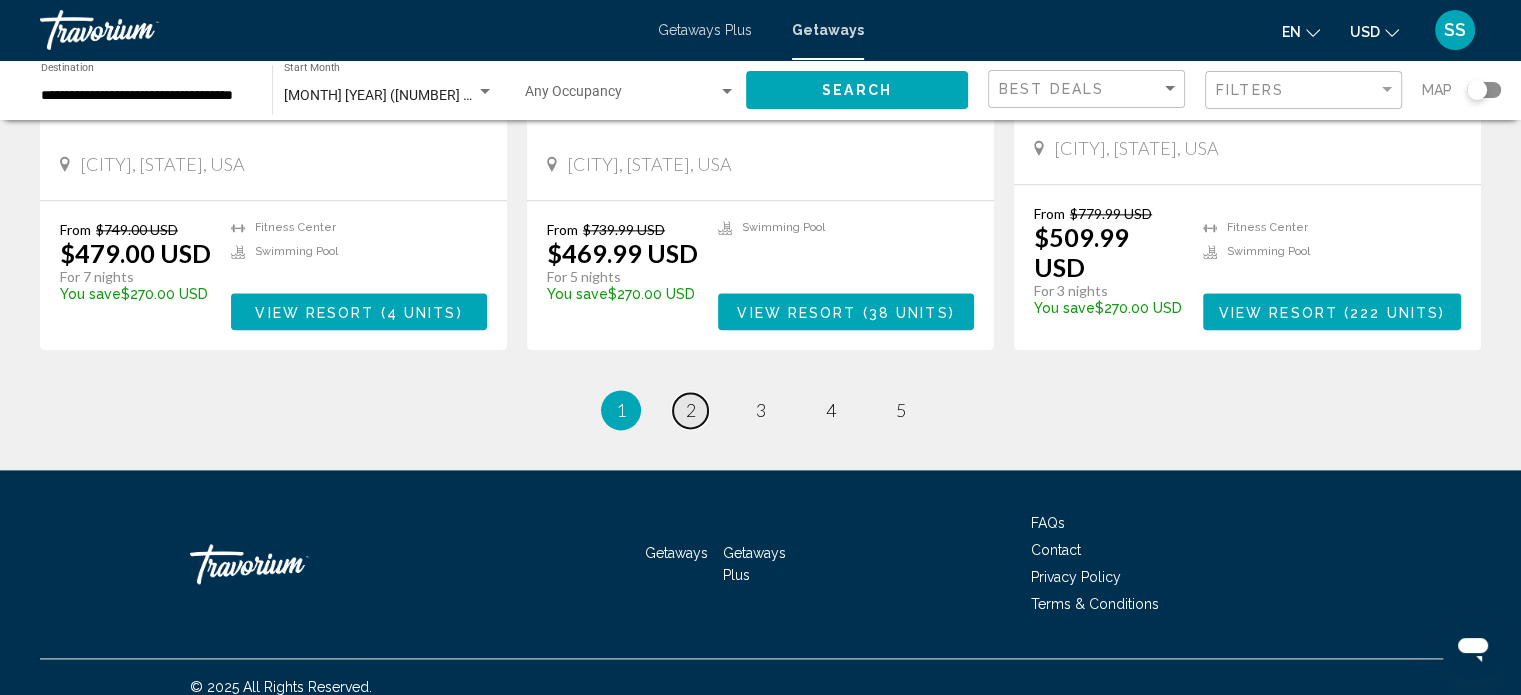 click on "page  2" at bounding box center (690, 410) 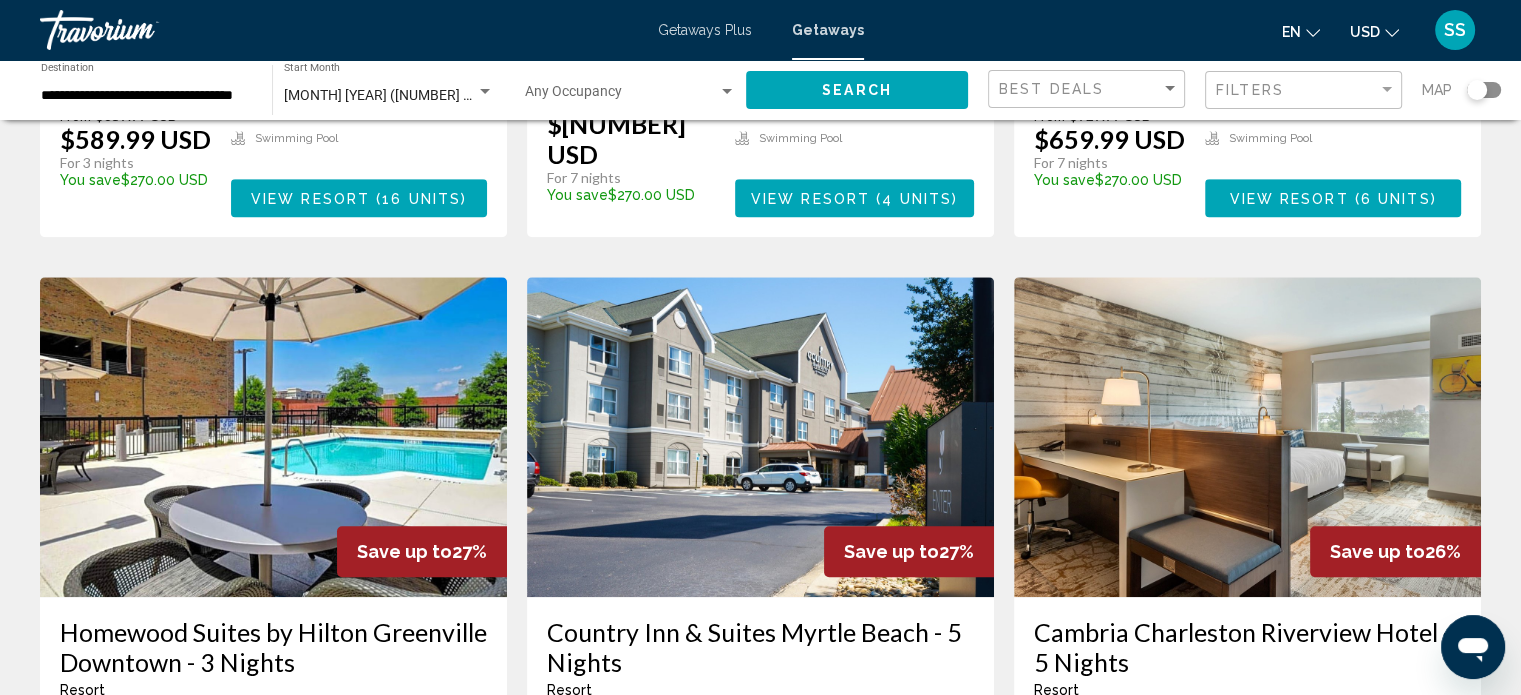 scroll, scrollTop: 1300, scrollLeft: 0, axis: vertical 